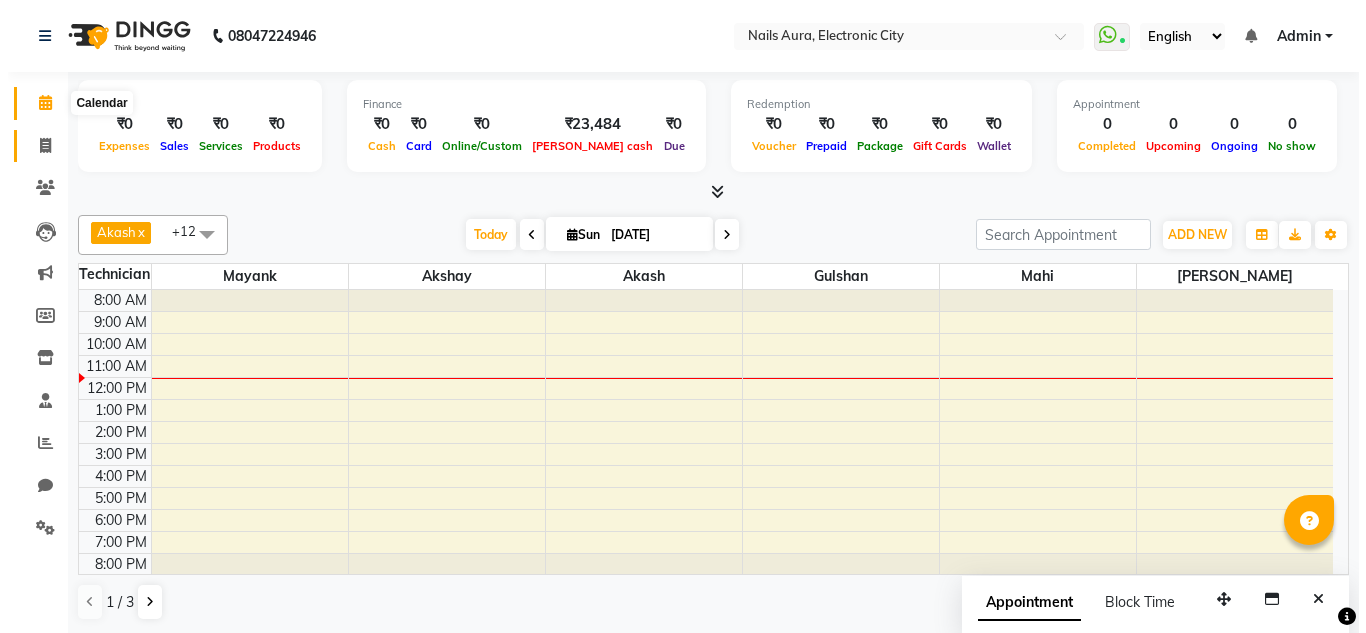 scroll, scrollTop: 0, scrollLeft: 0, axis: both 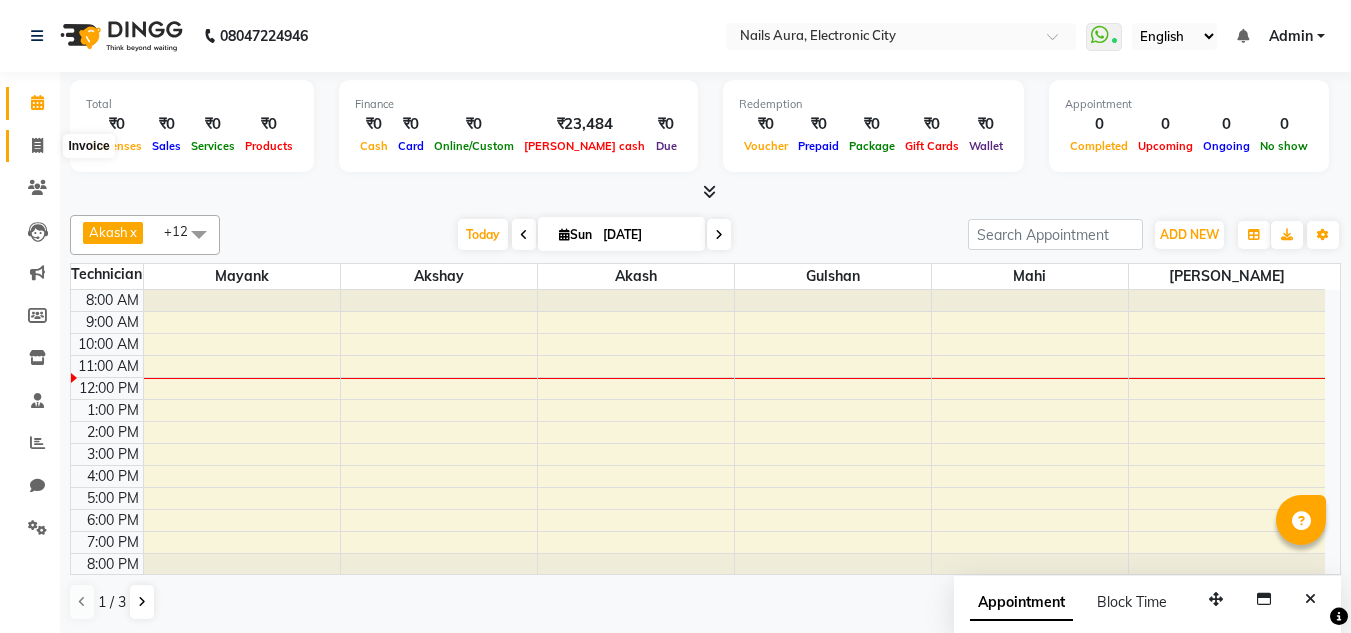 click 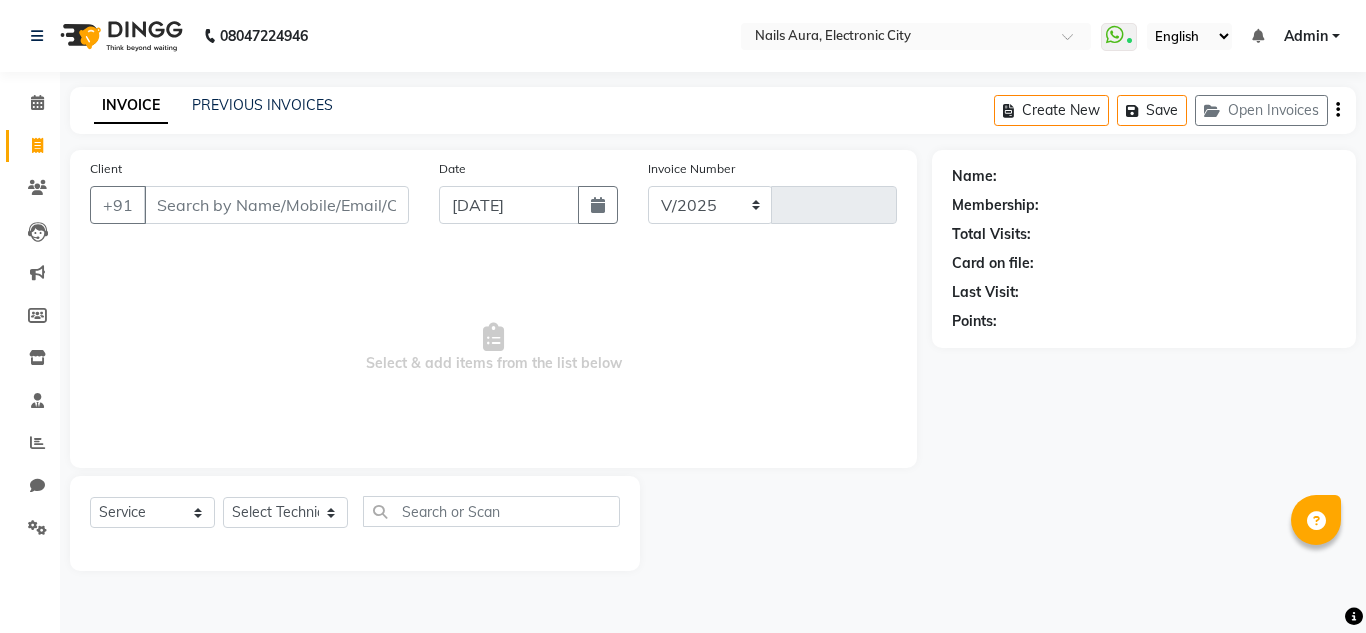 select on "8179" 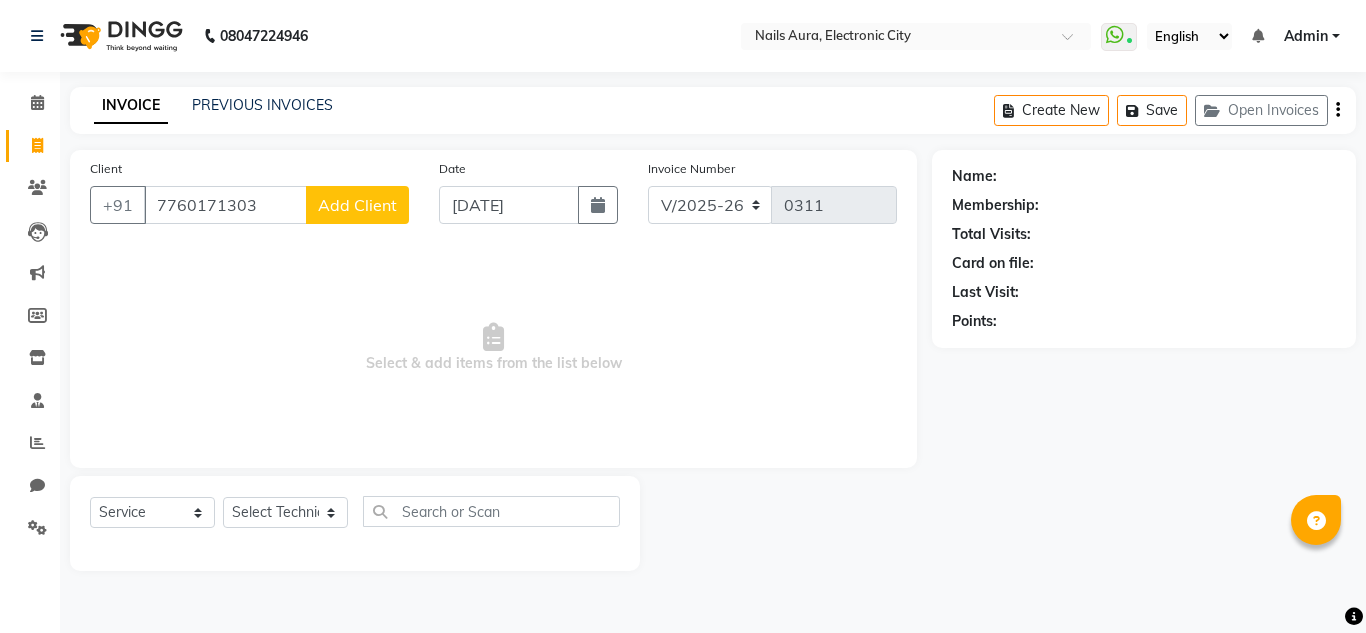 type on "7760171303" 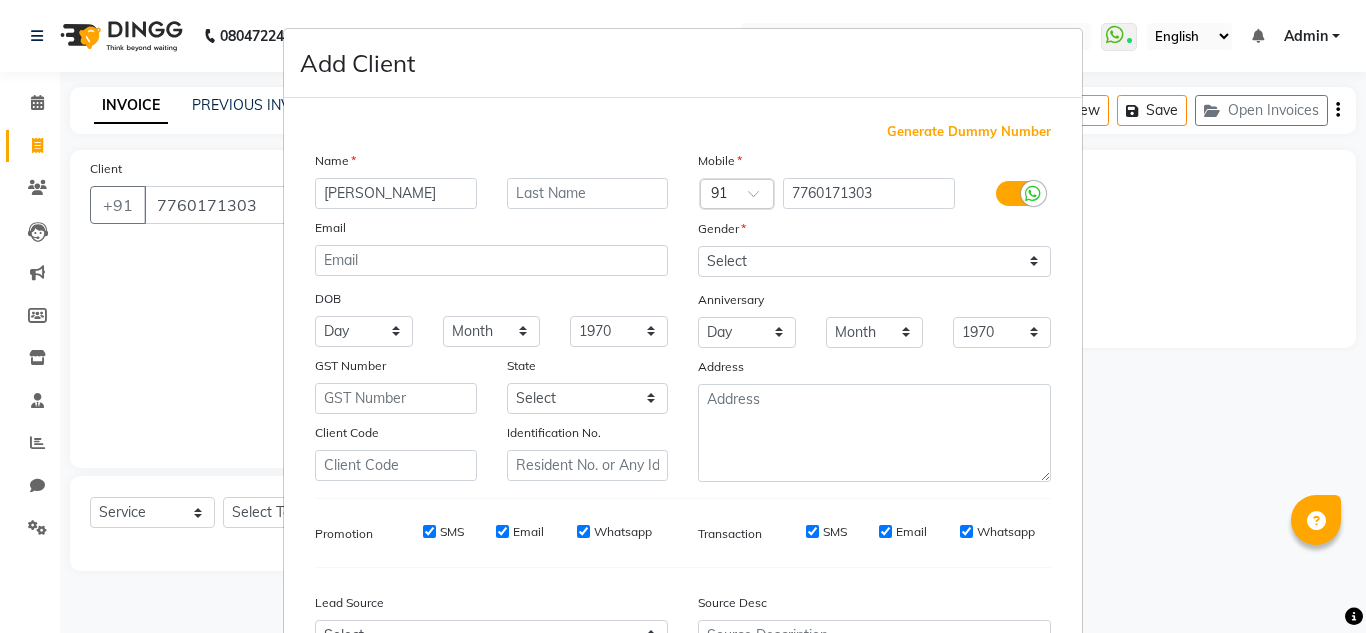 type on "[PERSON_NAME]" 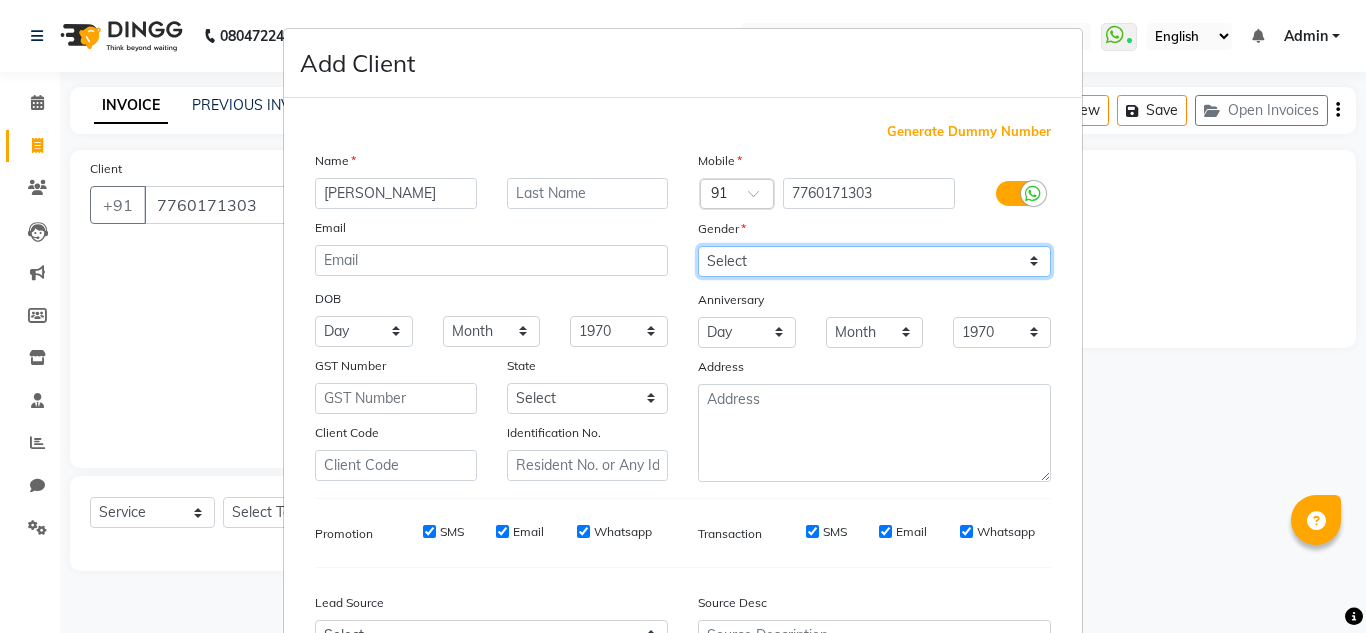 click on "Select [DEMOGRAPHIC_DATA] [DEMOGRAPHIC_DATA] Other Prefer Not To Say" at bounding box center [874, 261] 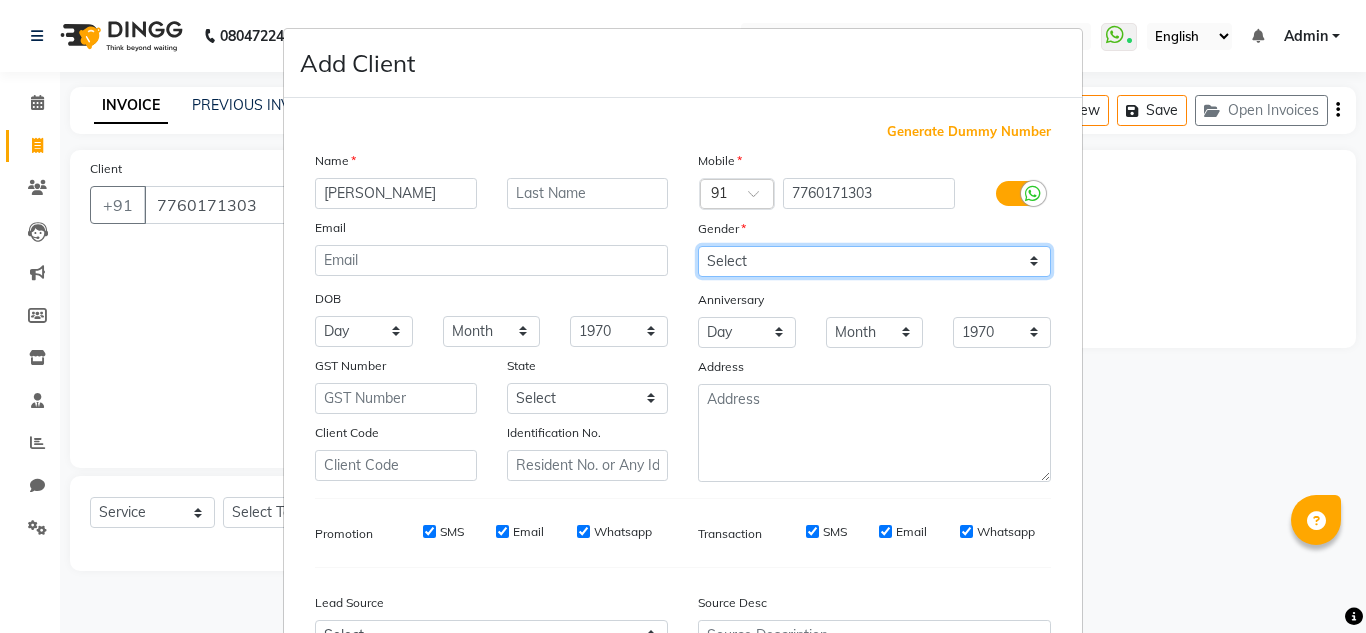 select on "[DEMOGRAPHIC_DATA]" 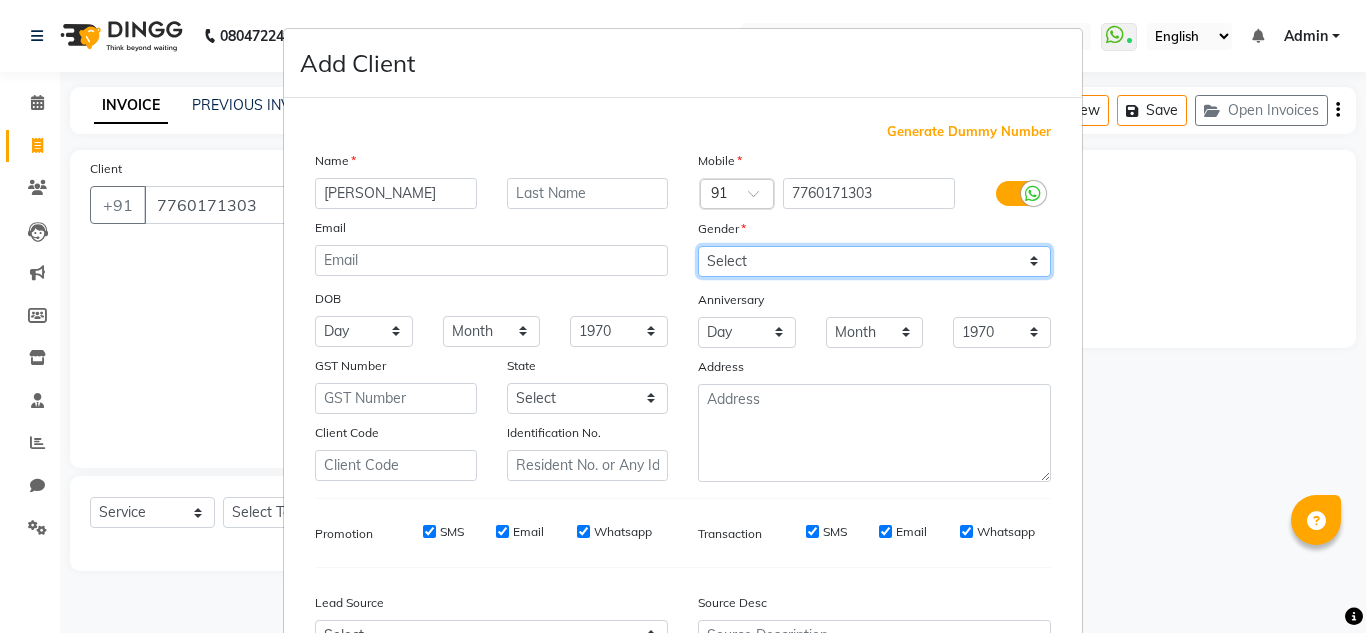 click on "Select [DEMOGRAPHIC_DATA] [DEMOGRAPHIC_DATA] Other Prefer Not To Say" at bounding box center [874, 261] 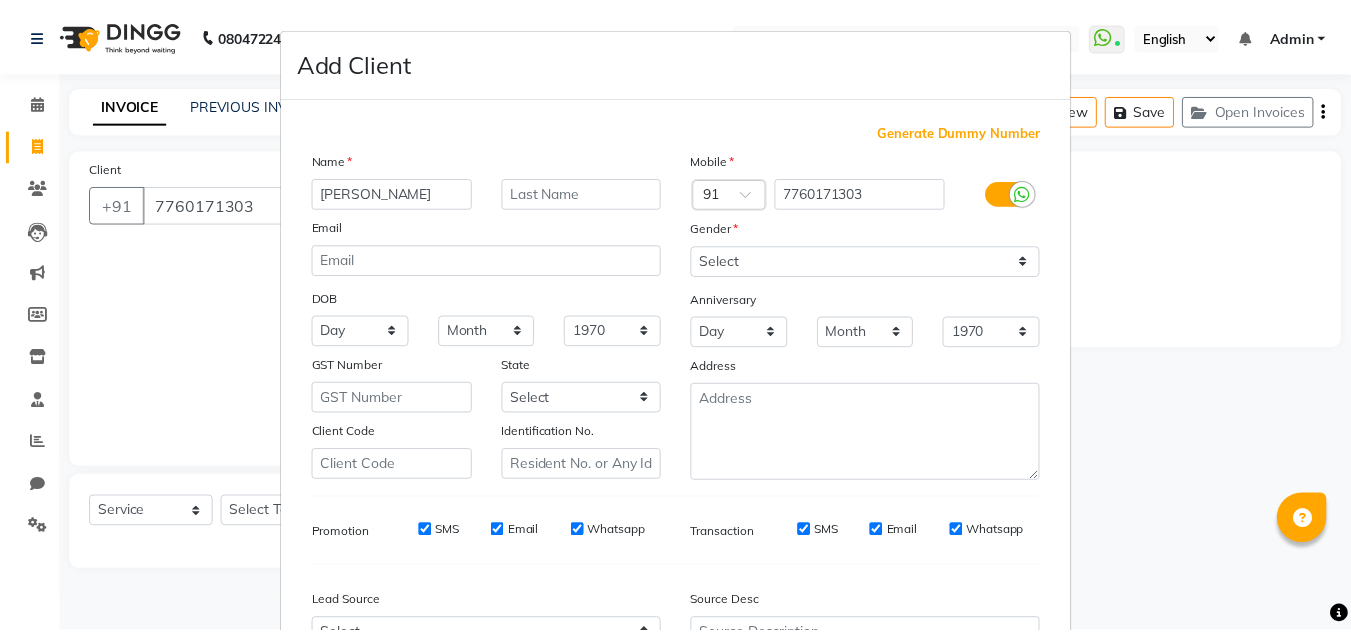 scroll, scrollTop: 216, scrollLeft: 0, axis: vertical 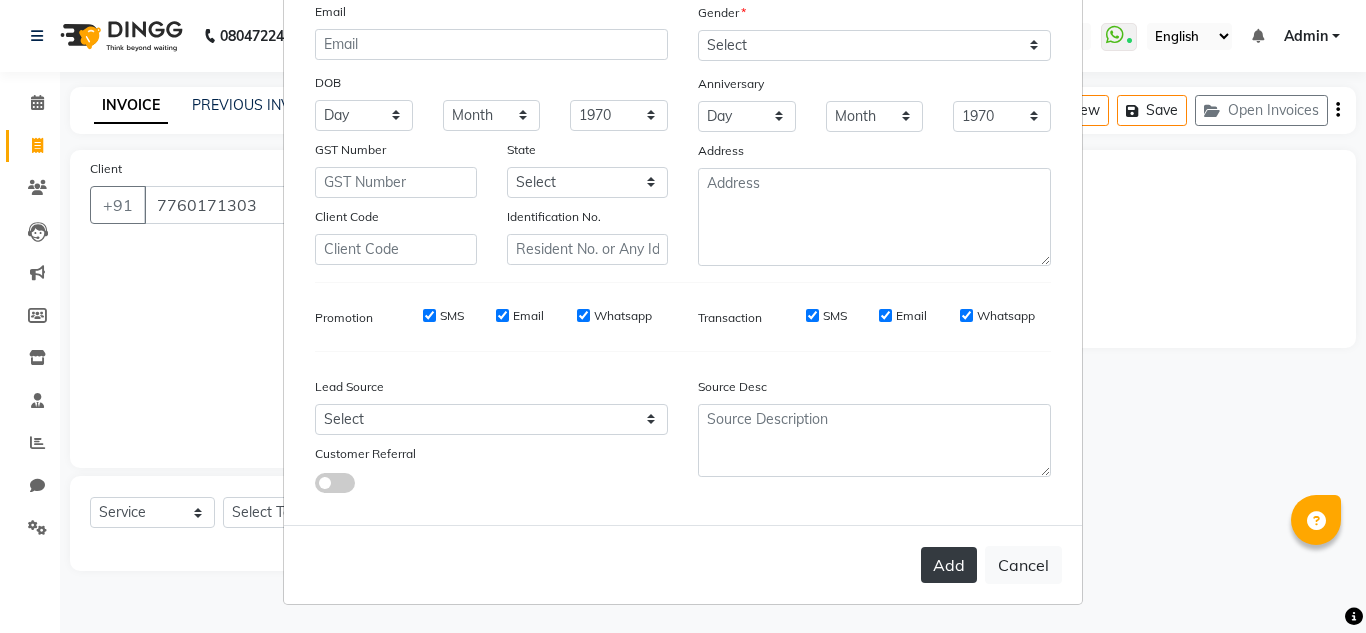 click on "Add   Cancel" at bounding box center [683, 564] 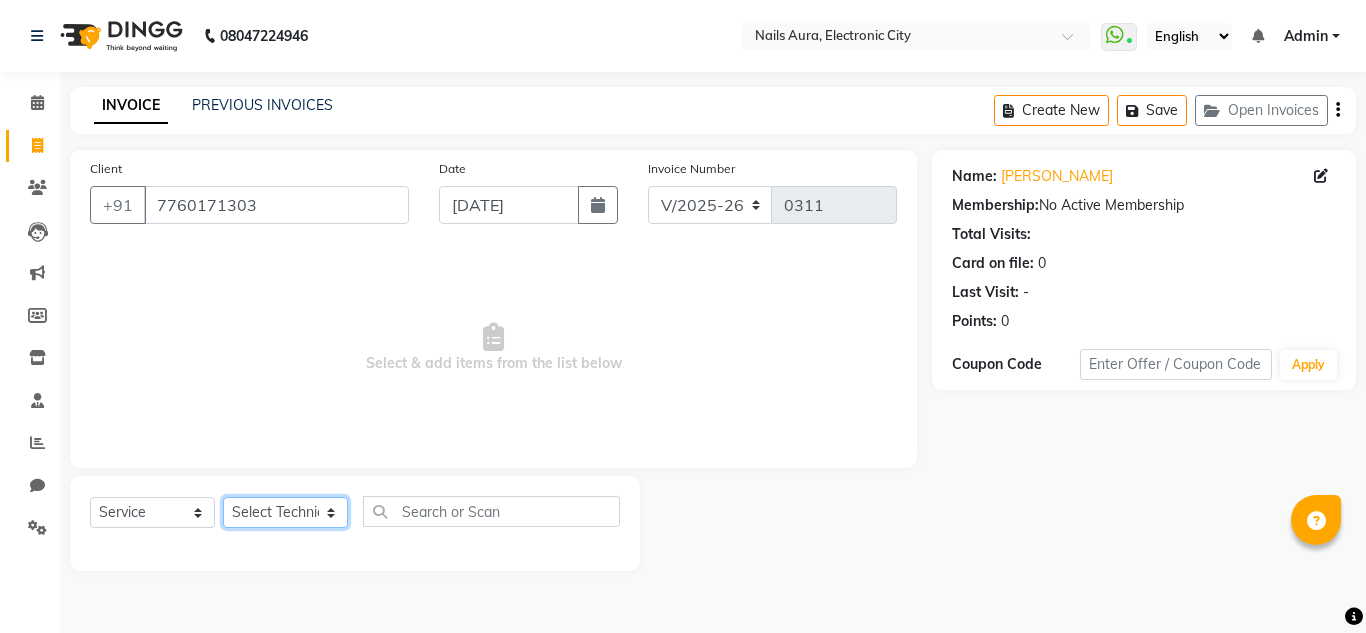 click on "Select Technician [PERSON_NAME] [PERSON_NAME] Pooja [PERSON_NAME] [PERSON_NAME] [PERSON_NAME] [PERSON_NAME] Vikram" 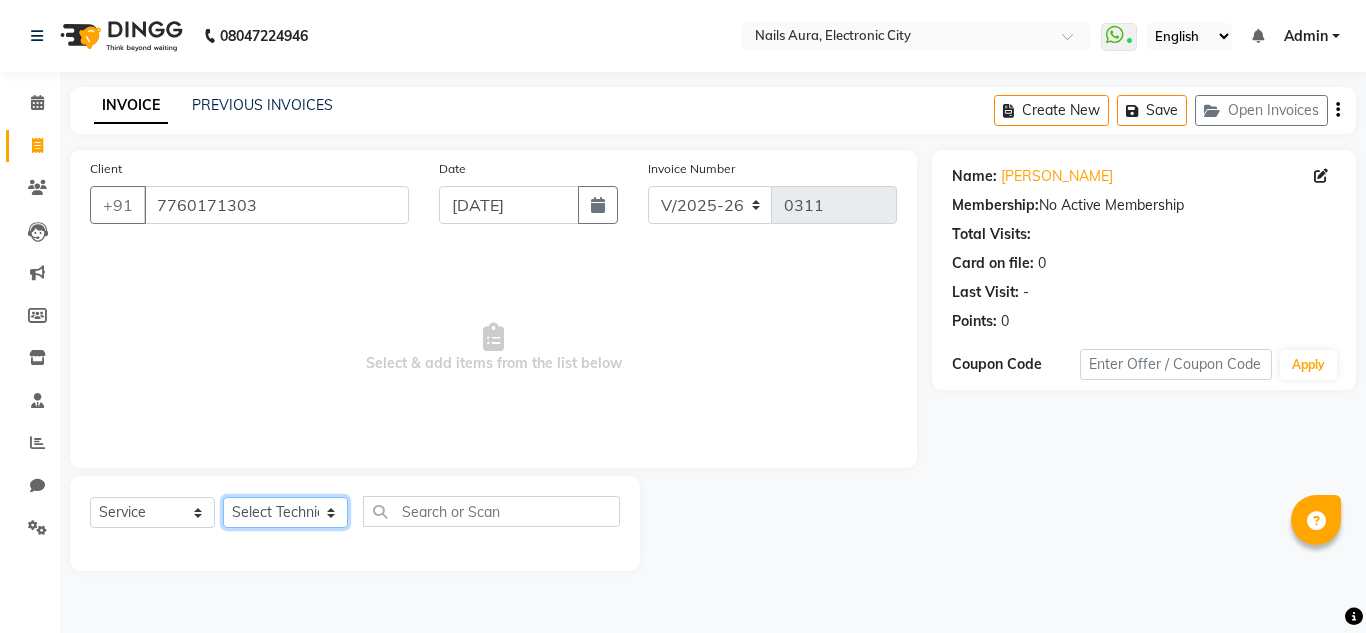 select on "83471" 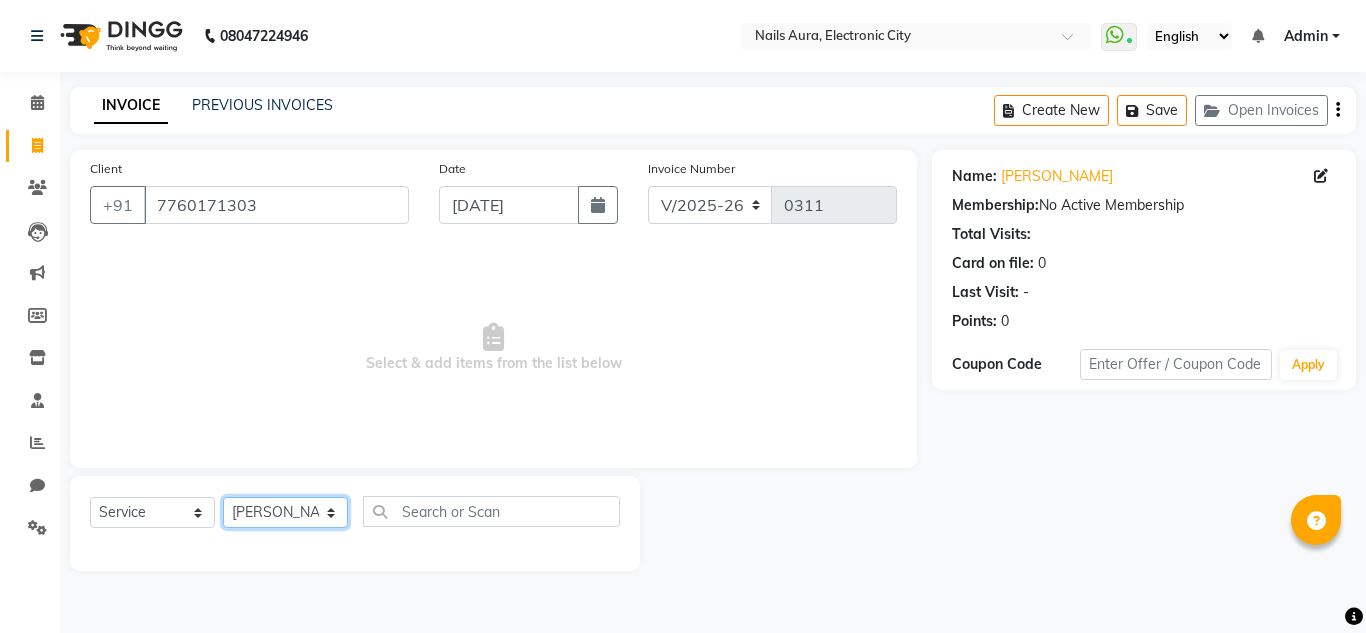 click on "Select Technician [PERSON_NAME] [PERSON_NAME] Pooja [PERSON_NAME] [PERSON_NAME] [PERSON_NAME] [PERSON_NAME] Vikram" 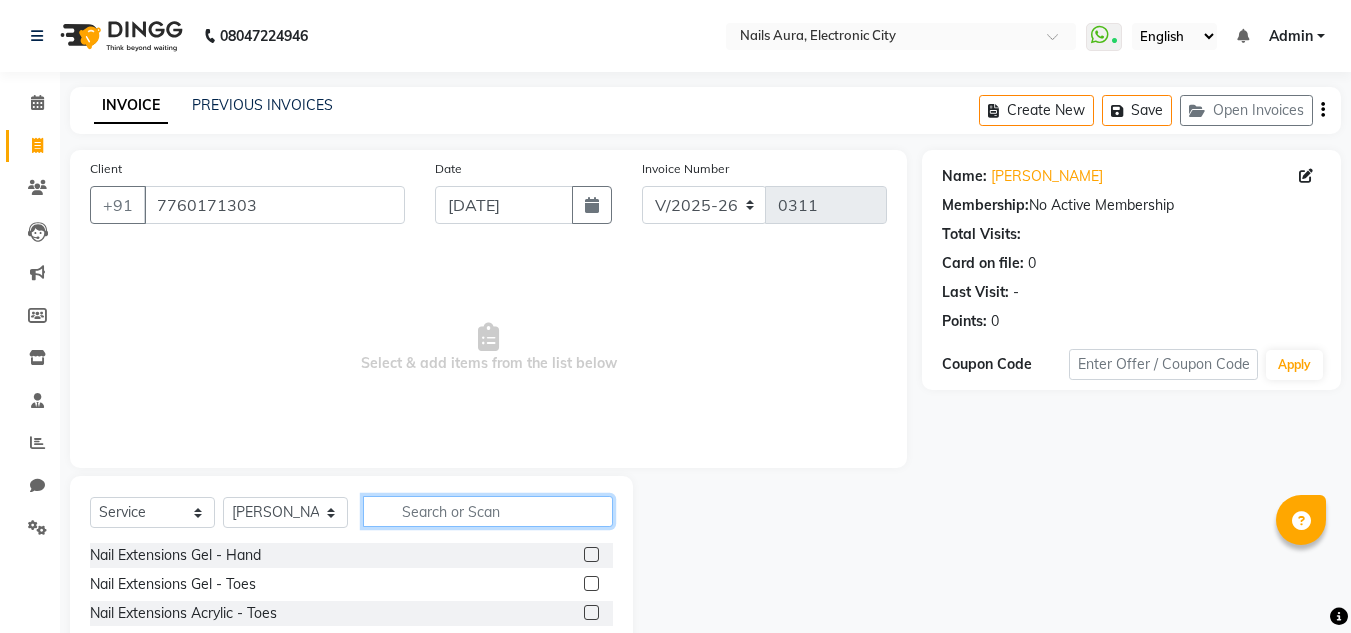 click 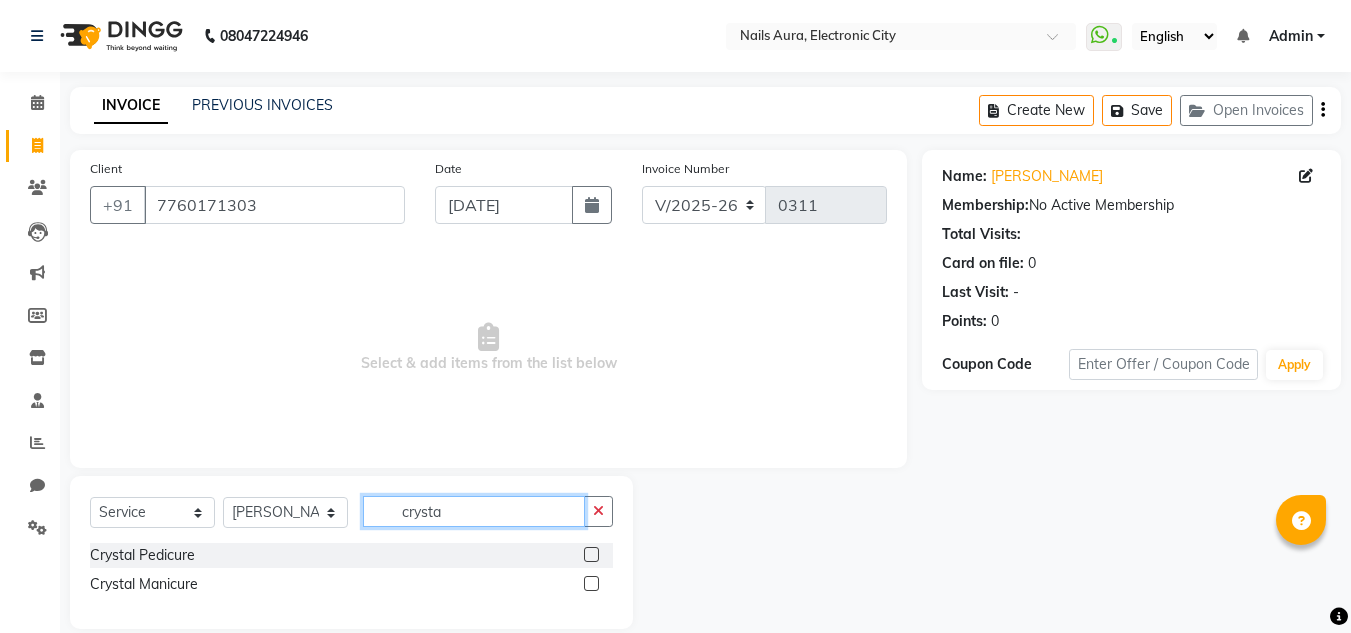 type on "crysta" 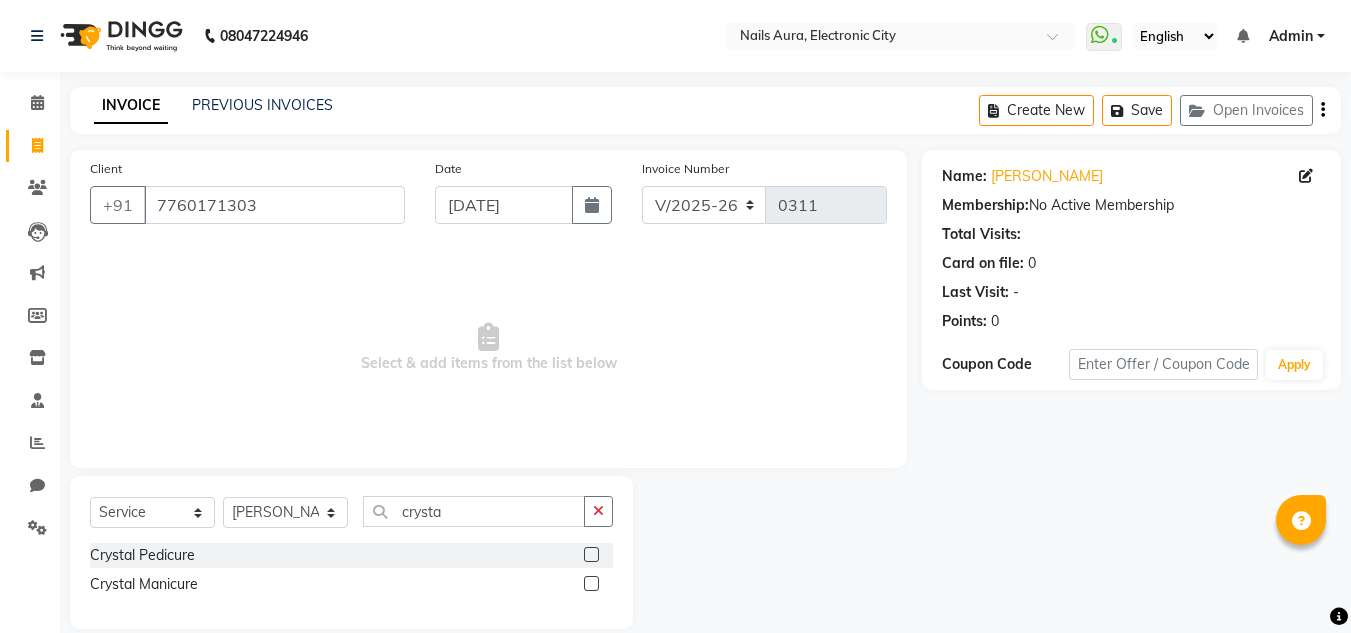 click 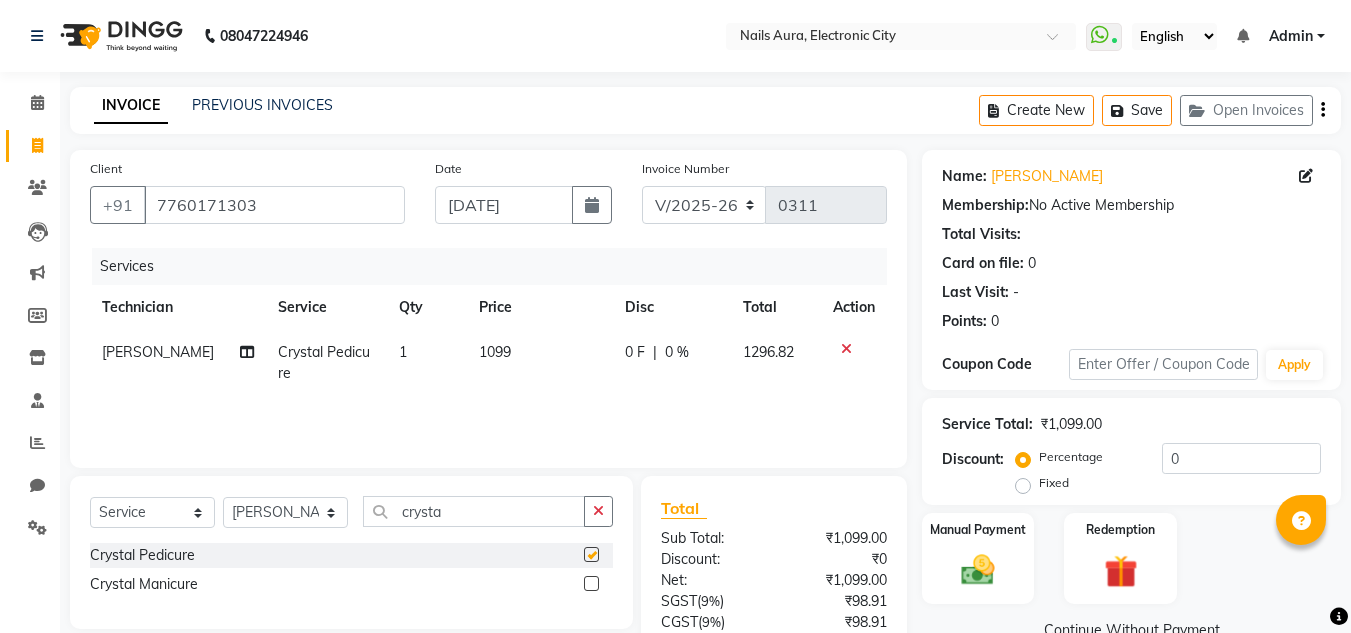 checkbox on "false" 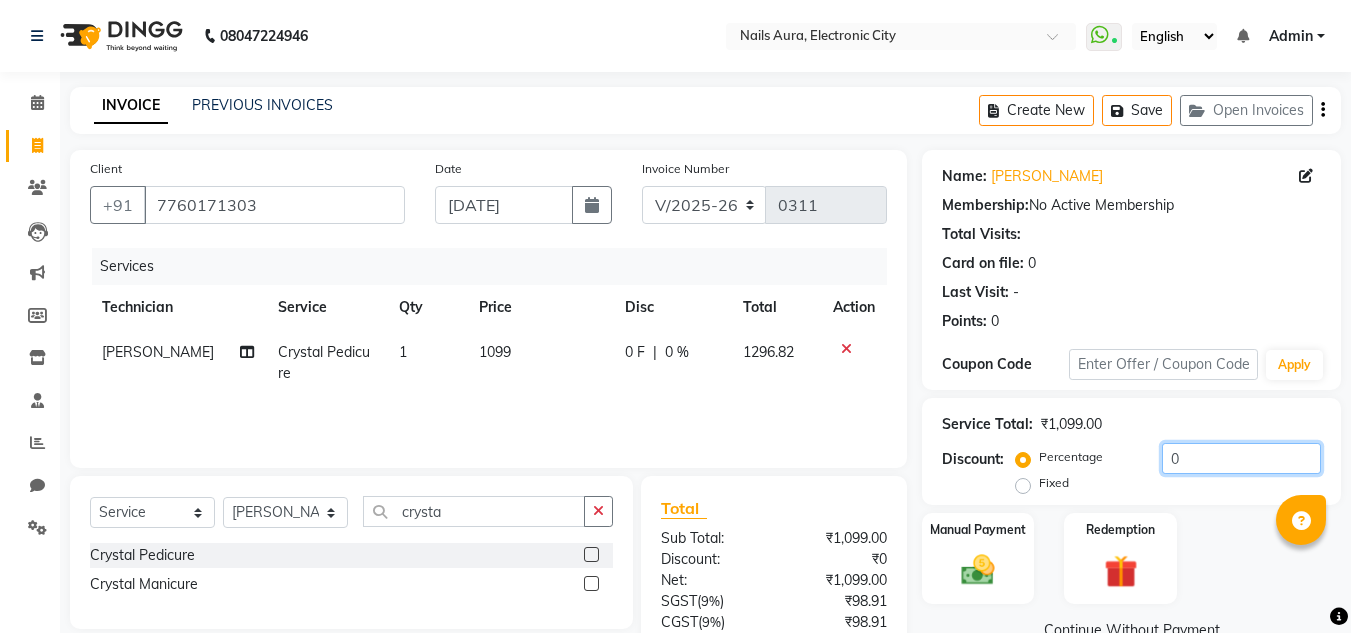 click on "0" 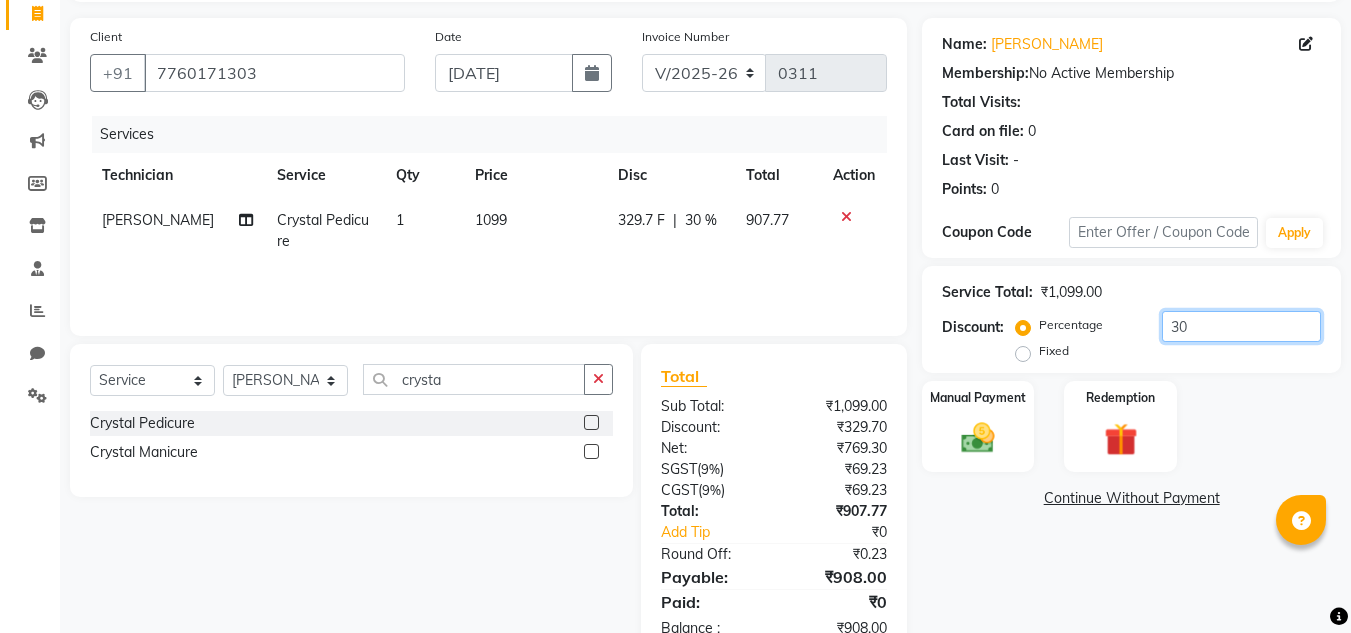 scroll, scrollTop: 188, scrollLeft: 0, axis: vertical 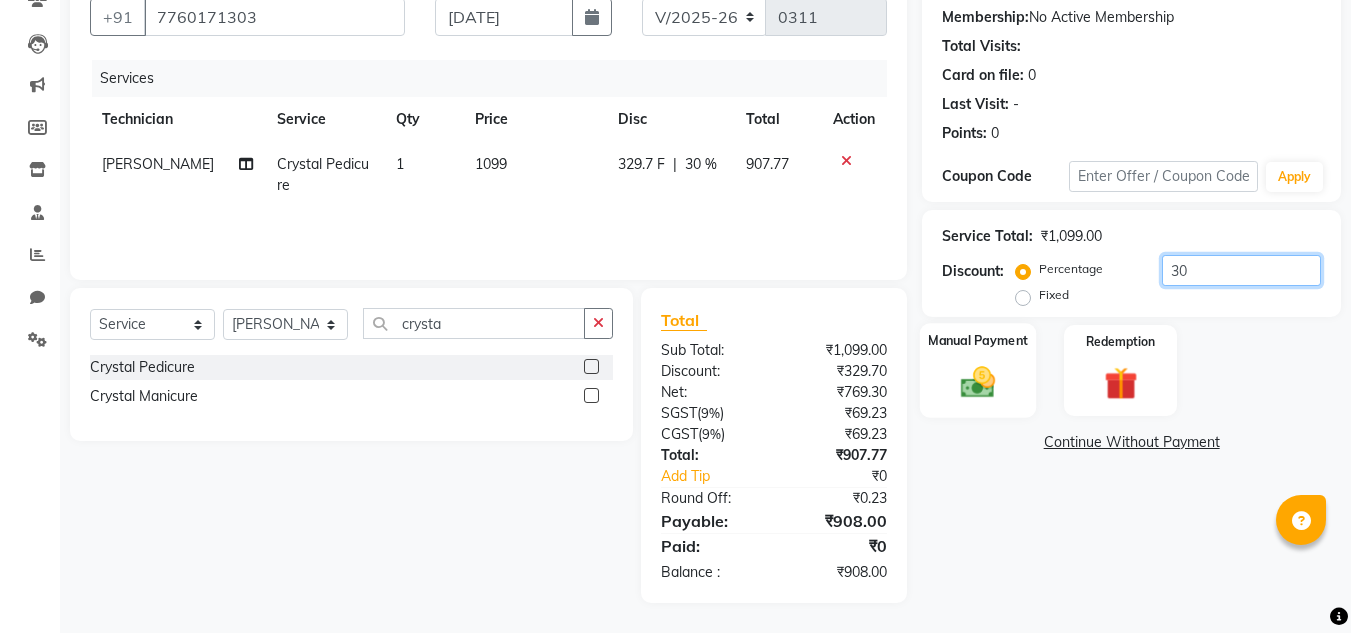 type on "30" 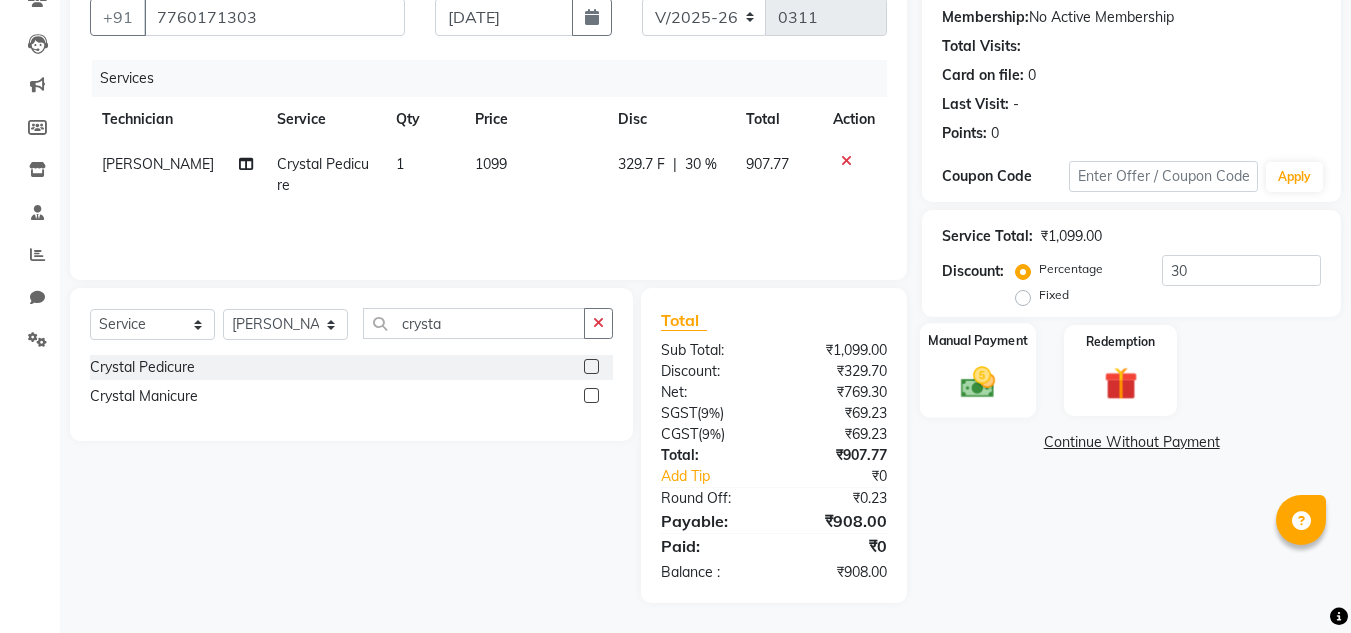 click on "Manual Payment" 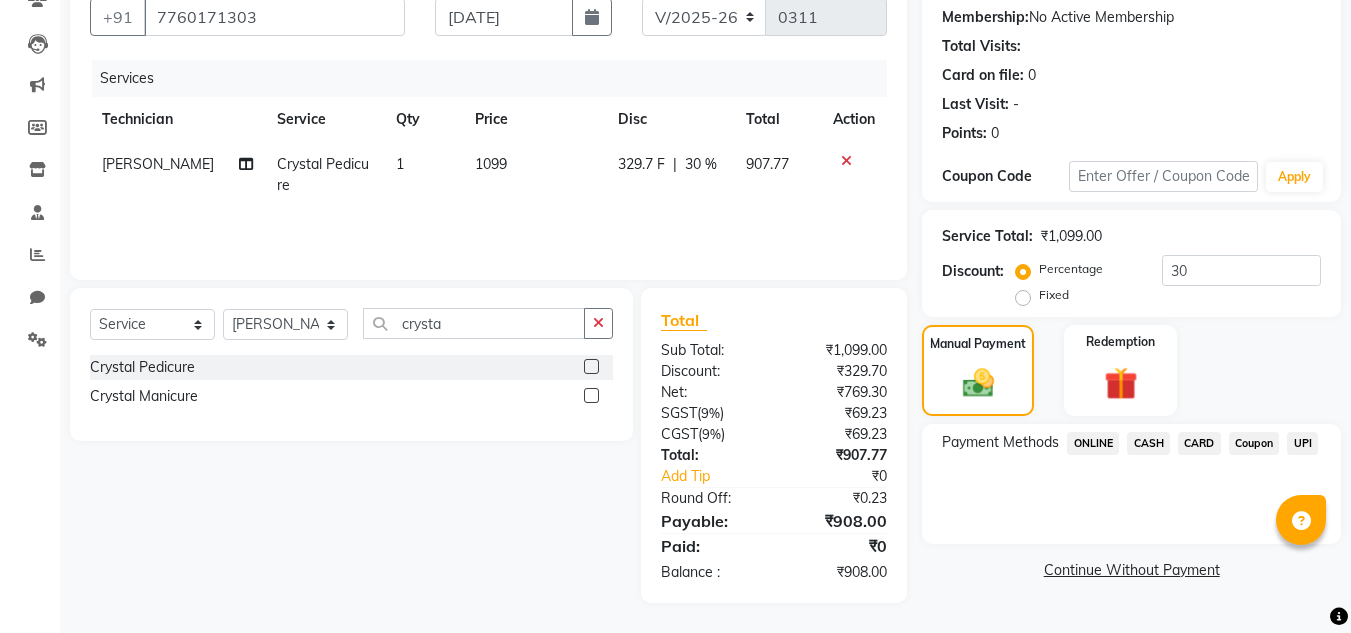 click on "UPI" 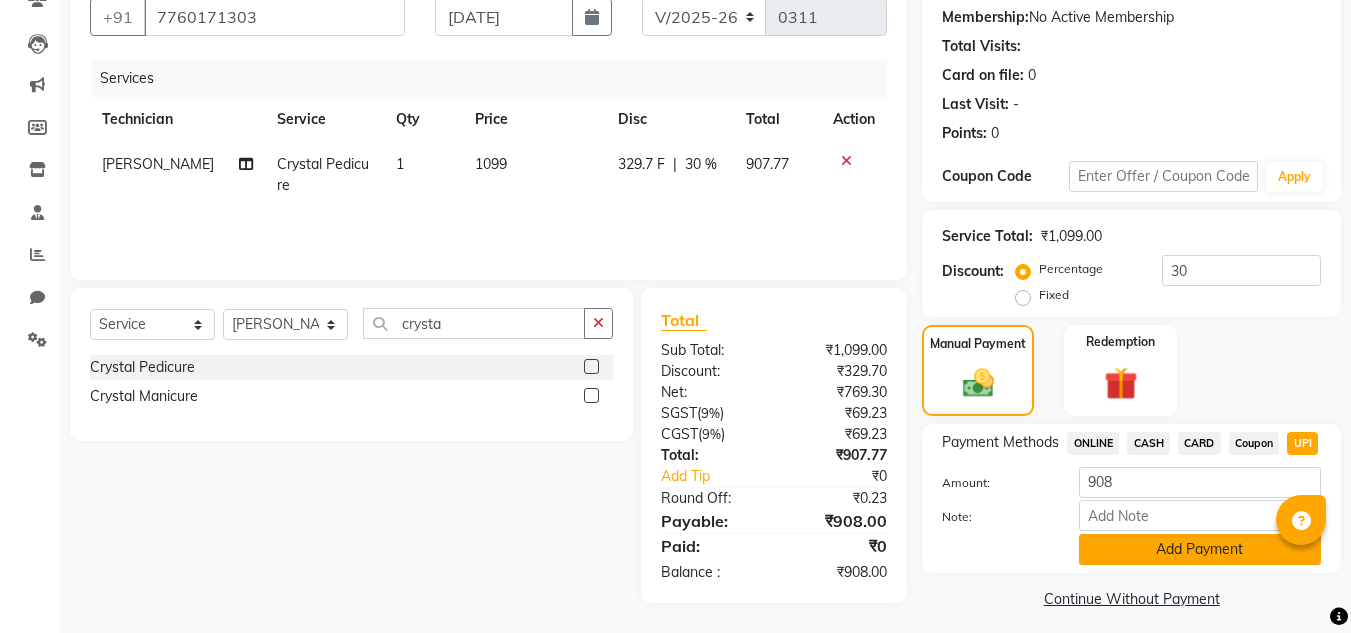 click on "Add Payment" 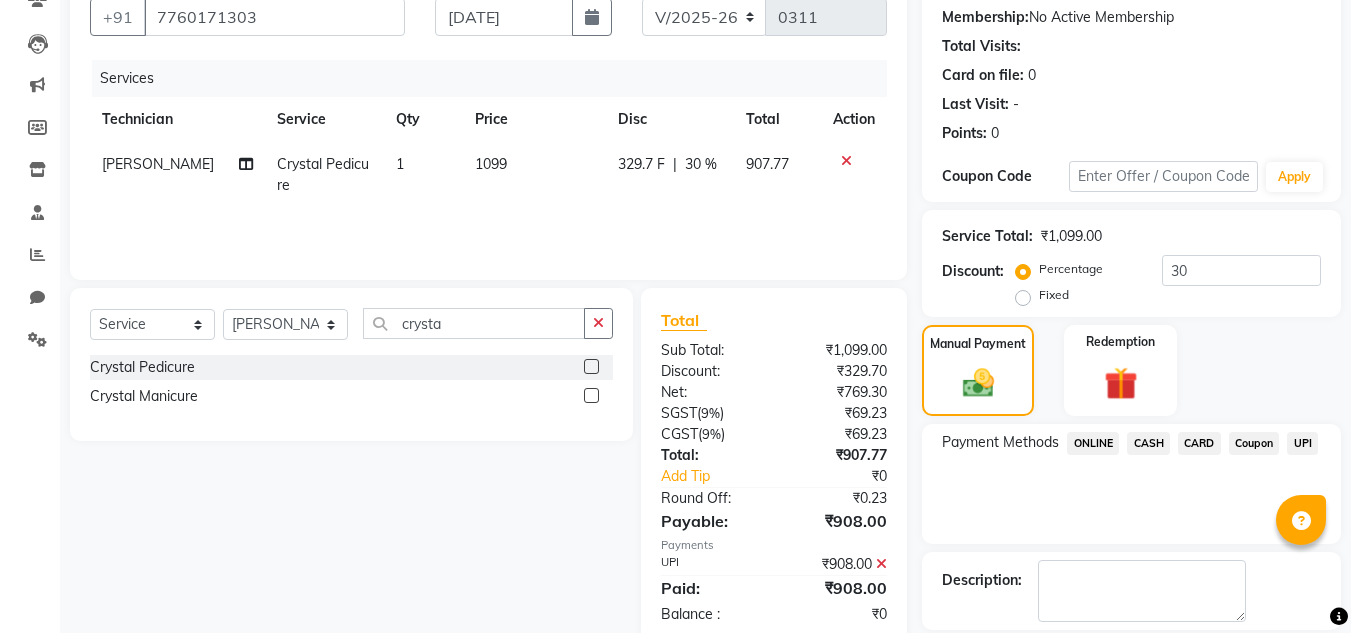 scroll, scrollTop: 283, scrollLeft: 0, axis: vertical 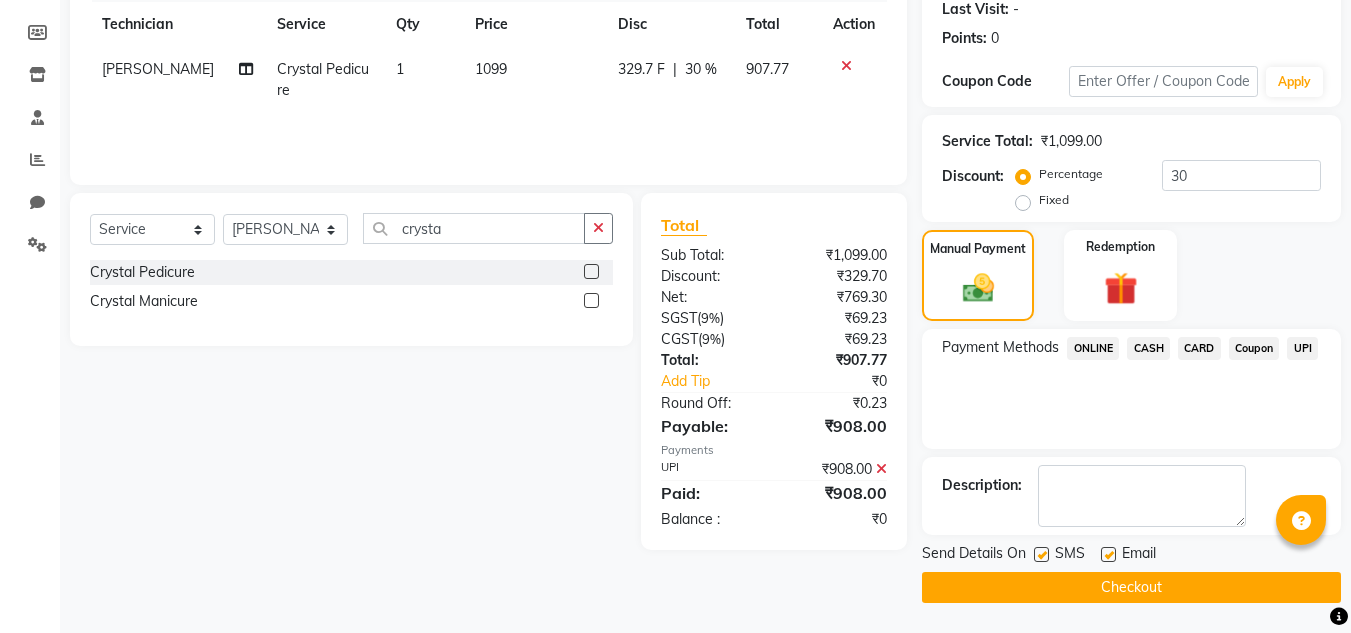 click on "Checkout" 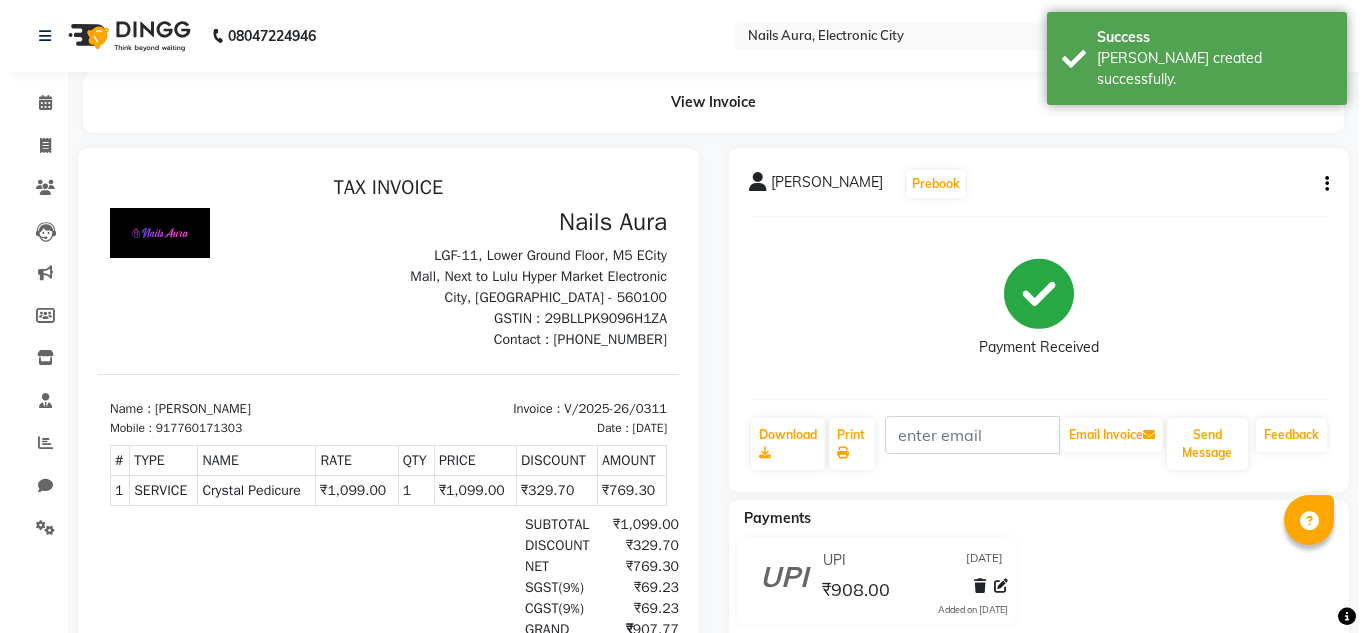 scroll, scrollTop: 0, scrollLeft: 0, axis: both 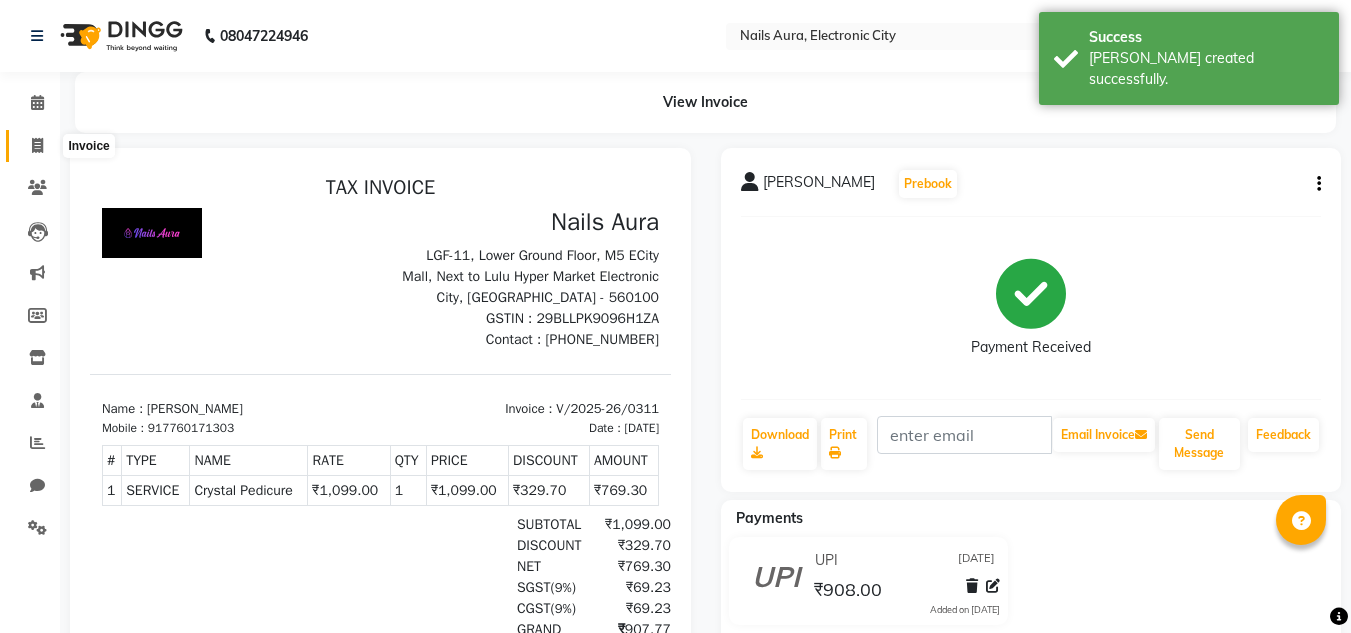 click 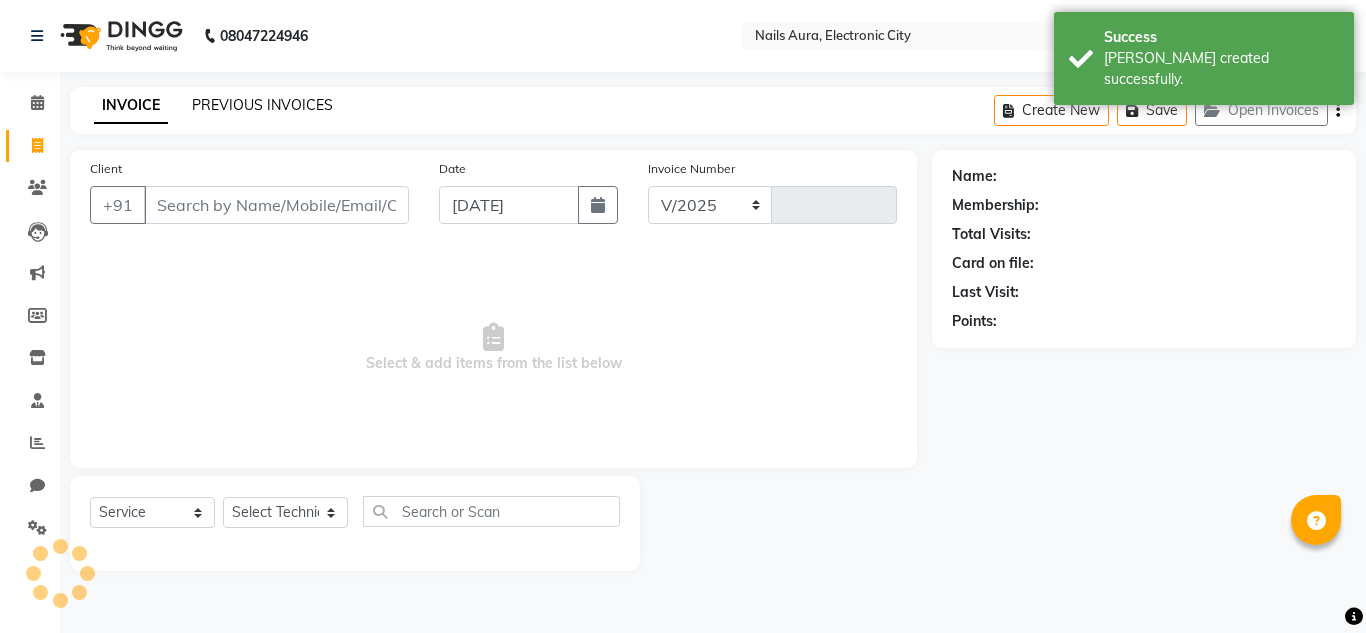 select on "8179" 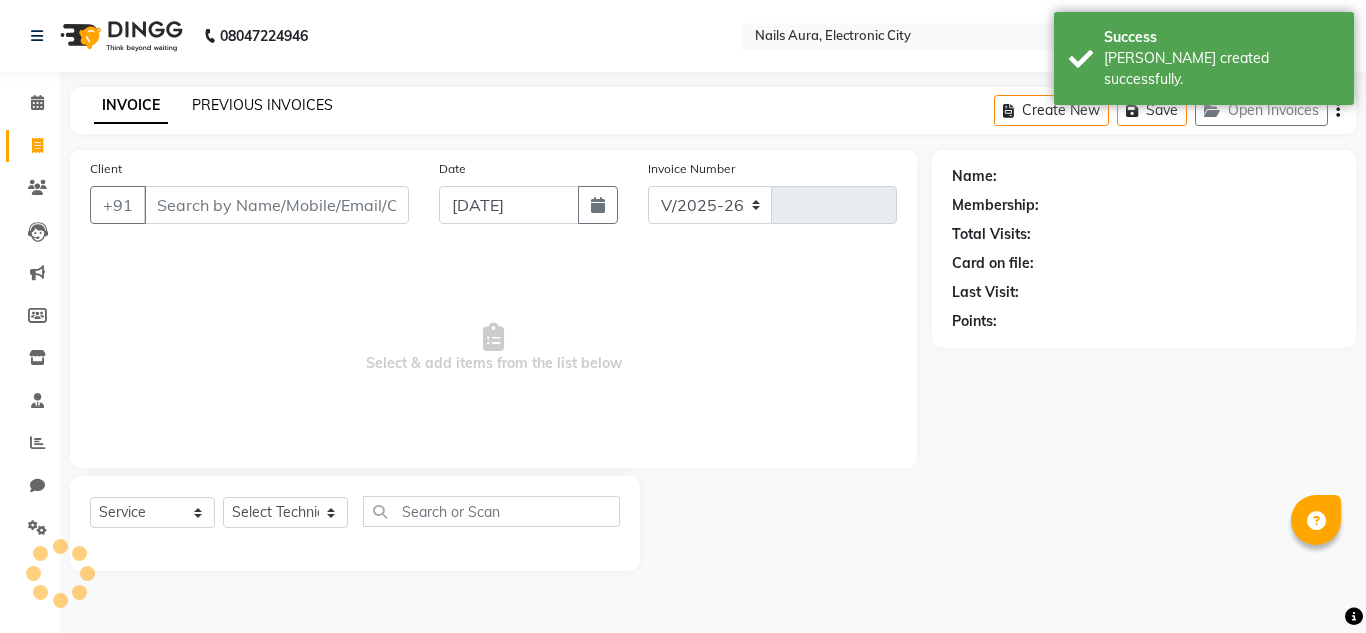 type on "0312" 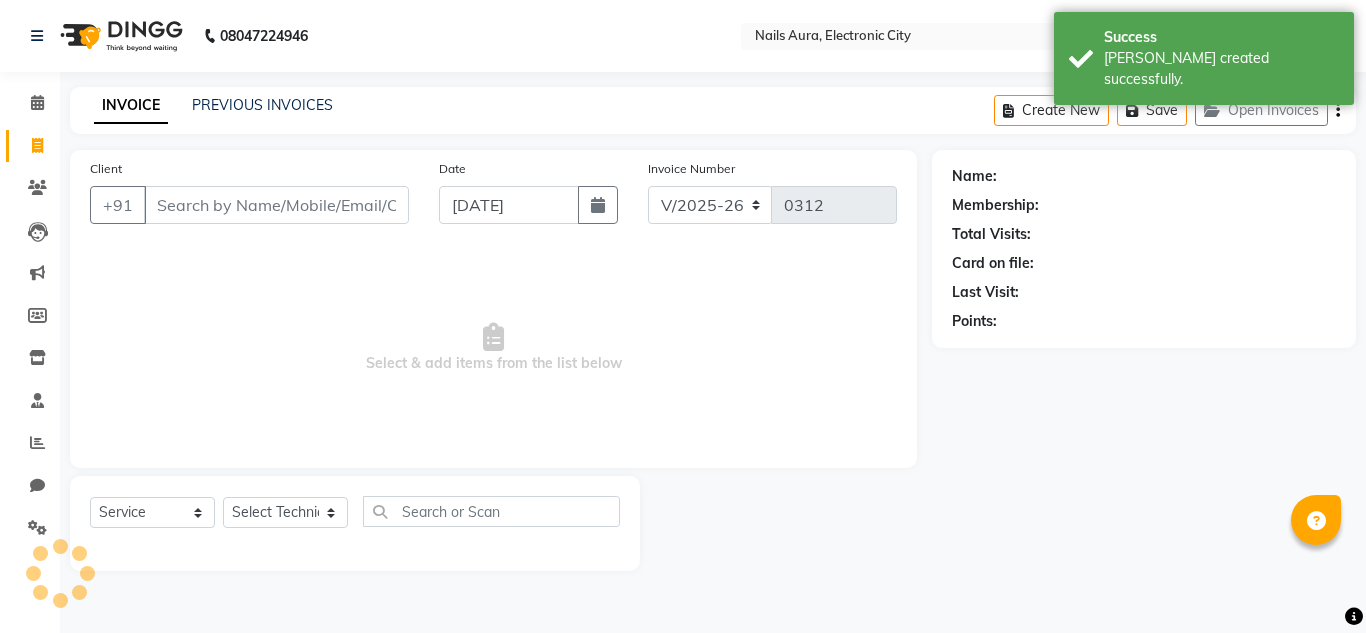 click on "08047224946 Select Location × Nails Aura, Electronic City  WhatsApp Status  ✕ Status:  Connected Most Recent Message: [DATE]     11:55 AM Recent Service Activity: [DATE]     12:52 PM English ENGLISH Español العربية मराठी हिंदी ગુજરાતી தமிழ் 中文 Notifications nothing to show Admin Manage Profile Change Password Sign out  Version:3.15.4  ☀ Nails Aura, Electronic City  Calendar  Invoice  Clients  Leads   Marketing  Members  Inventory  Staff  Reports  Chat  Settings Completed InProgress Upcoming Dropped Tentative Check-In Confirm Bookings Generate Report Segments Page Builder INVOICE PREVIOUS INVOICES Create New   Save   Open Invoices  Client +91 Date [DATE] Invoice Number V/2025 V/[PHONE_NUMBER]  Select & add items from the list below  Select  Service  Product  Membership  Package Voucher Prepaid Gift Card  Select Technician [PERSON_NAME] [PERSON_NAME] Pooja [PERSON_NAME] [PERSON_NAME] [PERSON_NAME] [PERSON_NAME] Vikram Name: Membership:" at bounding box center [683, 316] 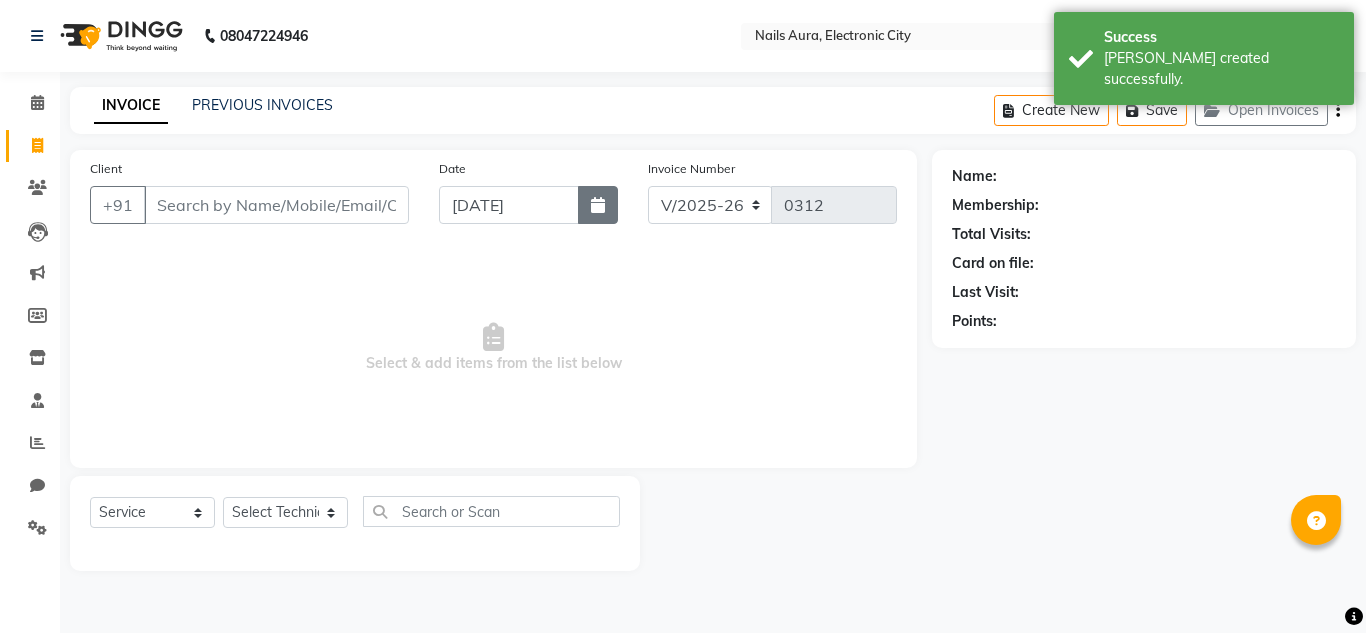 click 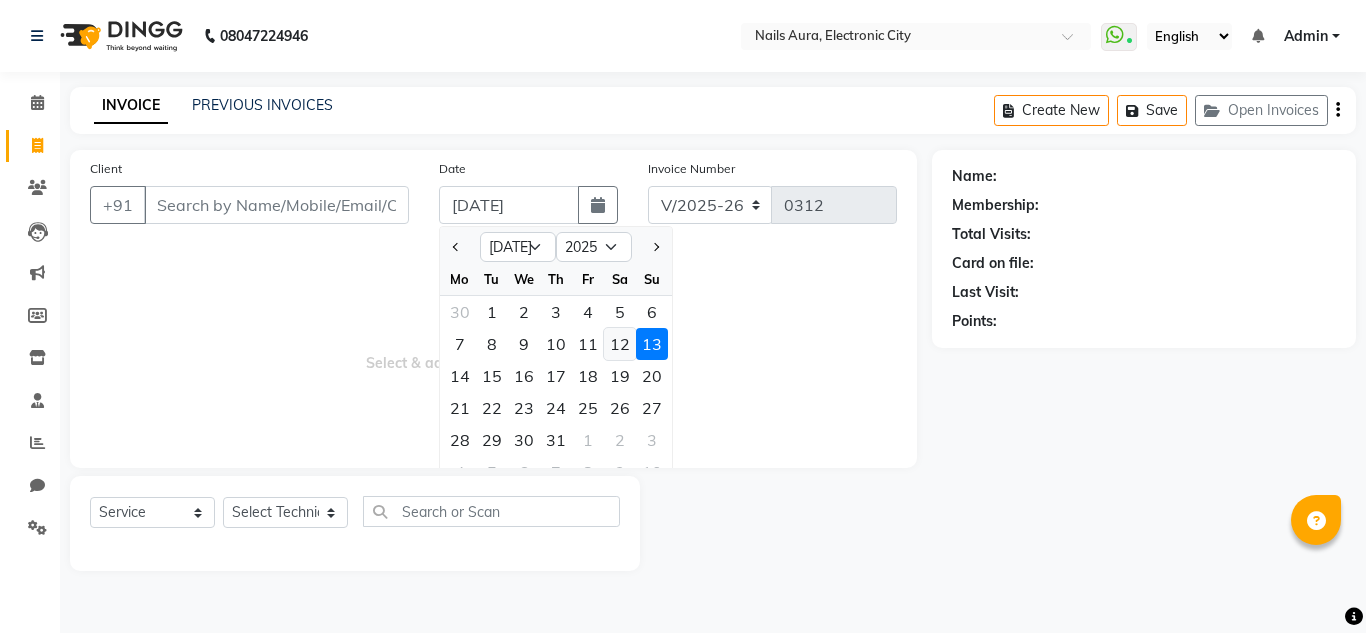 click on "12" 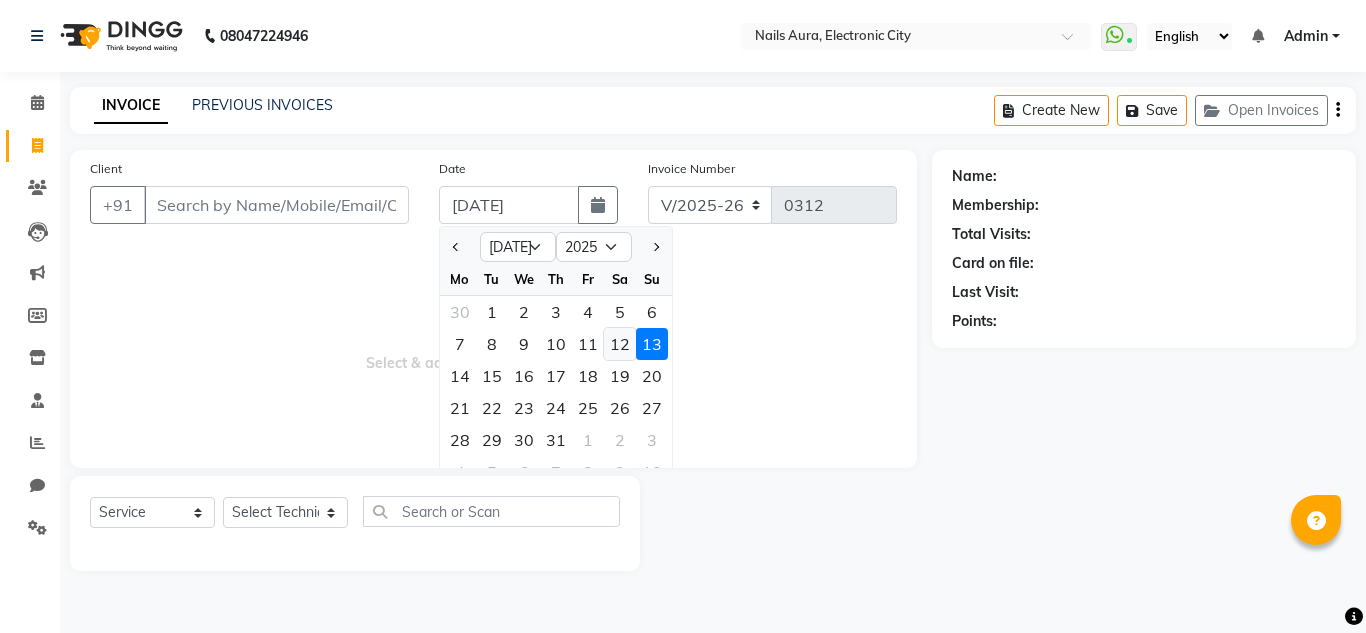 type on "12-07-2025" 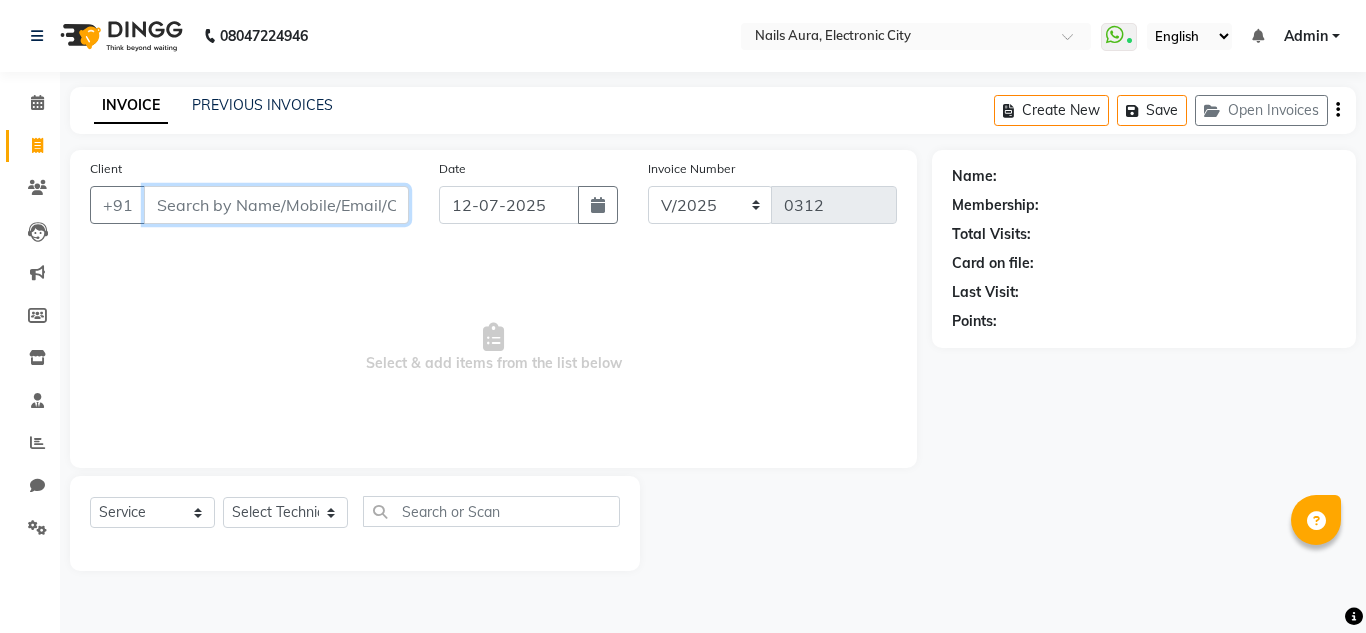 click on "Client" at bounding box center (276, 205) 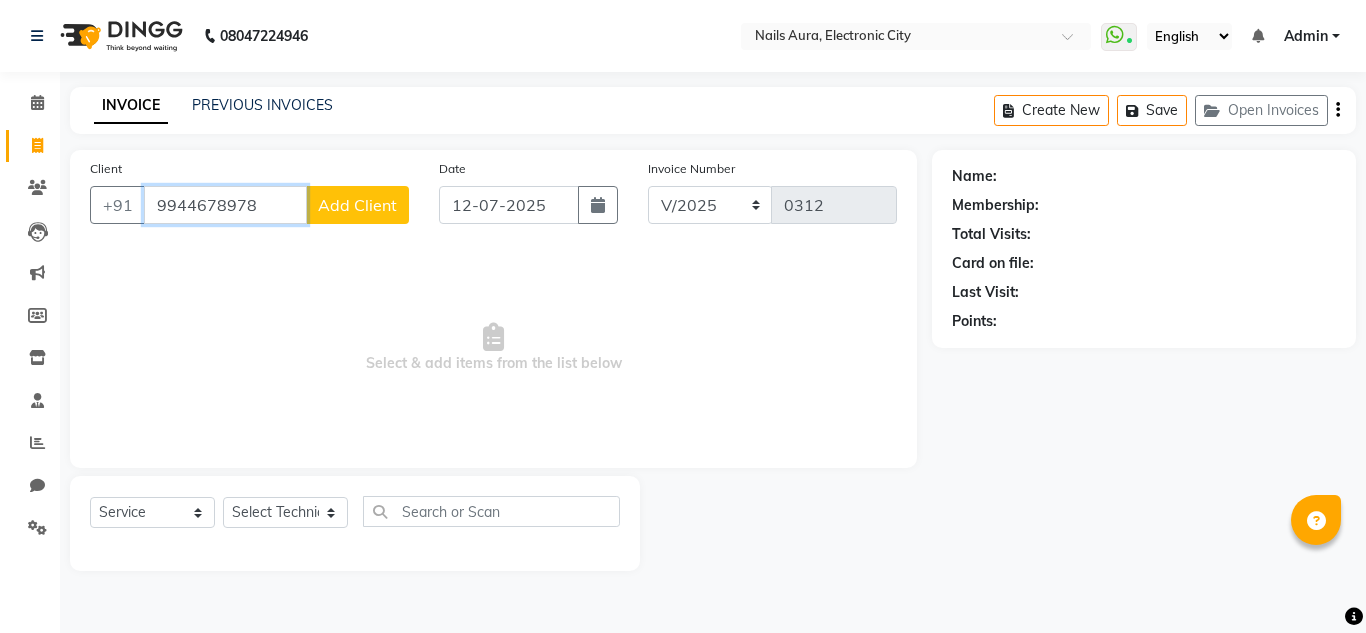 type on "9944678978" 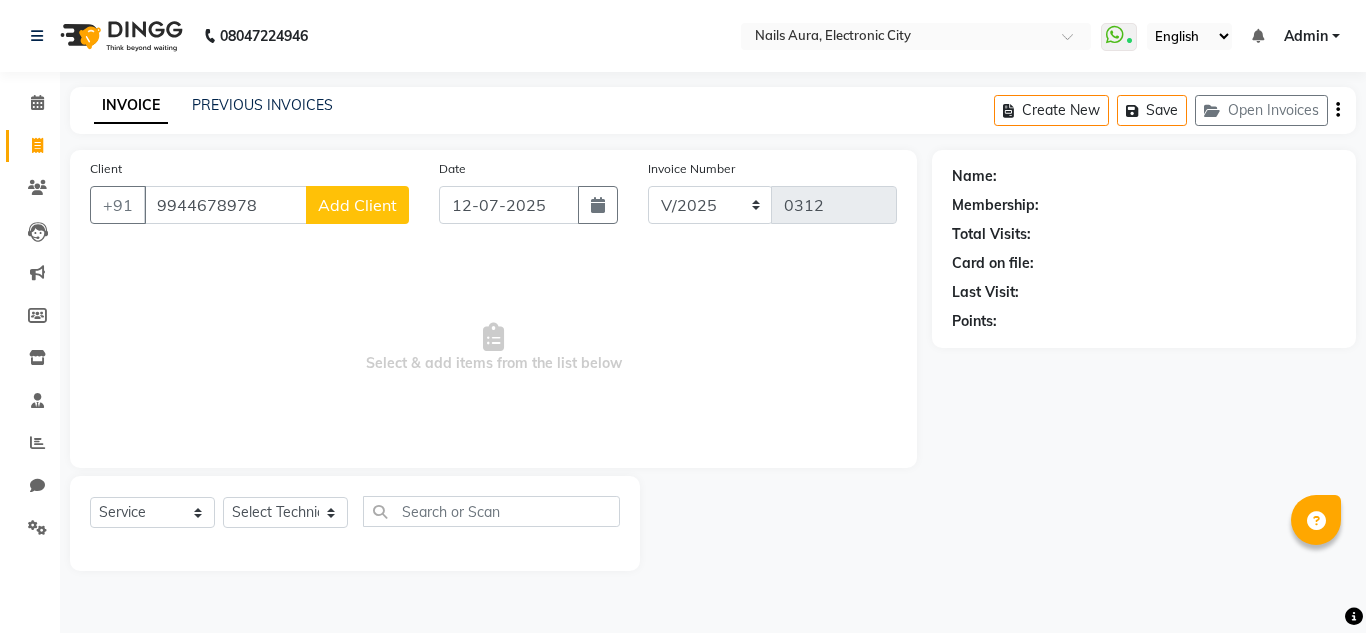 click on "Add Client" 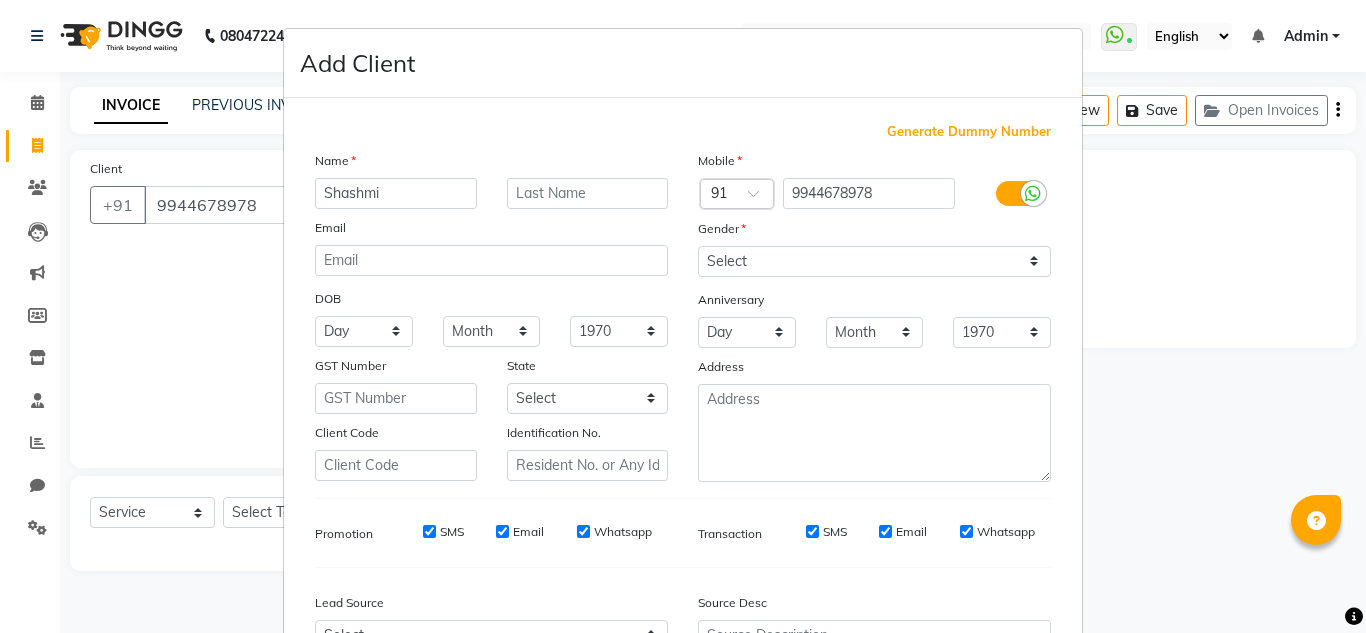 type on "Shashmi" 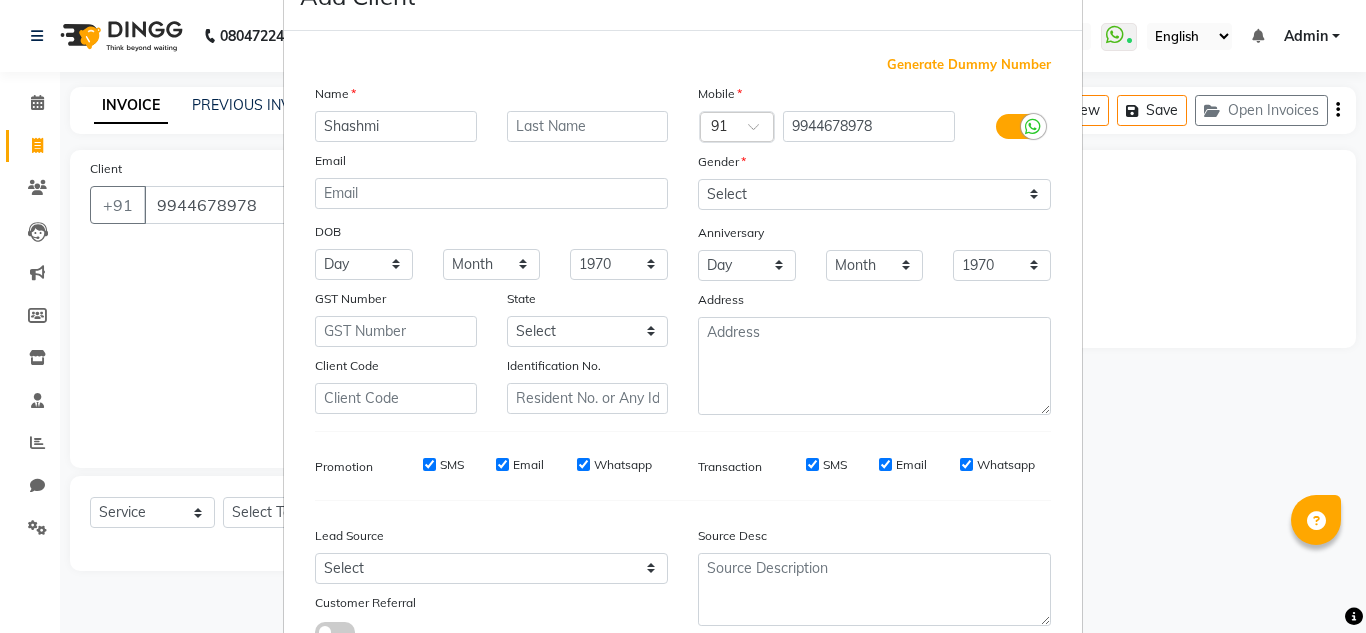 scroll, scrollTop: 64, scrollLeft: 0, axis: vertical 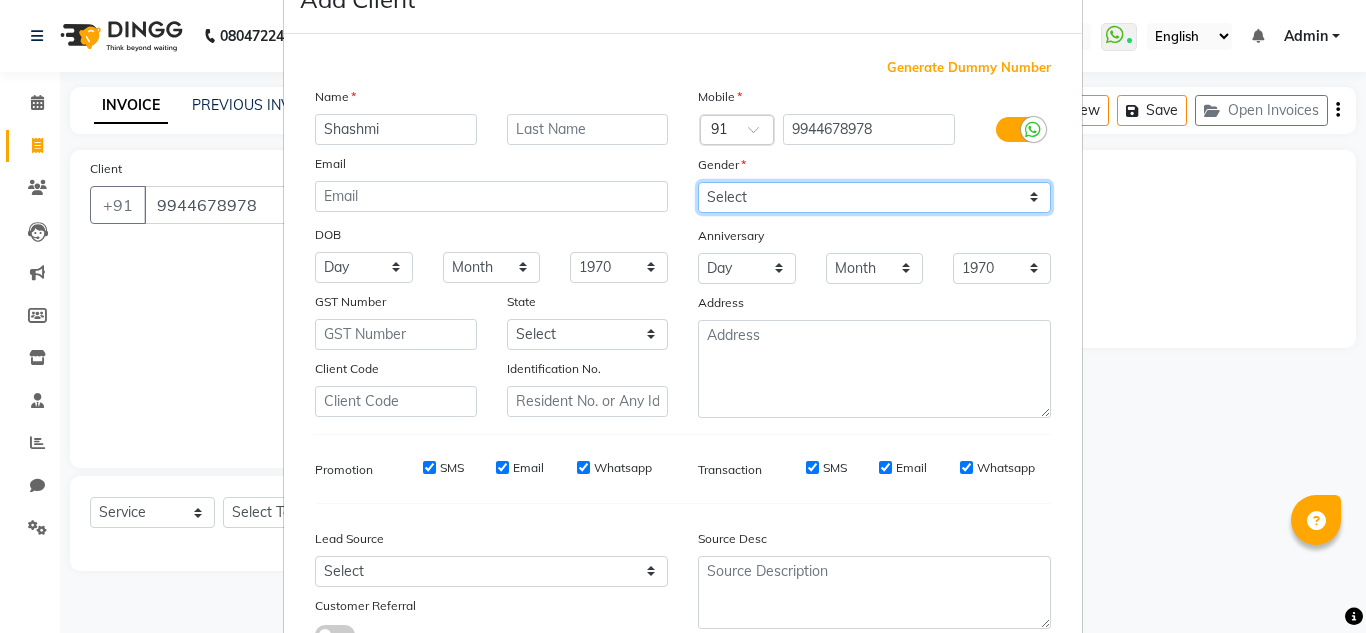 click on "Select [DEMOGRAPHIC_DATA] [DEMOGRAPHIC_DATA] Other Prefer Not To Say" at bounding box center (874, 197) 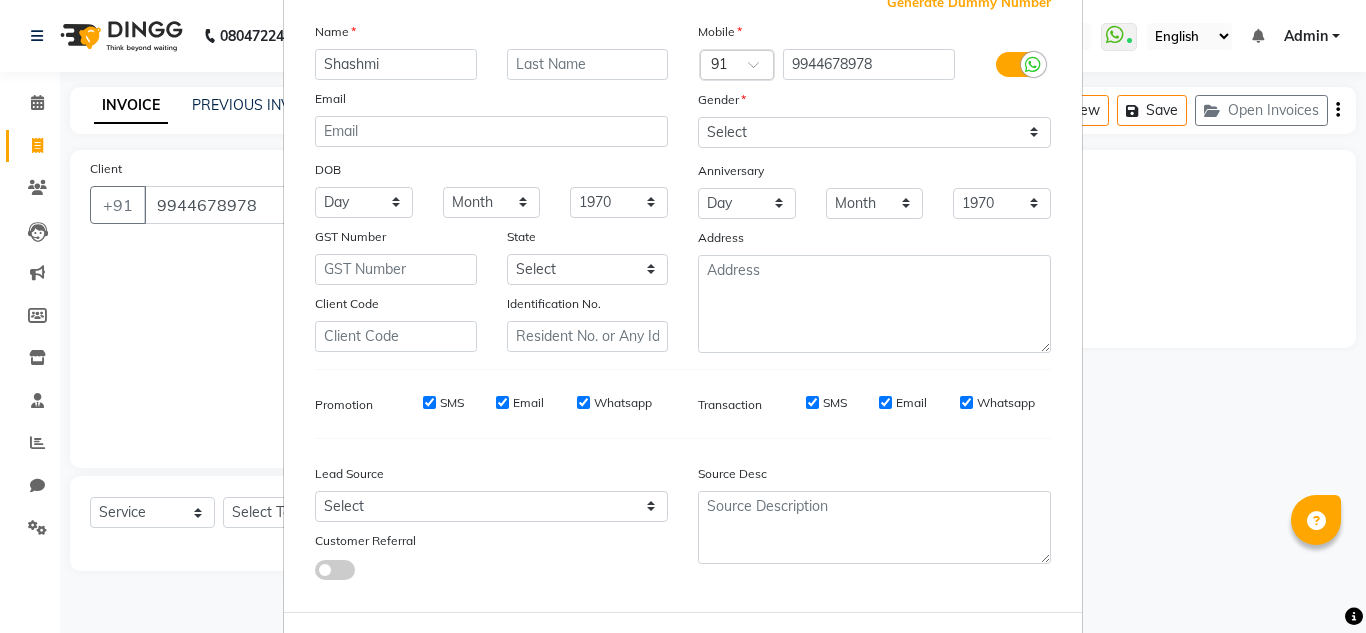 scroll, scrollTop: 115, scrollLeft: 0, axis: vertical 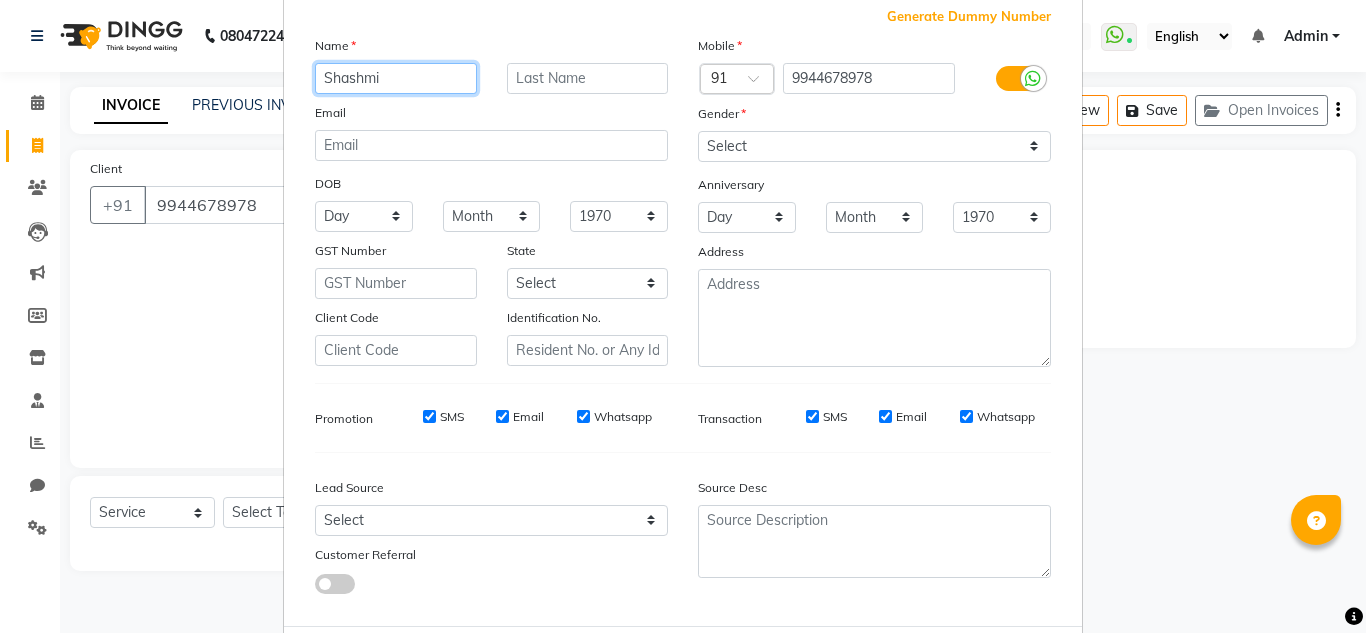 click on "Shashmi" at bounding box center (396, 78) 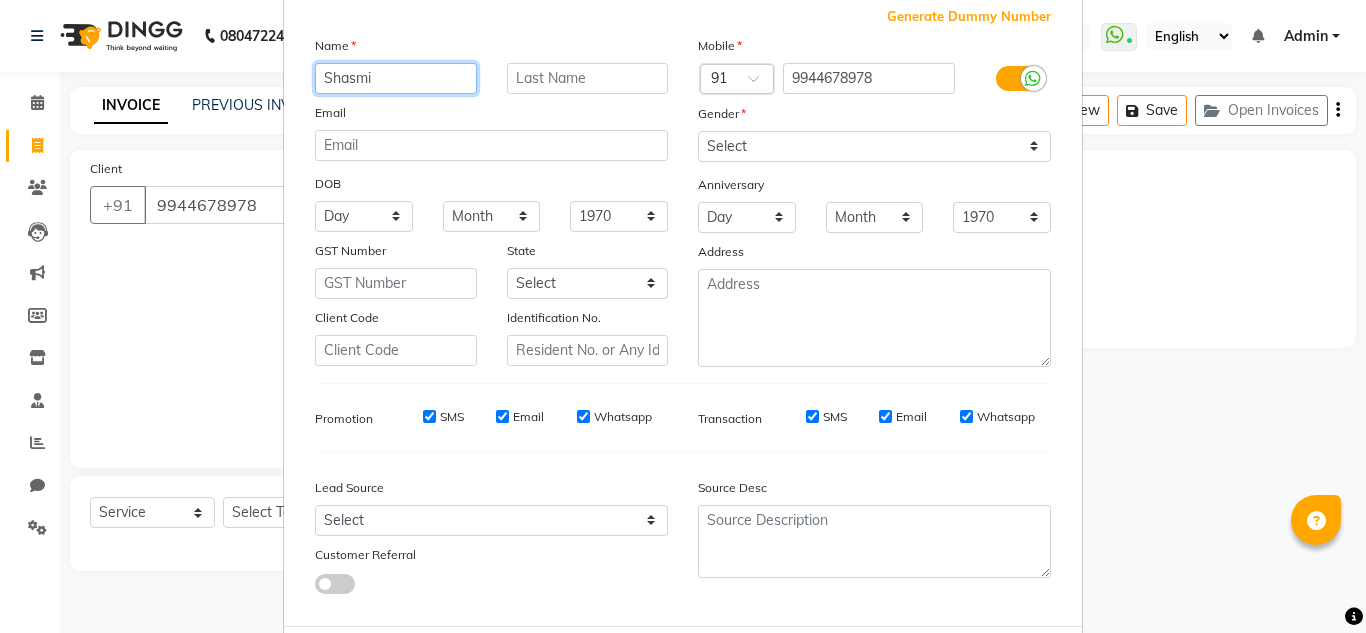 type on "Shasmi" 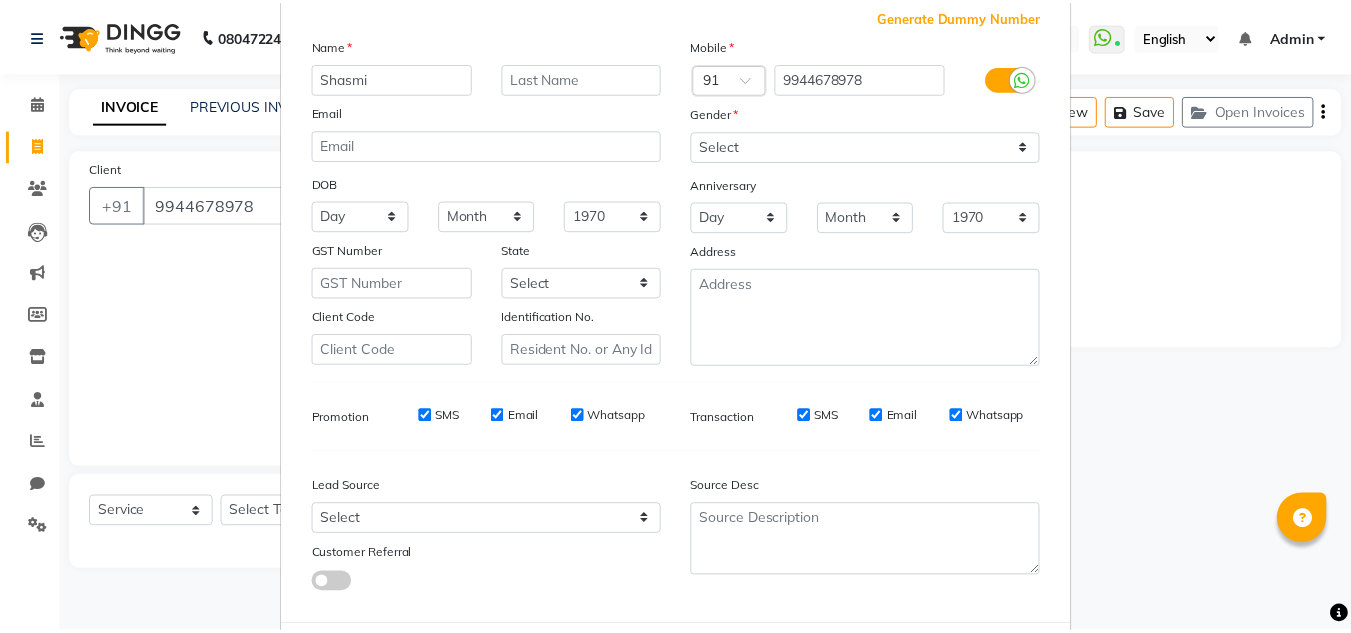 scroll, scrollTop: 216, scrollLeft: 0, axis: vertical 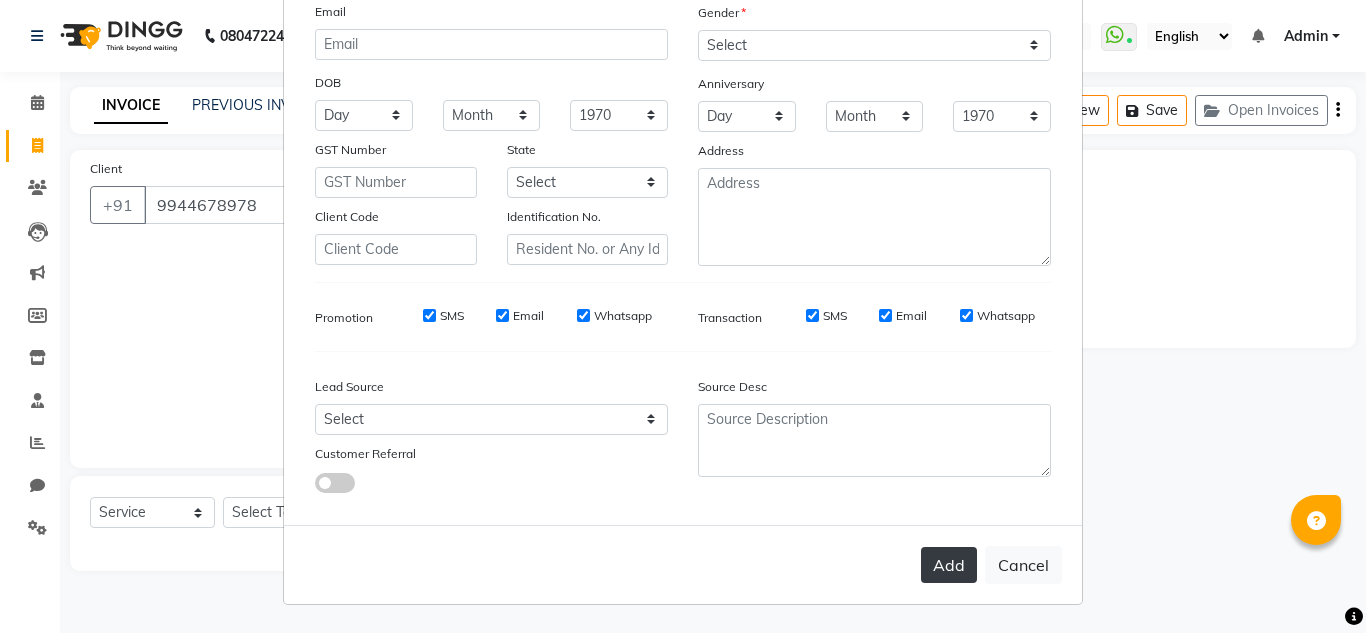 click on "Add" at bounding box center [949, 565] 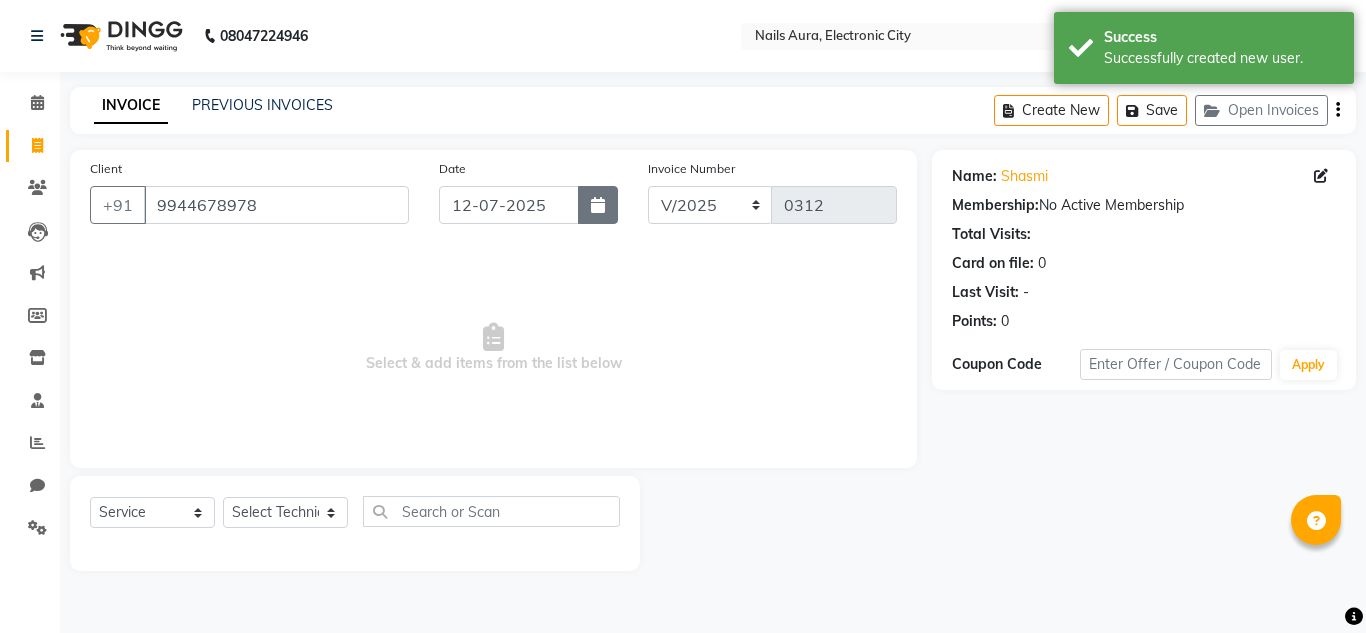 click 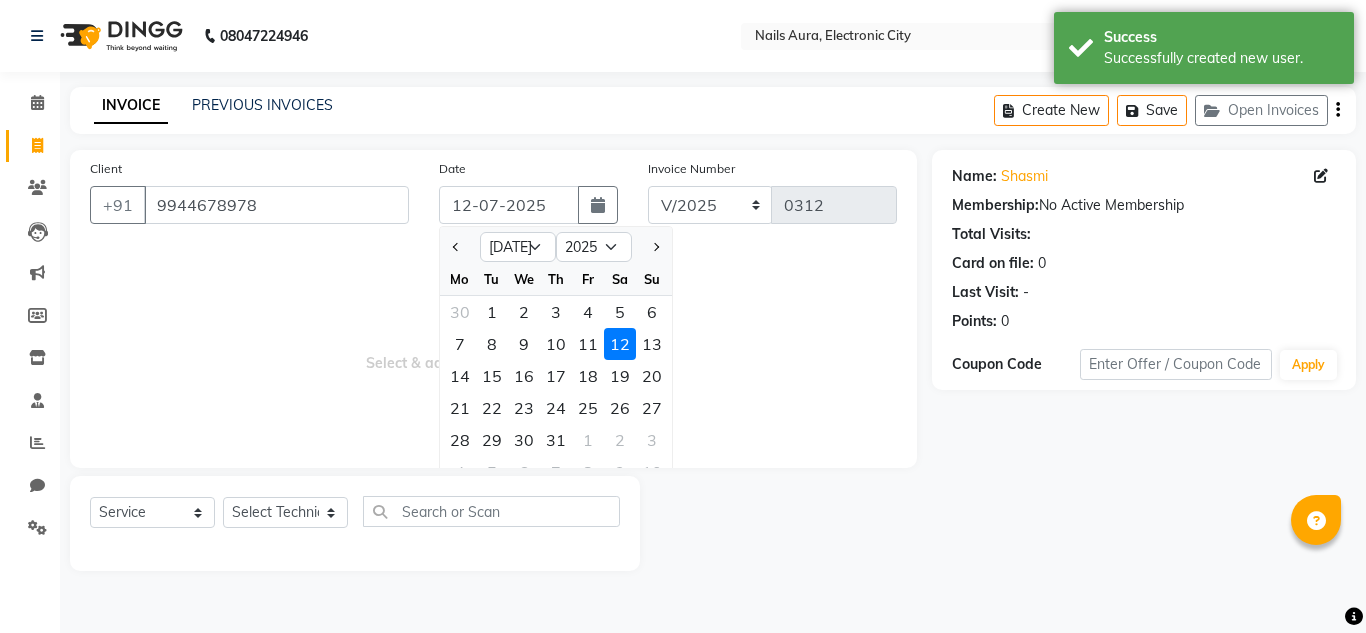 click on "Select & add items from the list below" at bounding box center [493, 348] 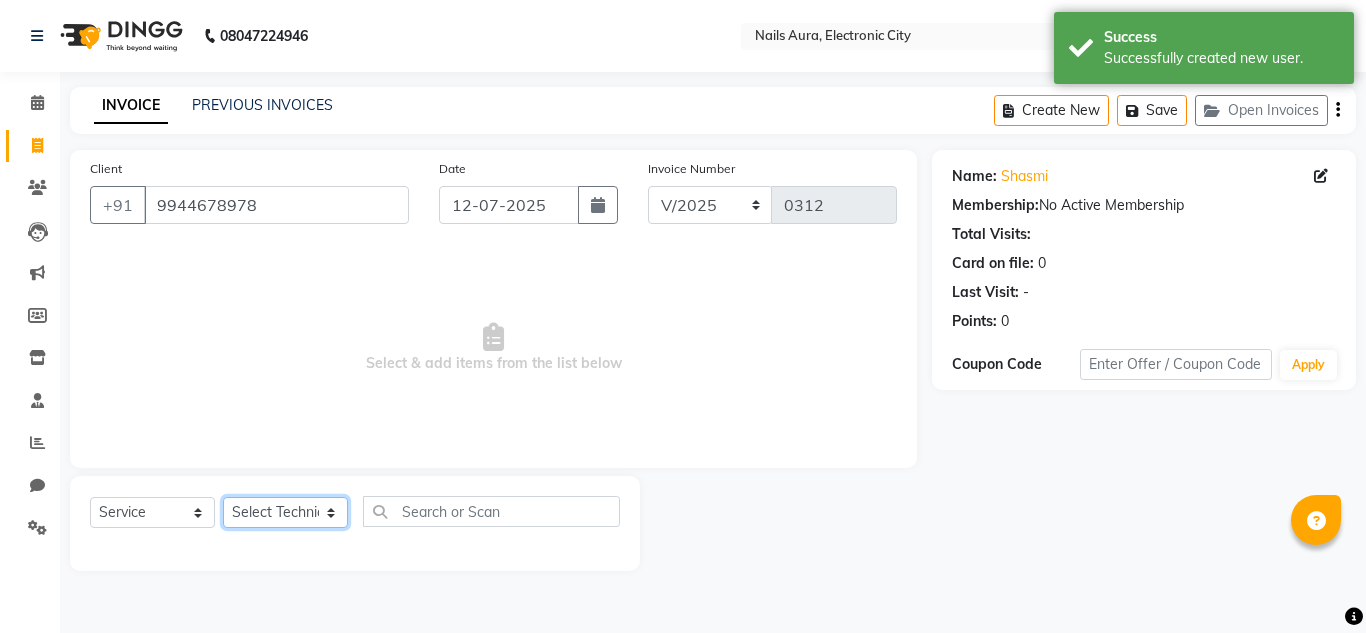 click on "Select Technician [PERSON_NAME] [PERSON_NAME] Pooja [PERSON_NAME] [PERSON_NAME] [PERSON_NAME] [PERSON_NAME] Vikram" 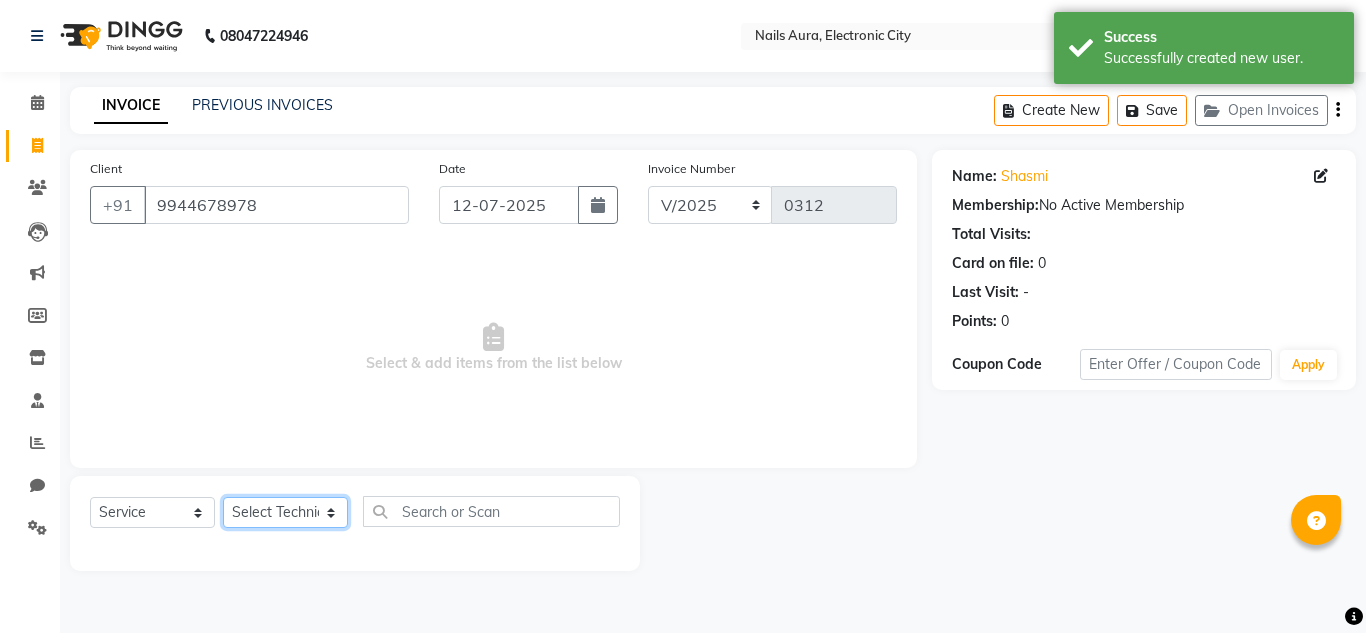 select on "80444" 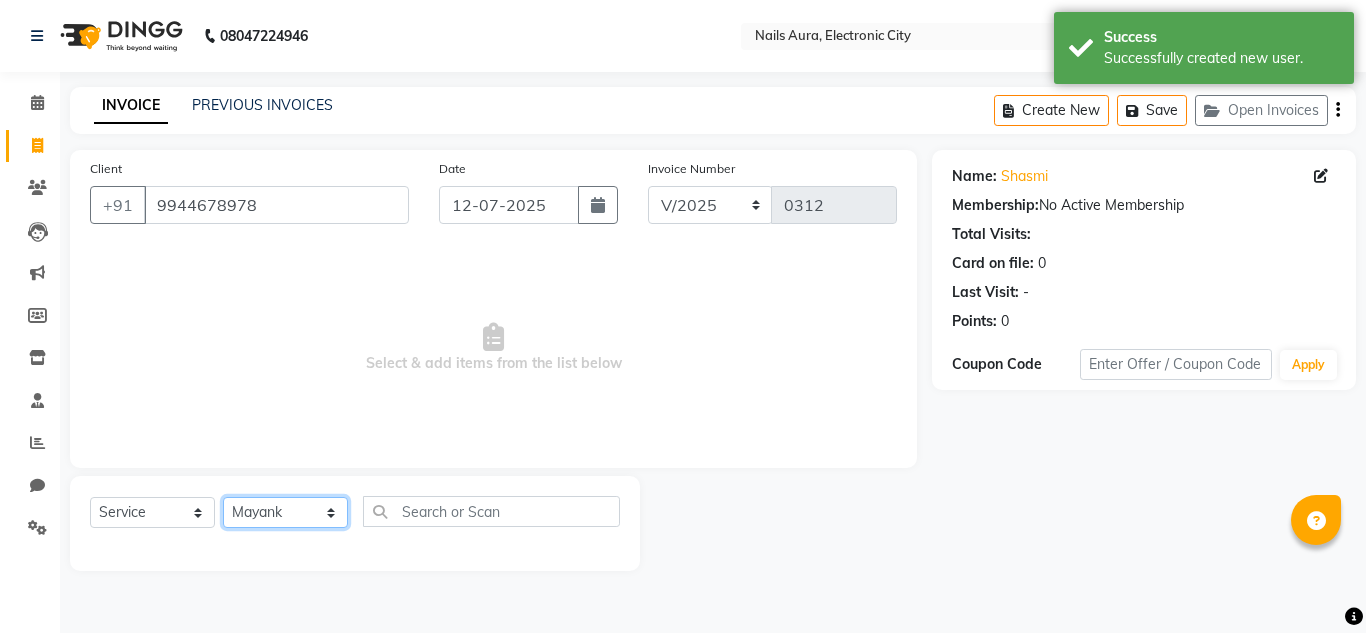 click on "Select Technician [PERSON_NAME] [PERSON_NAME] Pooja [PERSON_NAME] [PERSON_NAME] [PERSON_NAME] [PERSON_NAME] Vikram" 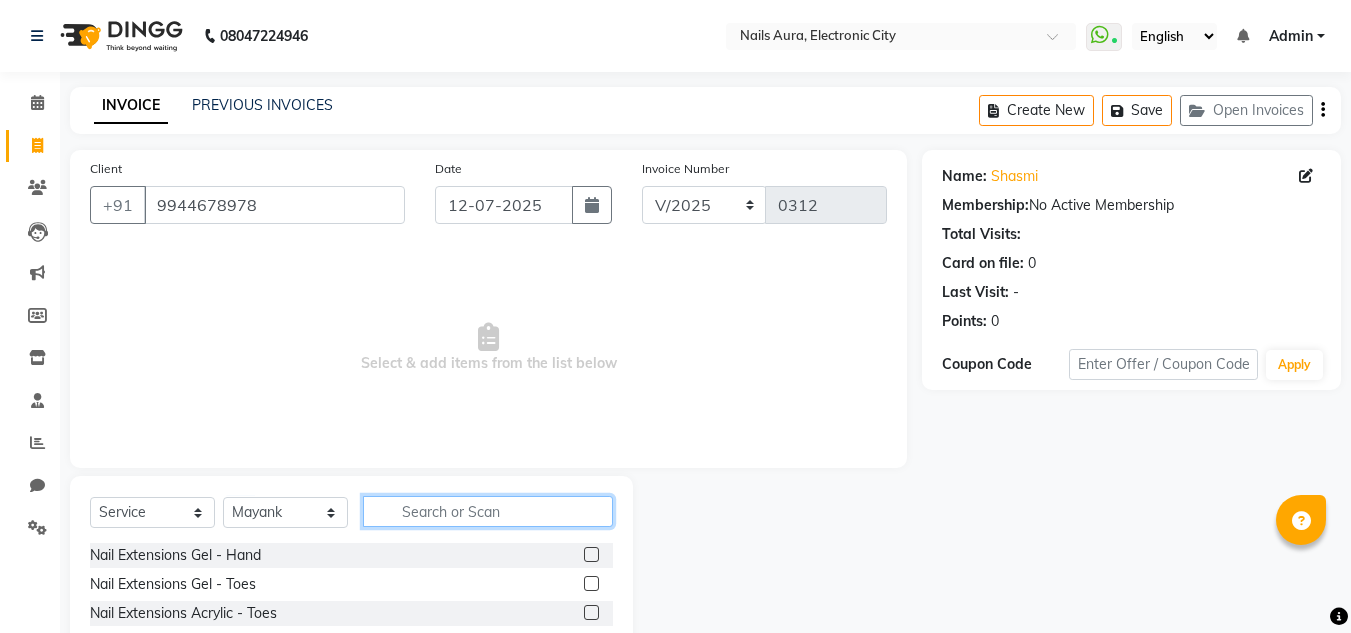 click 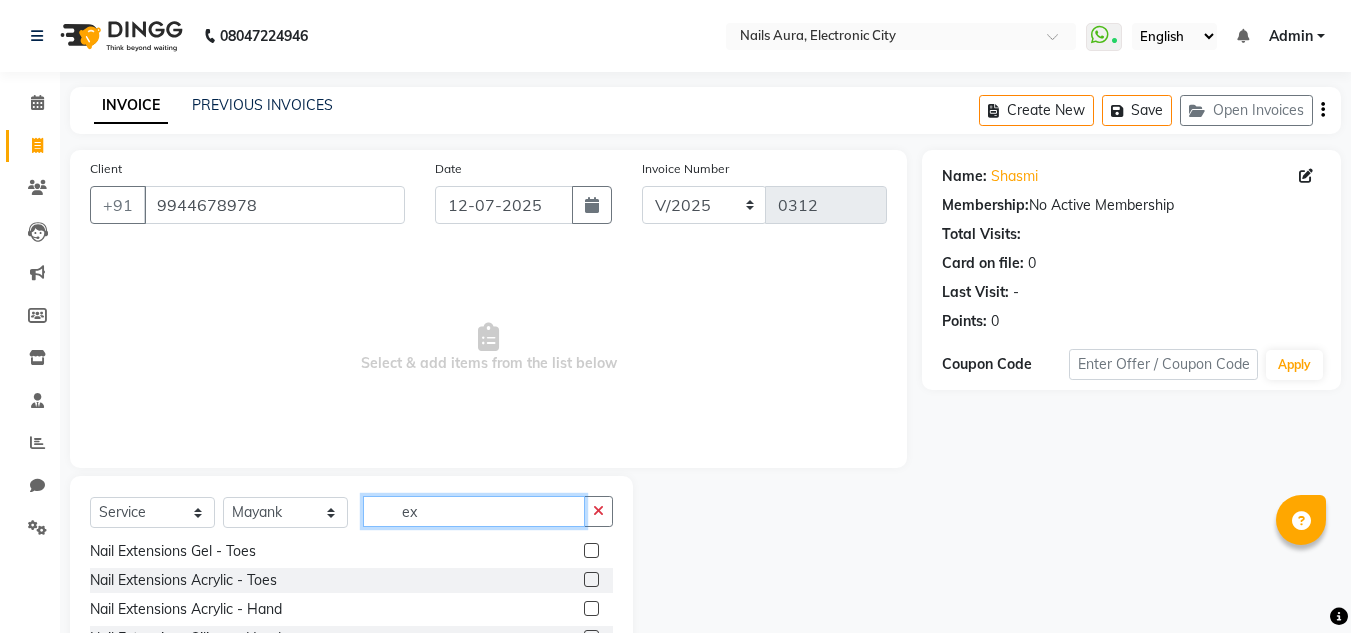 scroll, scrollTop: 29, scrollLeft: 0, axis: vertical 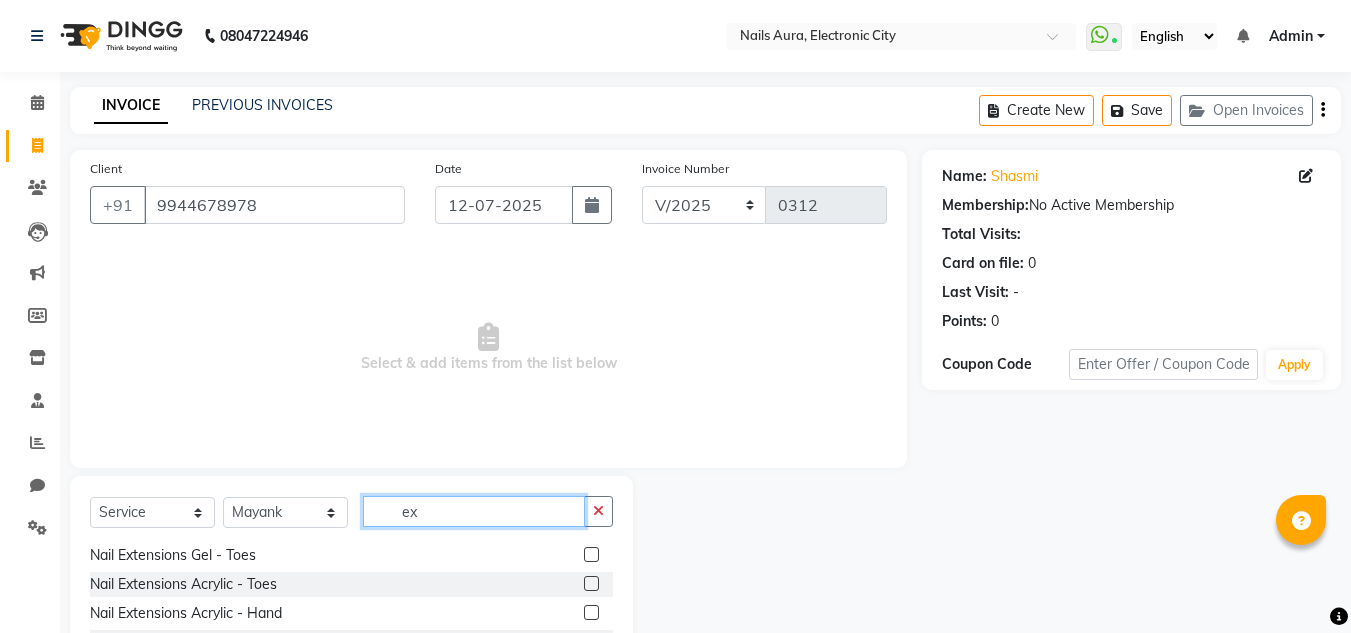 type on "ex" 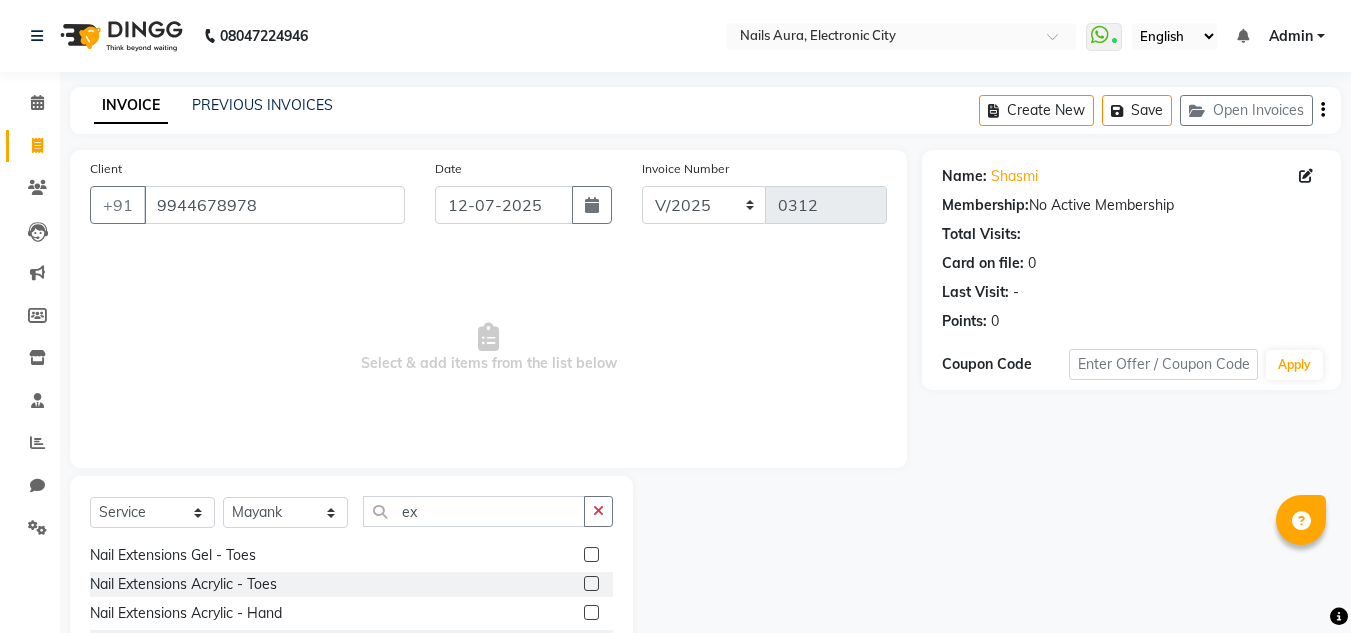 click 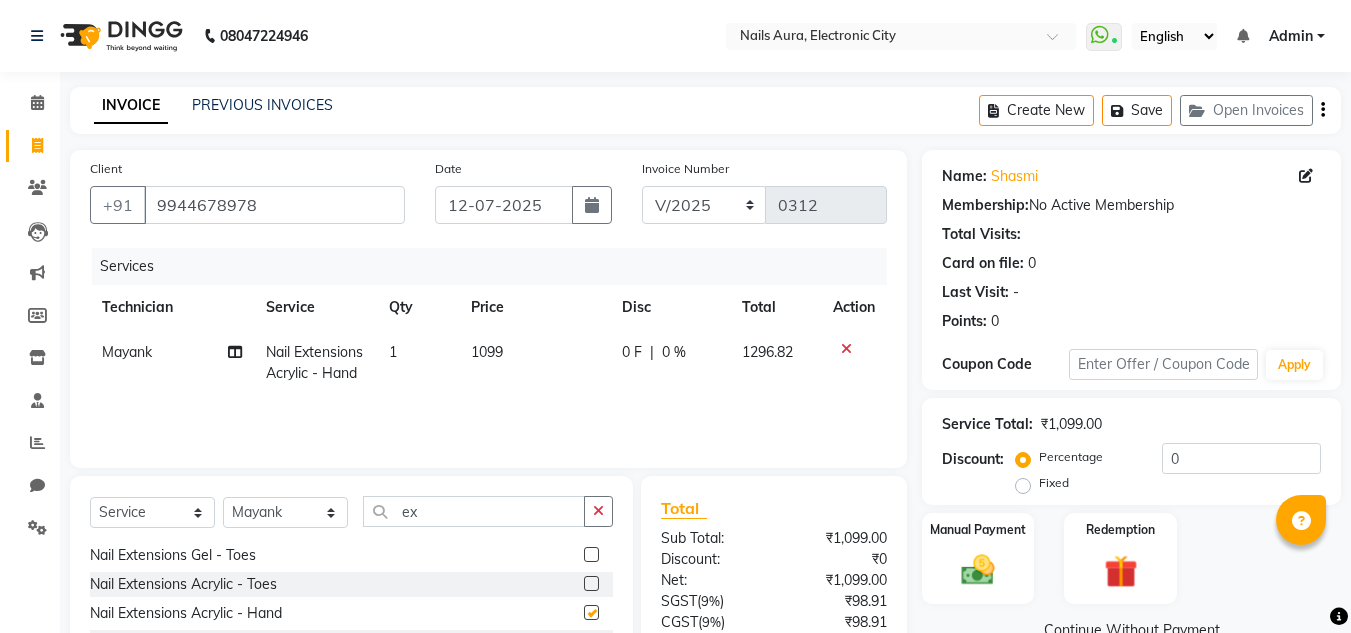 checkbox on "false" 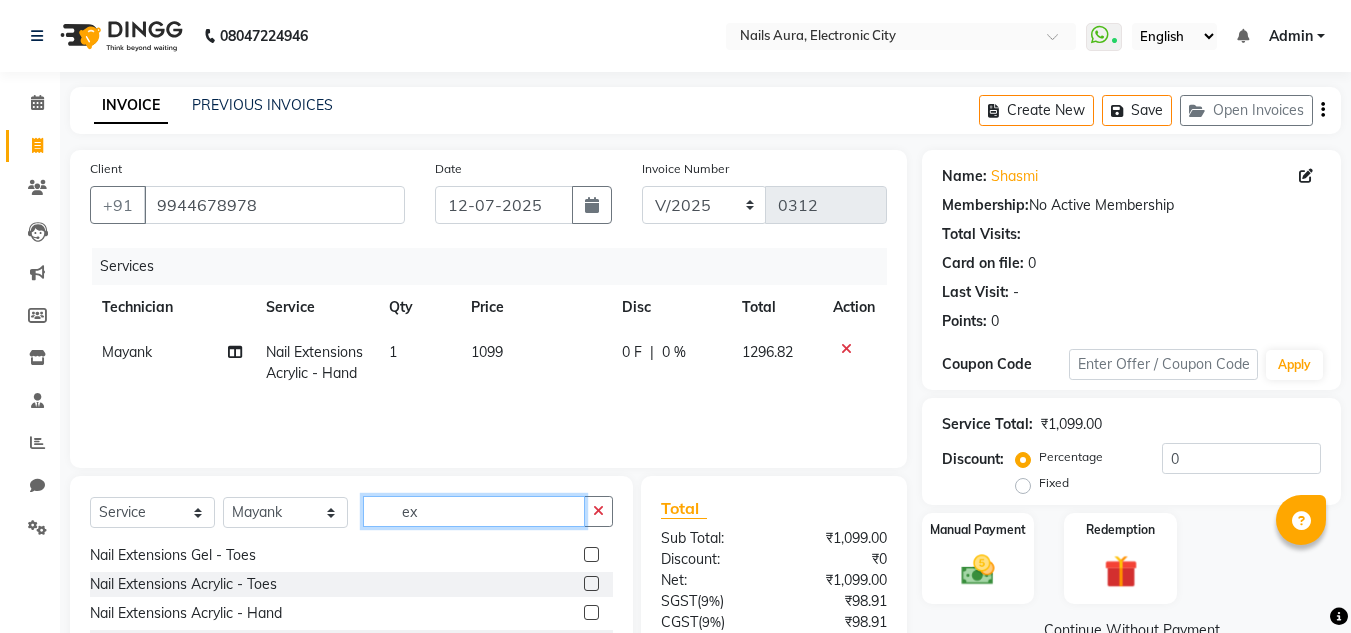 click on "ex" 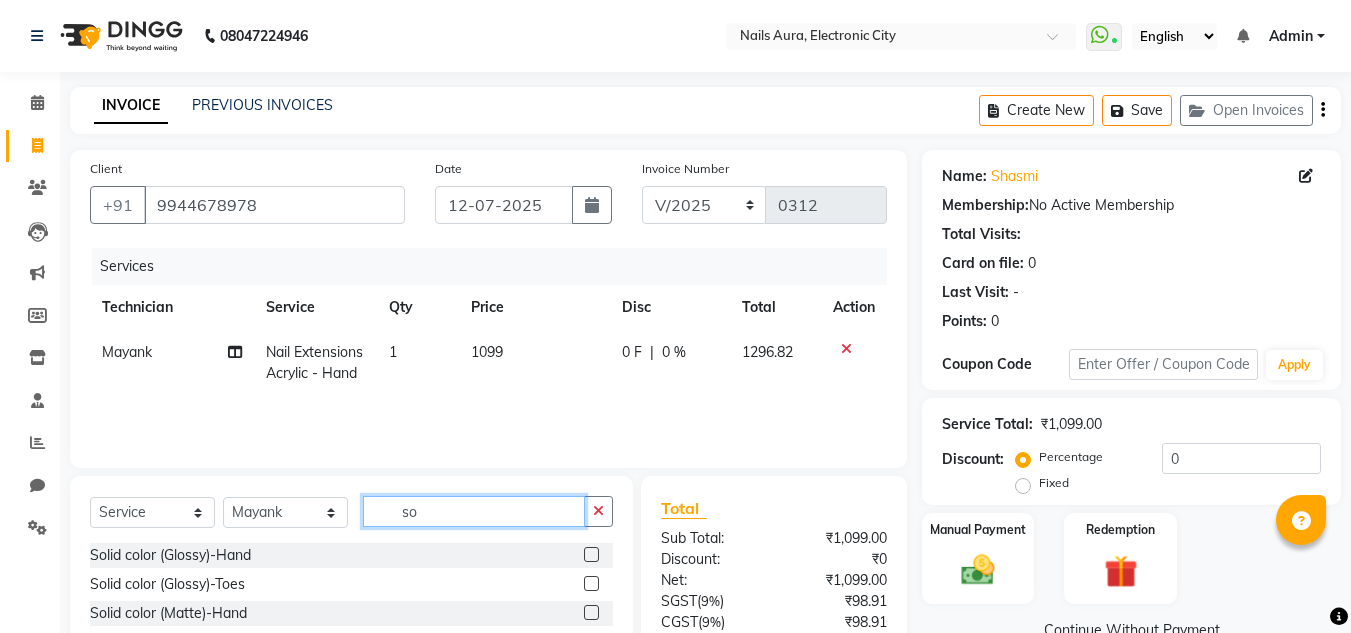 scroll, scrollTop: 0, scrollLeft: 0, axis: both 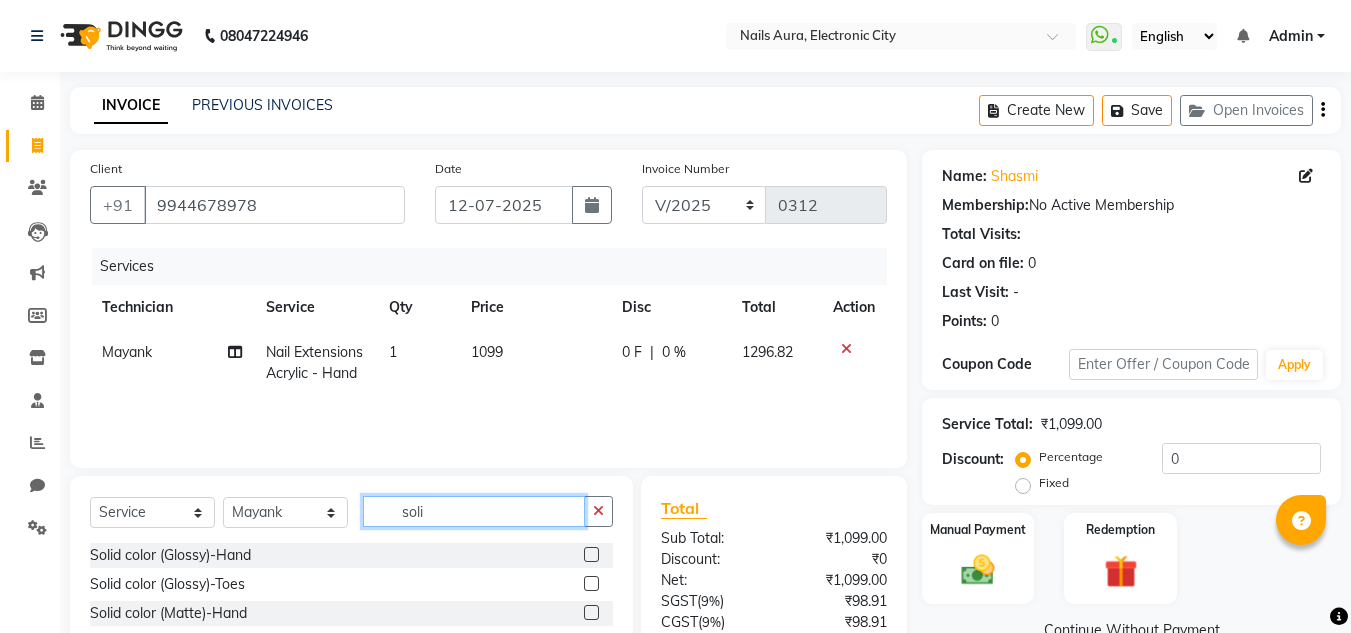 type on "soli" 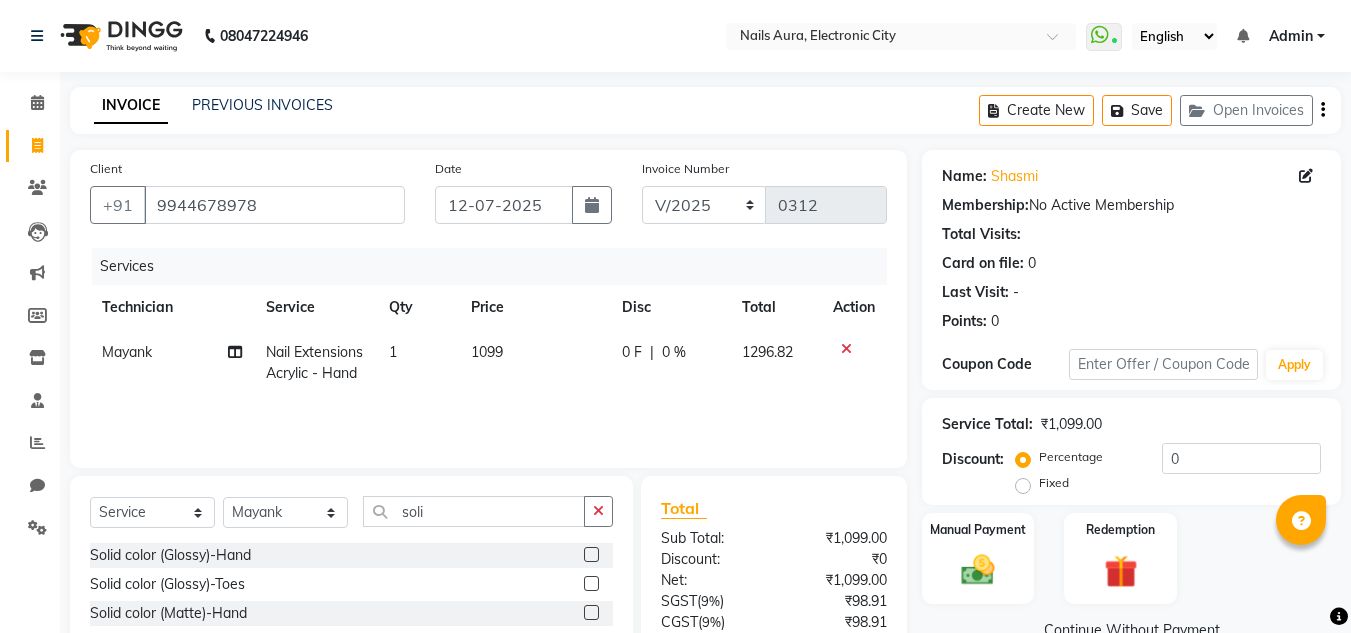 click 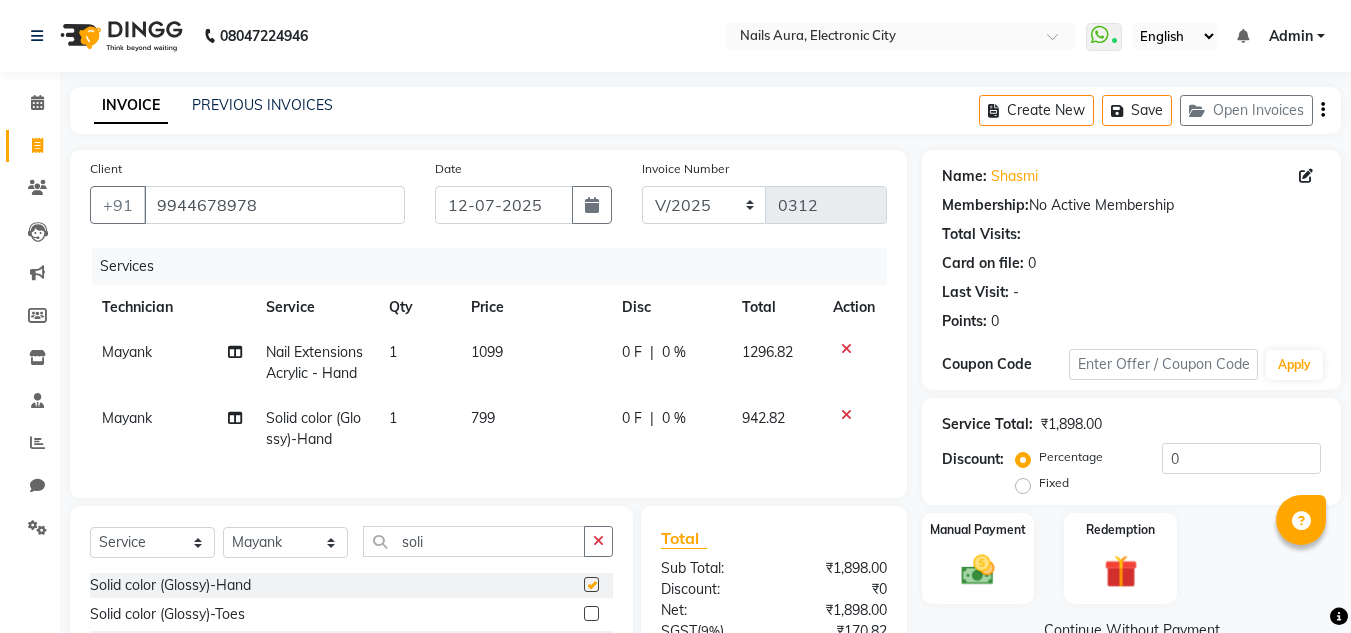 checkbox on "false" 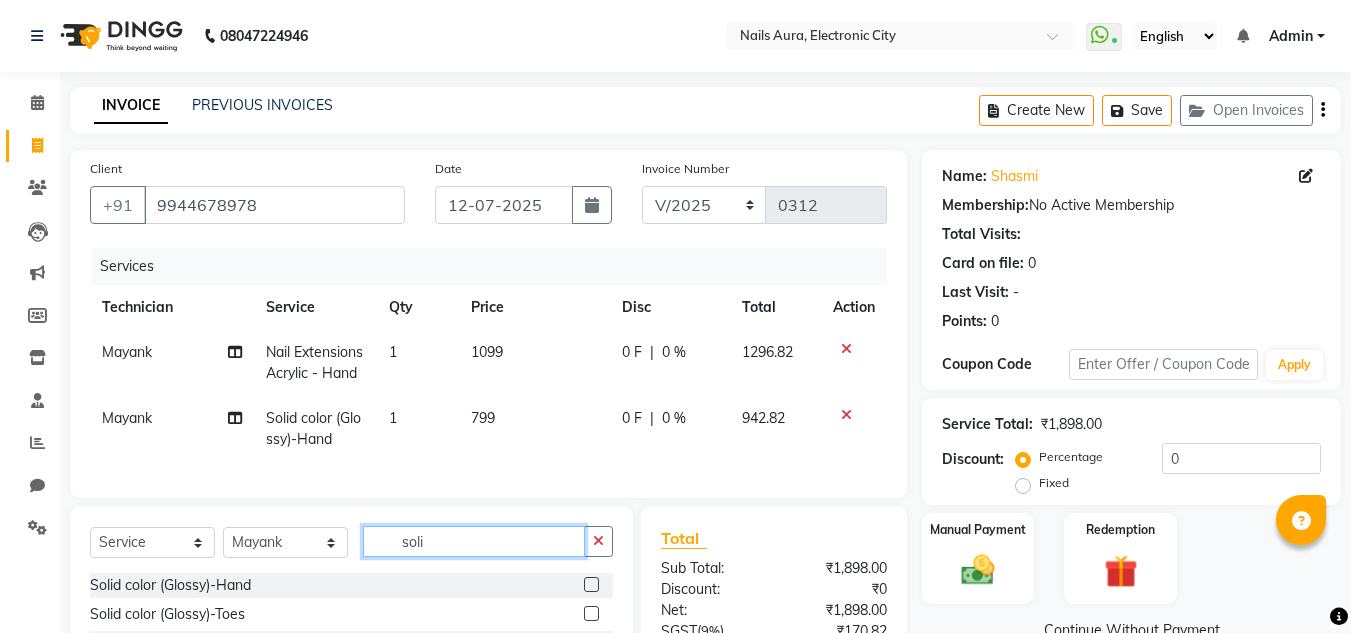 click on "soli" 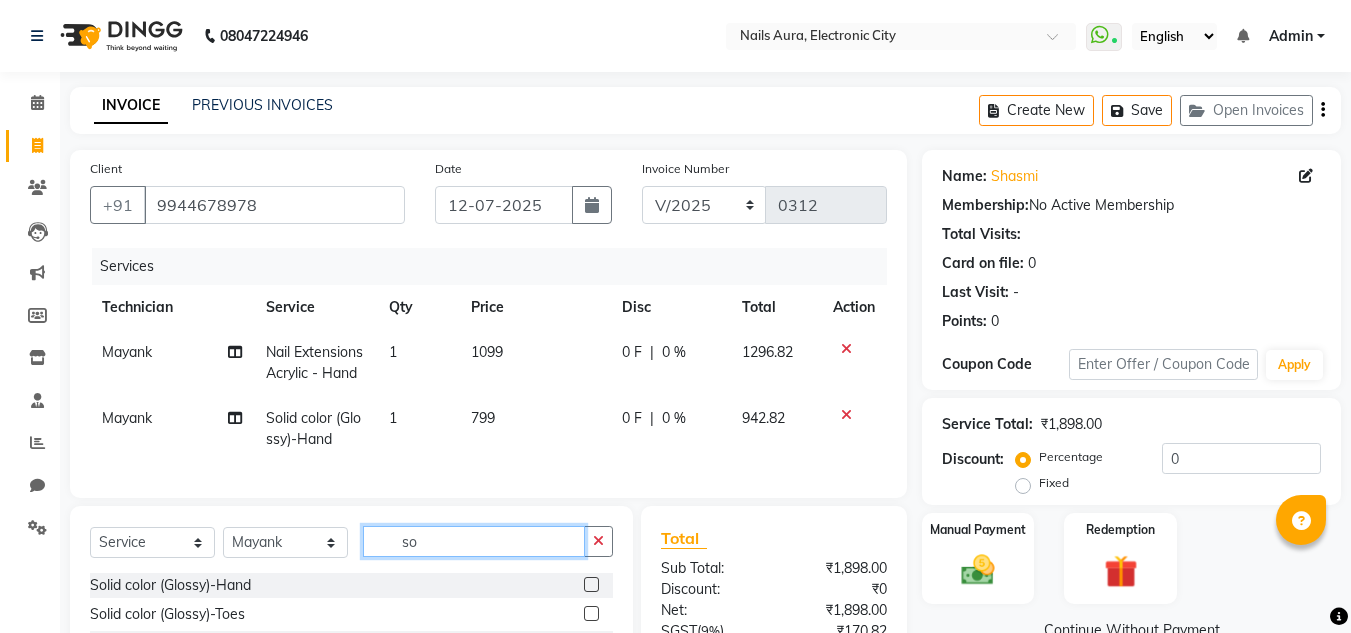 type on "s" 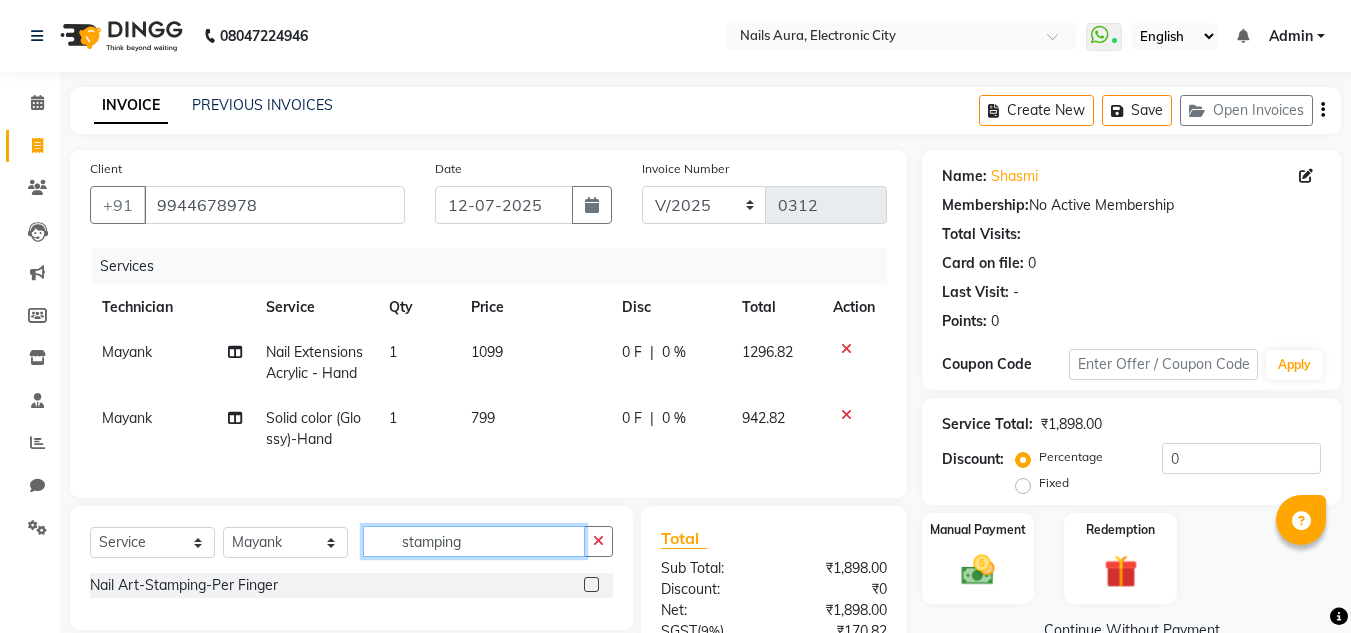 type on "stamping" 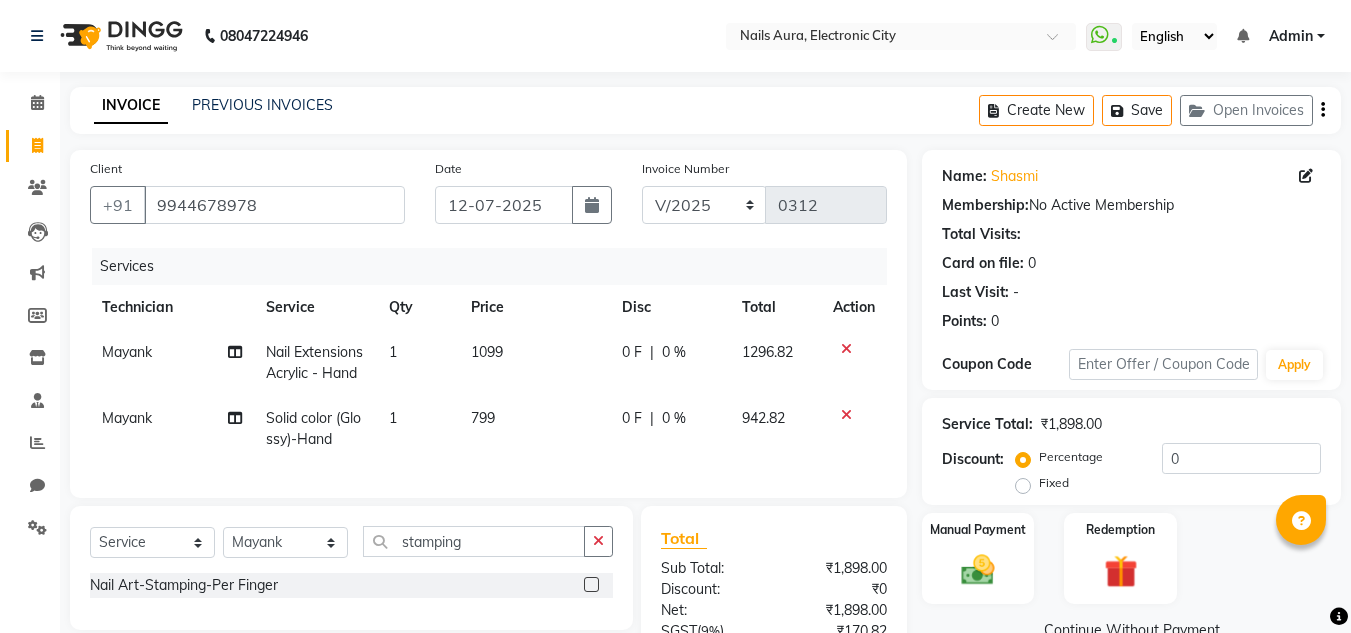 click 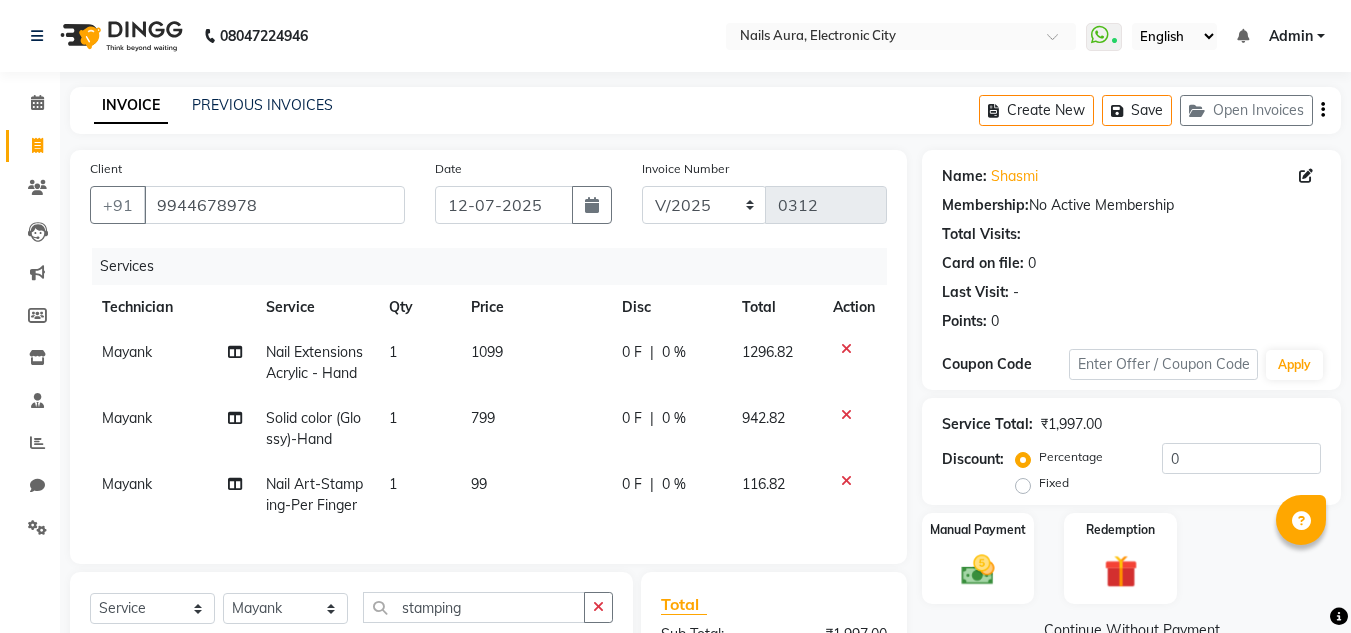 checkbox on "false" 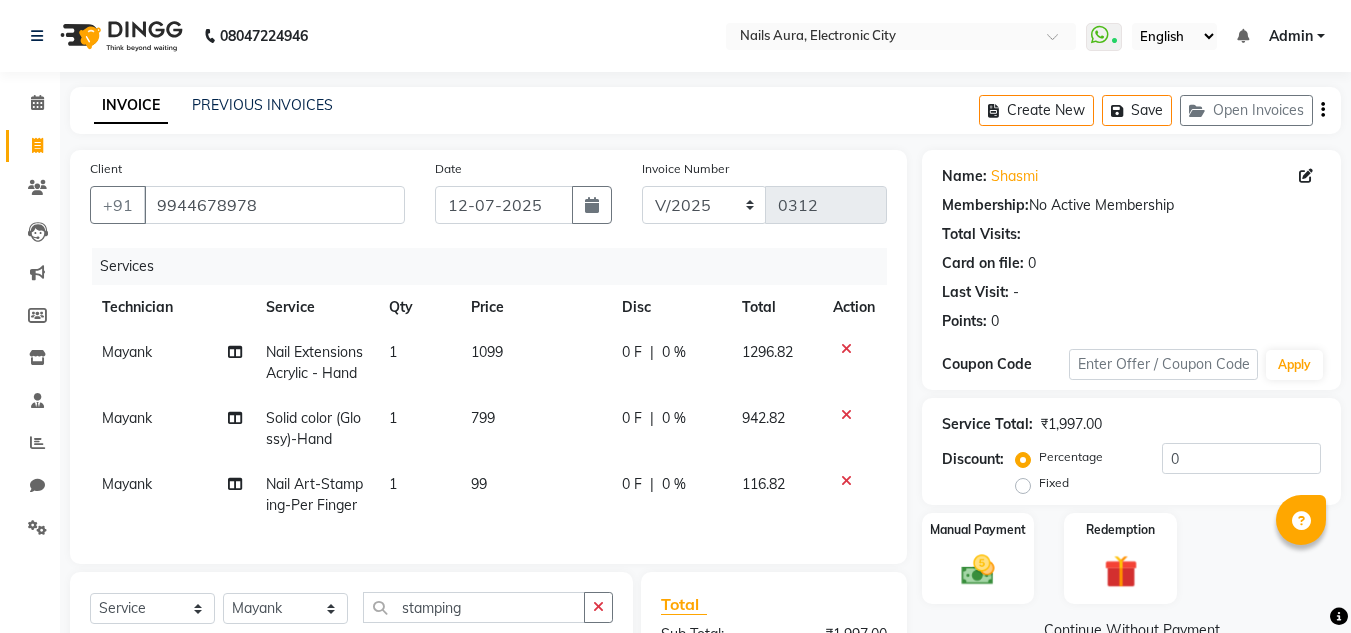 click on "1" 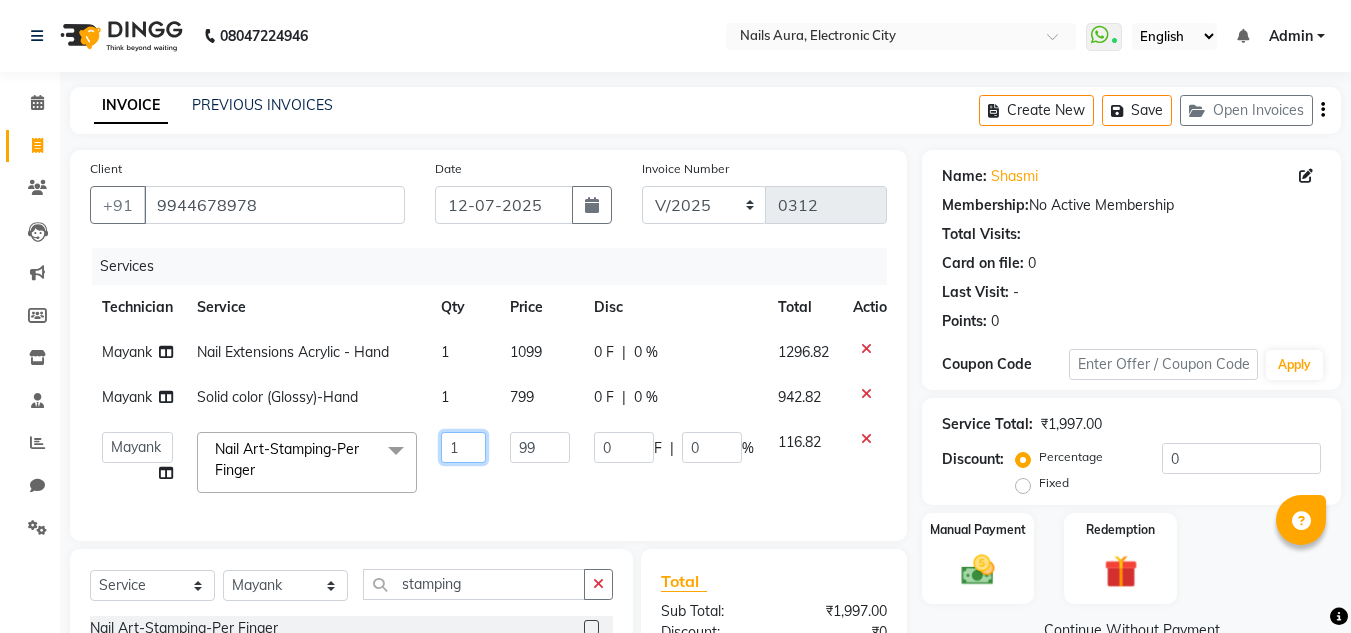 click on "1" 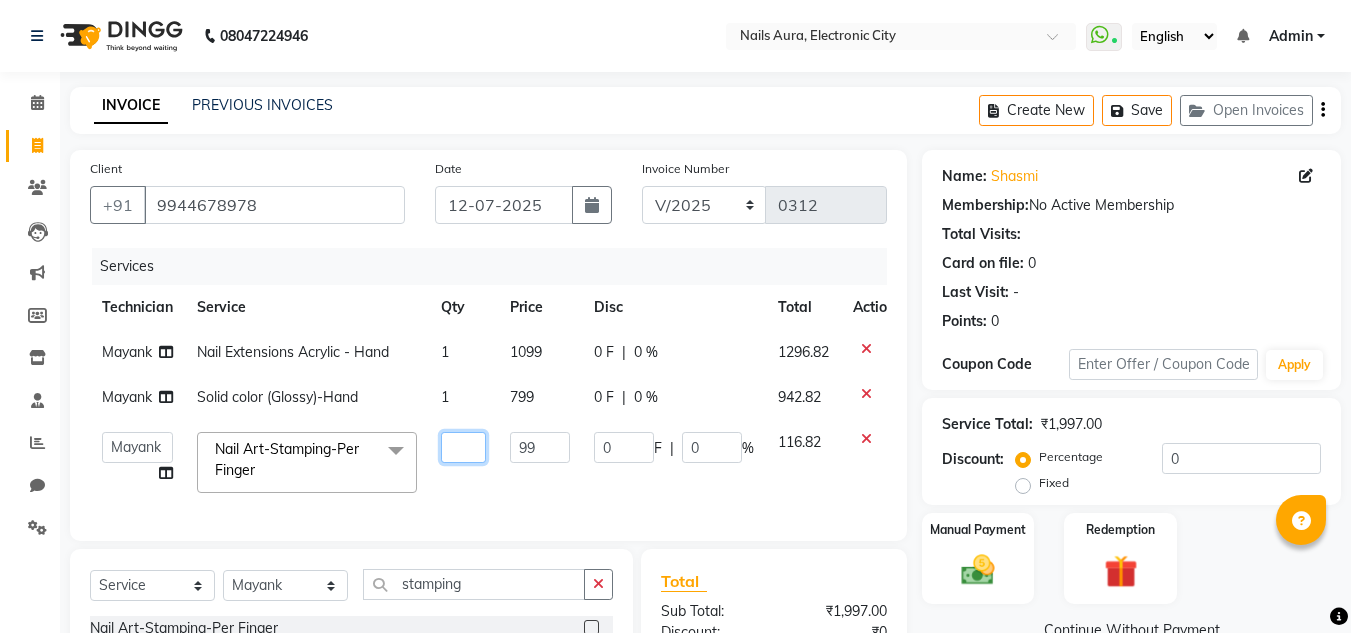 type on "4" 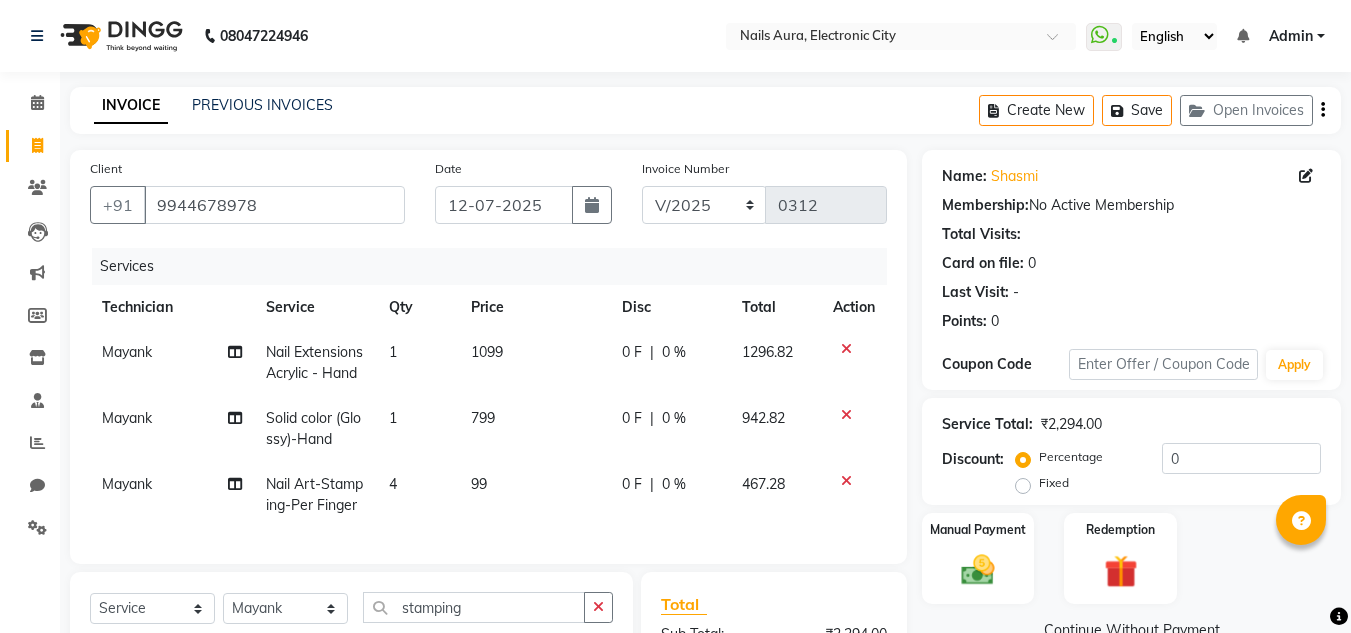 click on "99" 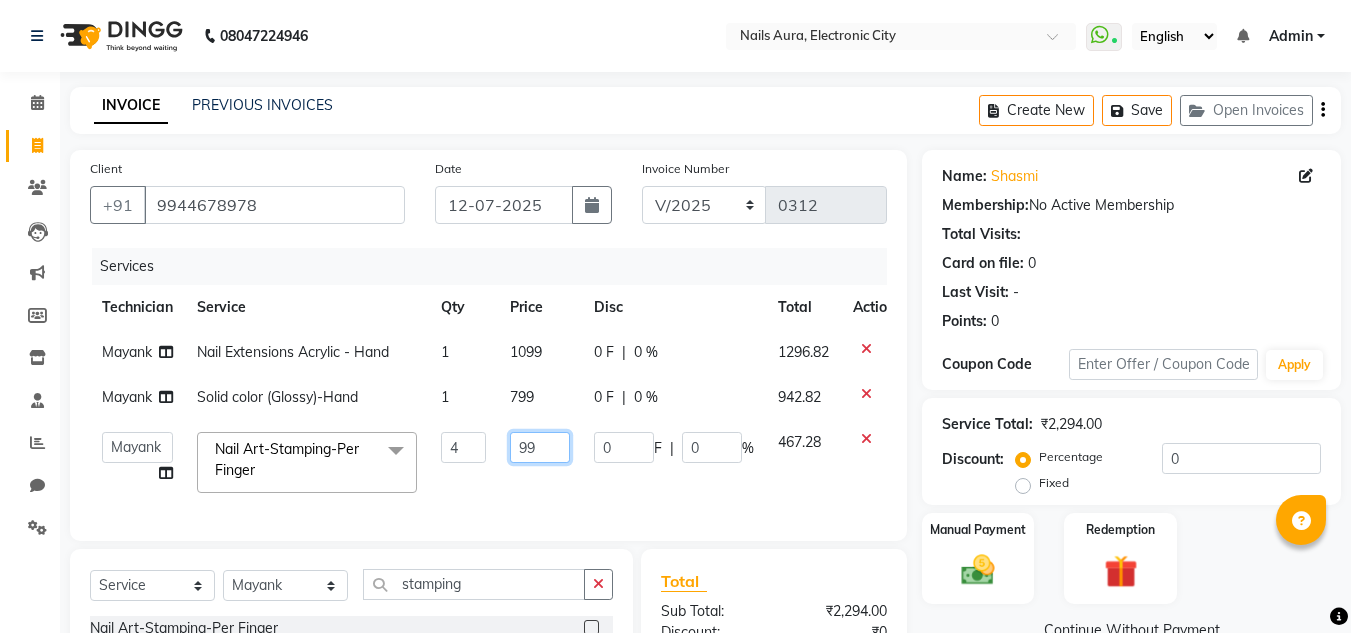 click on "99" 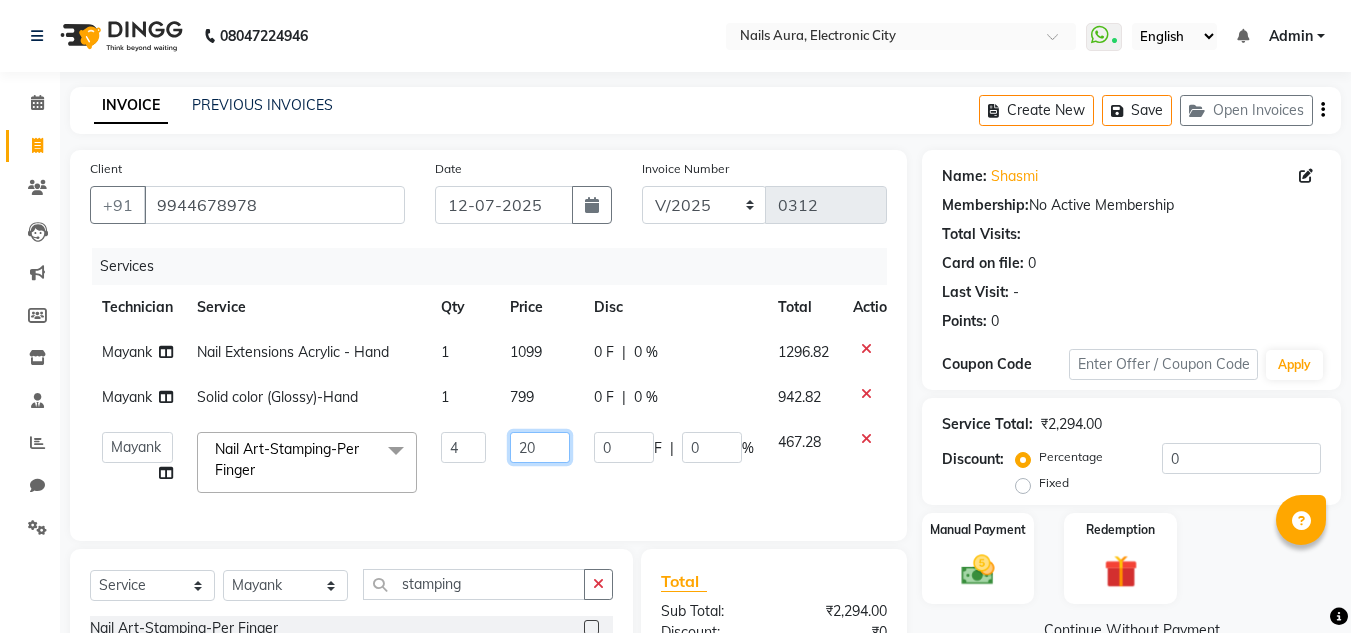 type on "200" 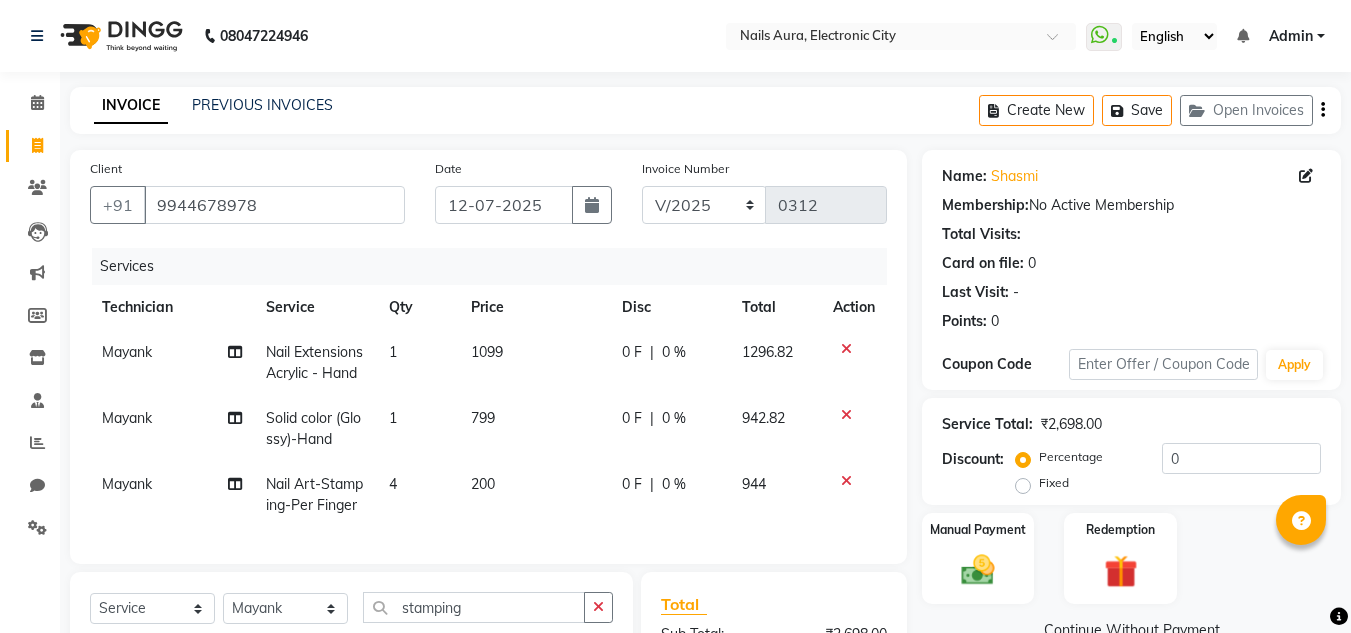 click on "Services Technician Service Qty Price Disc Total Action [PERSON_NAME] Nail Extensions Acrylic - Hand 1 1099 0 F | 0 % 1296.82 [PERSON_NAME] Solid color (Glossy)-Hand 1 799 0 F | 0 % 942.82 [PERSON_NAME] Nail Art-Stamping-Per Finger 4 200 0 F | 0 % 944" 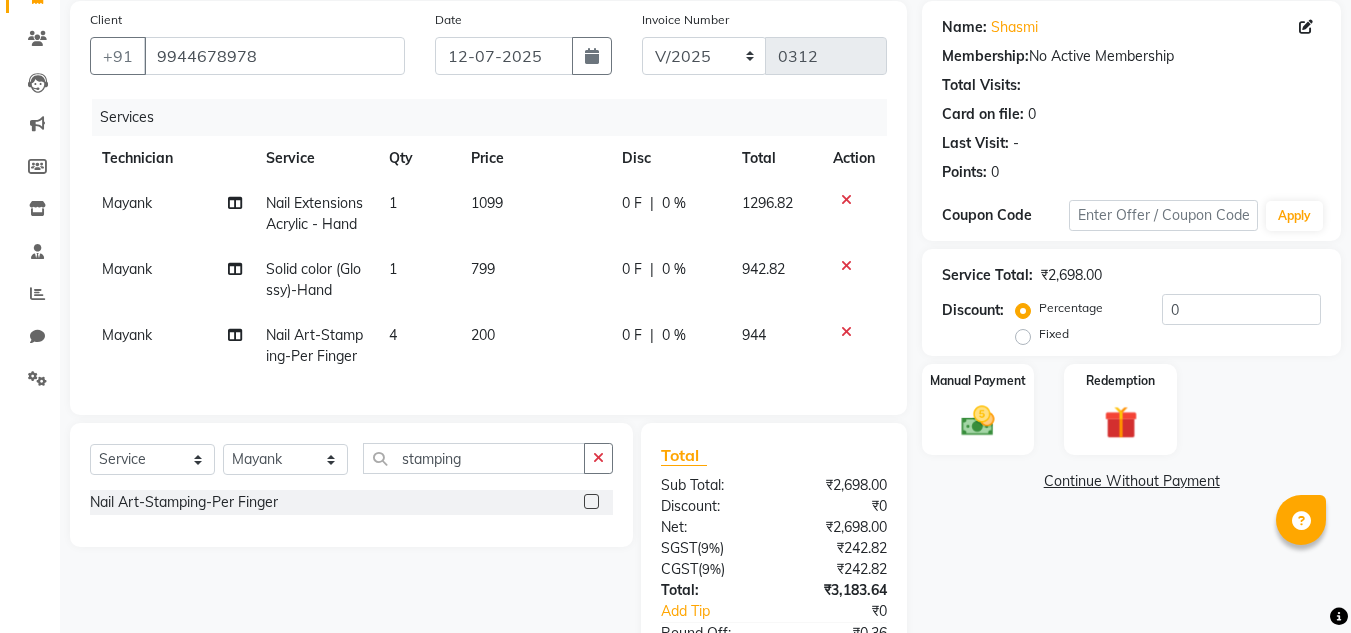 scroll, scrollTop: 163, scrollLeft: 0, axis: vertical 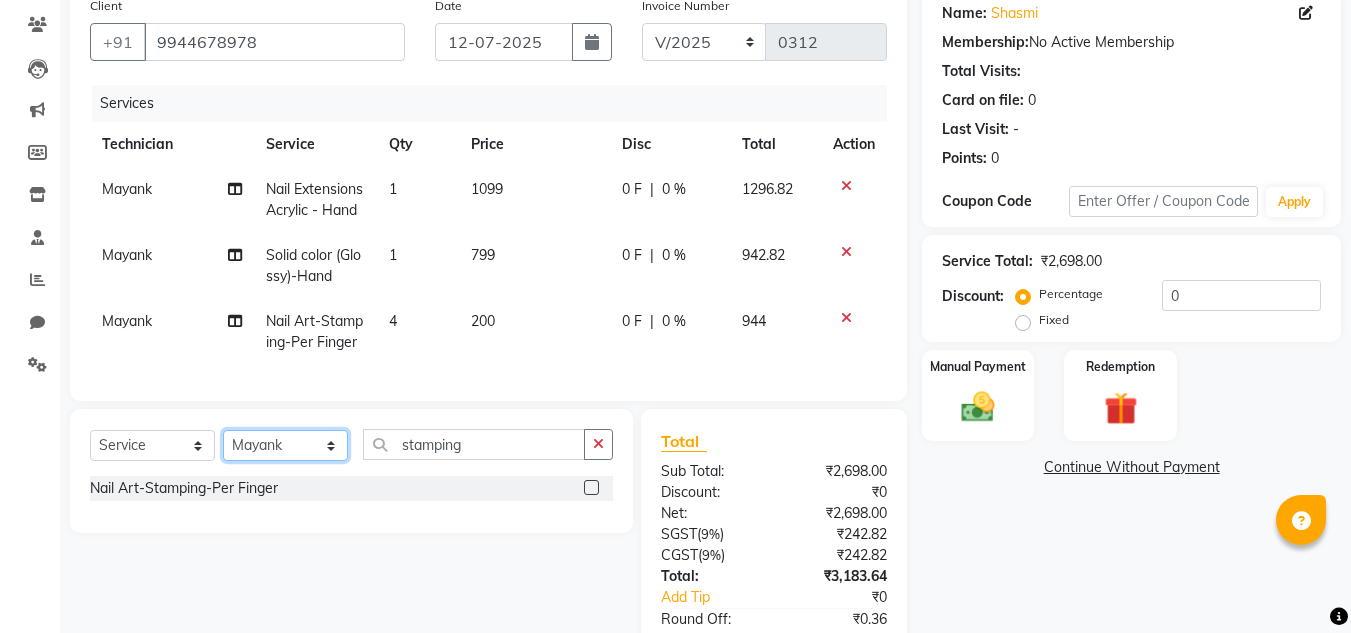 click on "Select Technician [PERSON_NAME] [PERSON_NAME] Pooja [PERSON_NAME] [PERSON_NAME] [PERSON_NAME] [PERSON_NAME] Vikram" 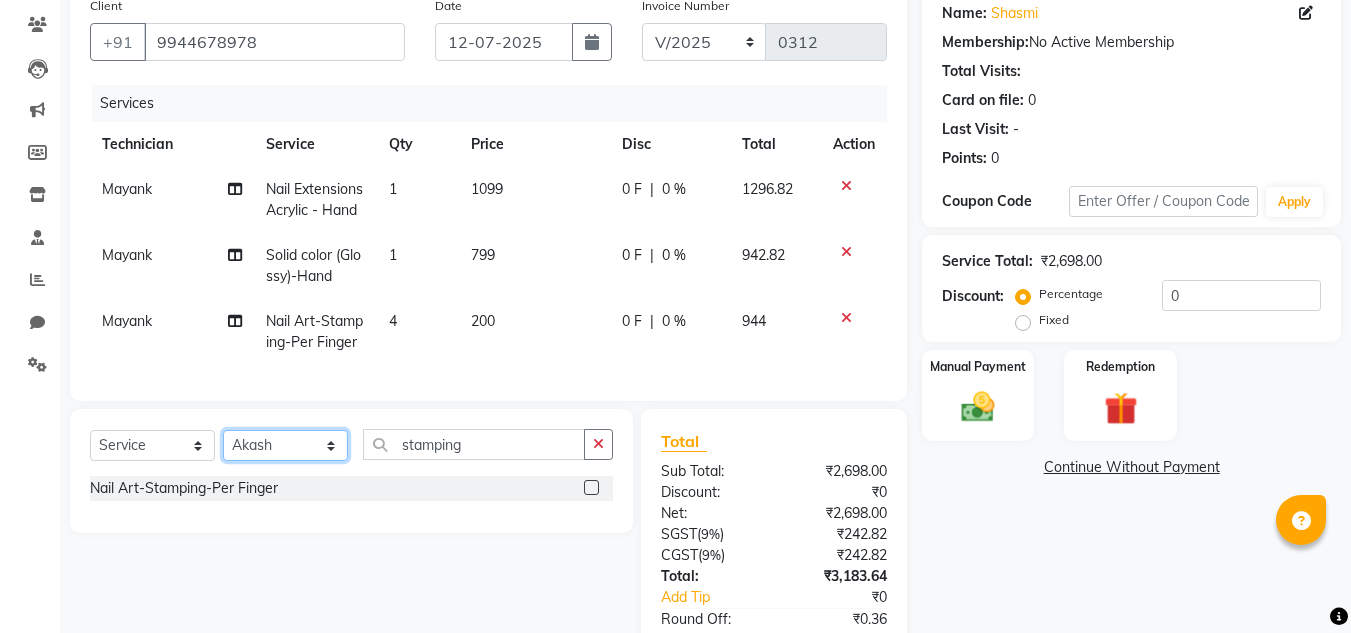 click on "Select Technician [PERSON_NAME] [PERSON_NAME] Pooja [PERSON_NAME] [PERSON_NAME] [PERSON_NAME] [PERSON_NAME] Vikram" 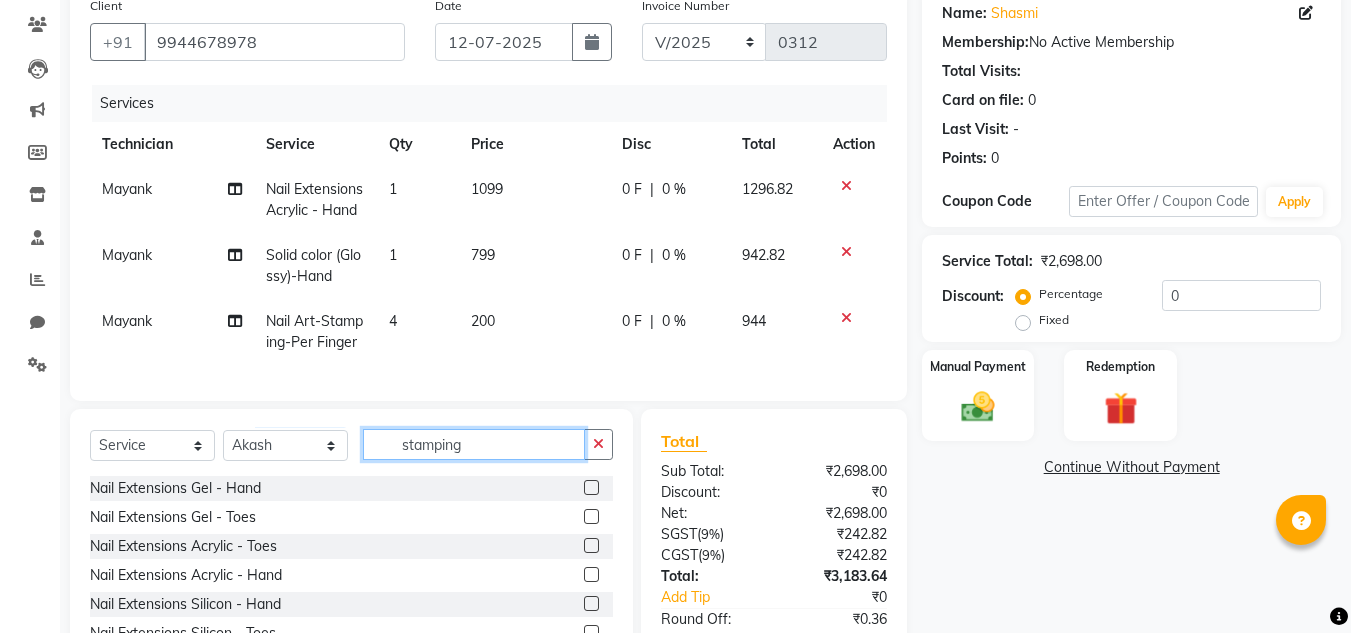 click on "stamping" 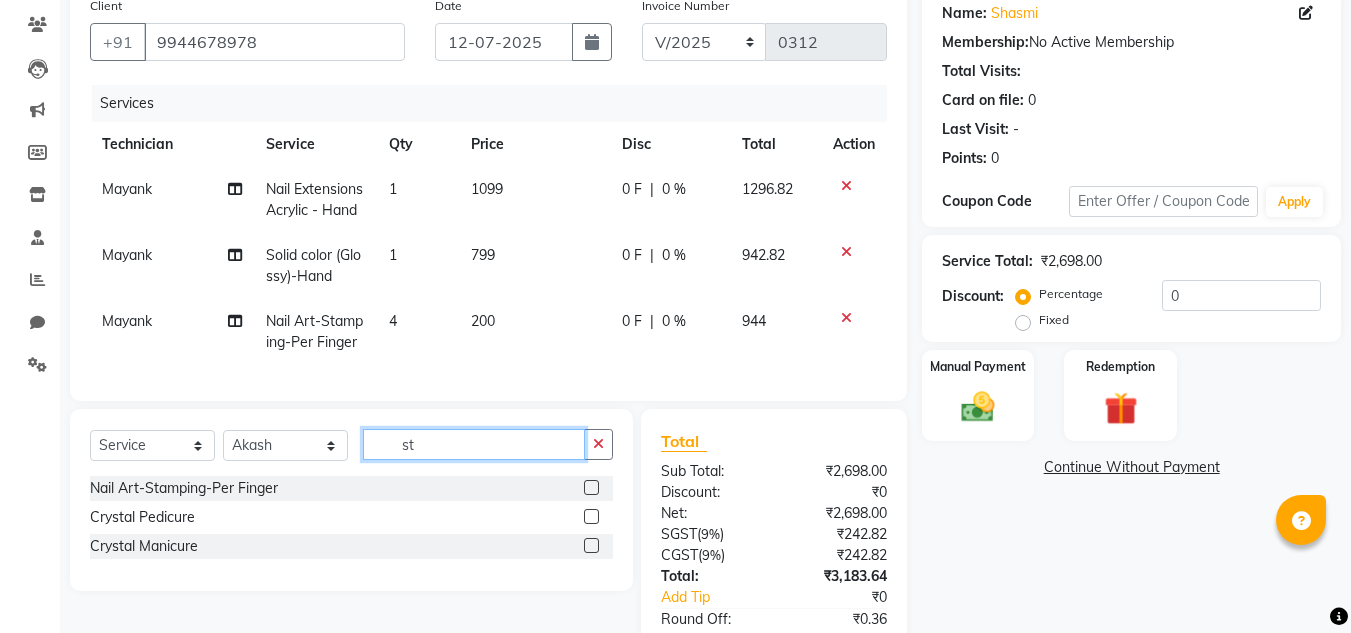 type on "s" 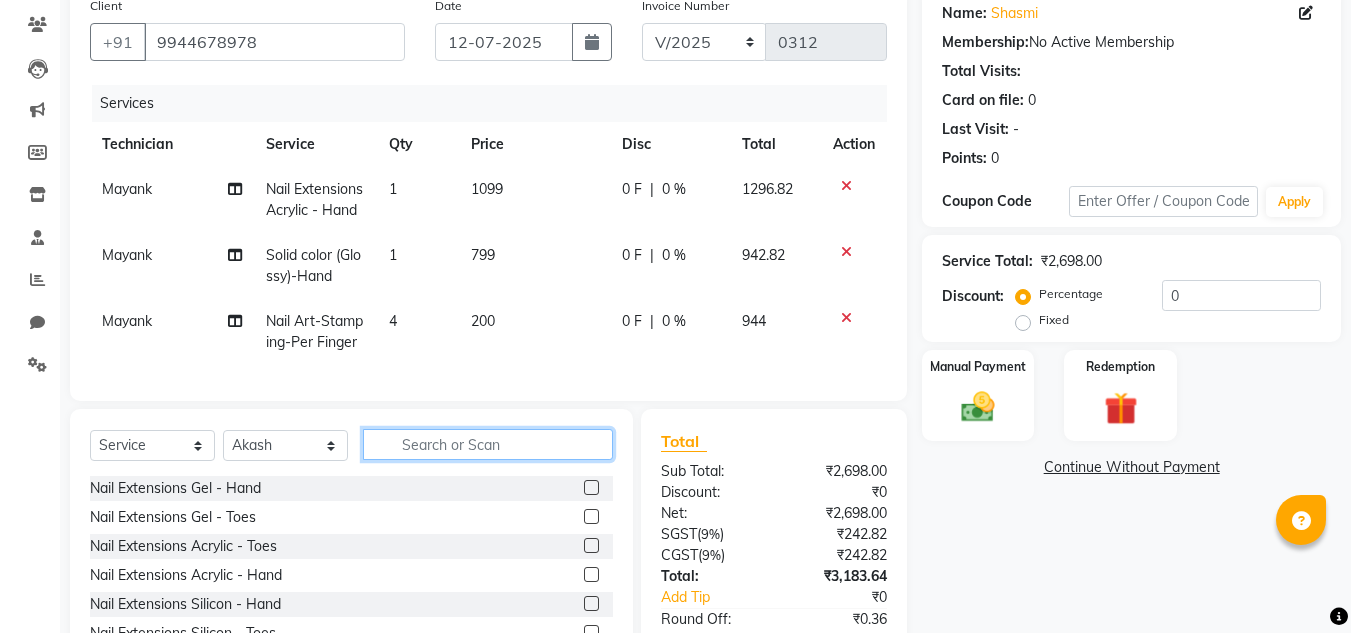 type 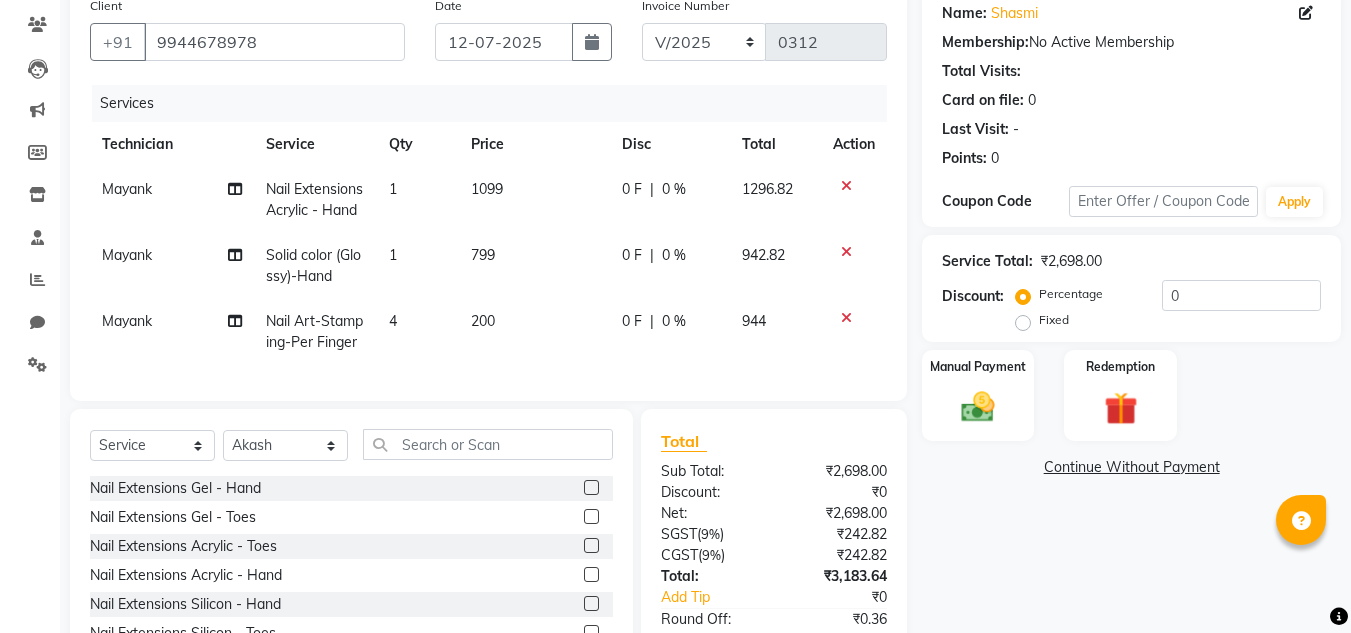 click 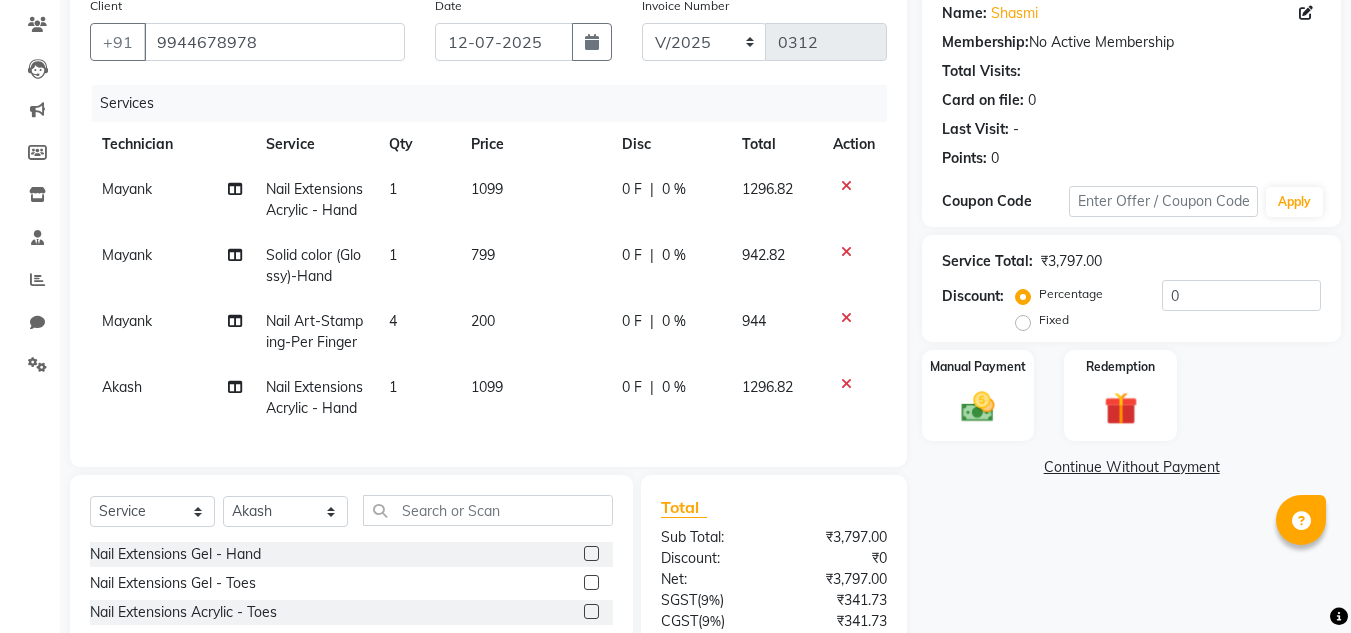 checkbox on "false" 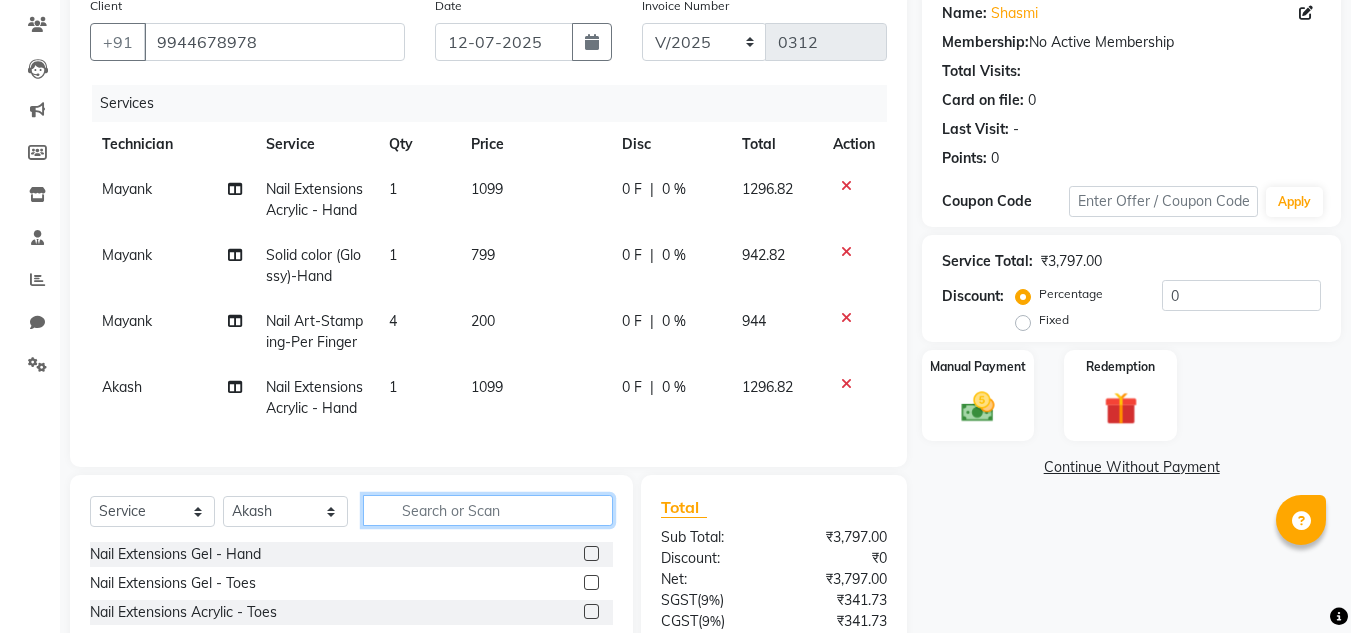 click 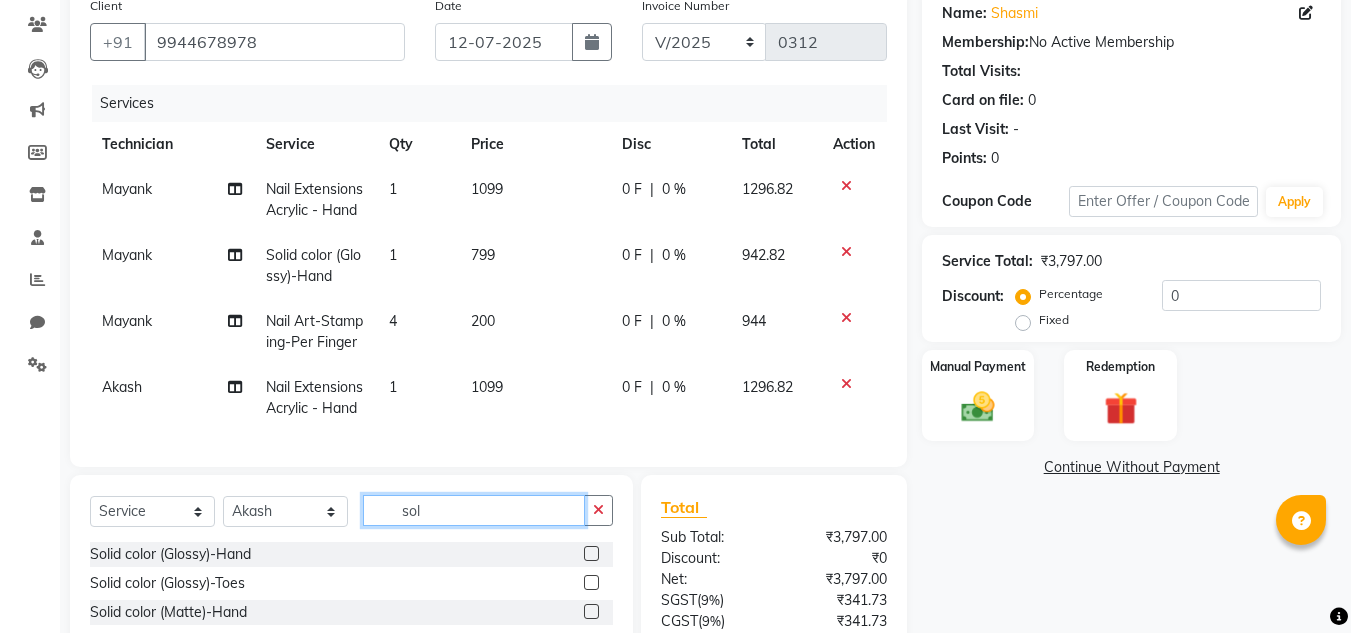 type on "sol" 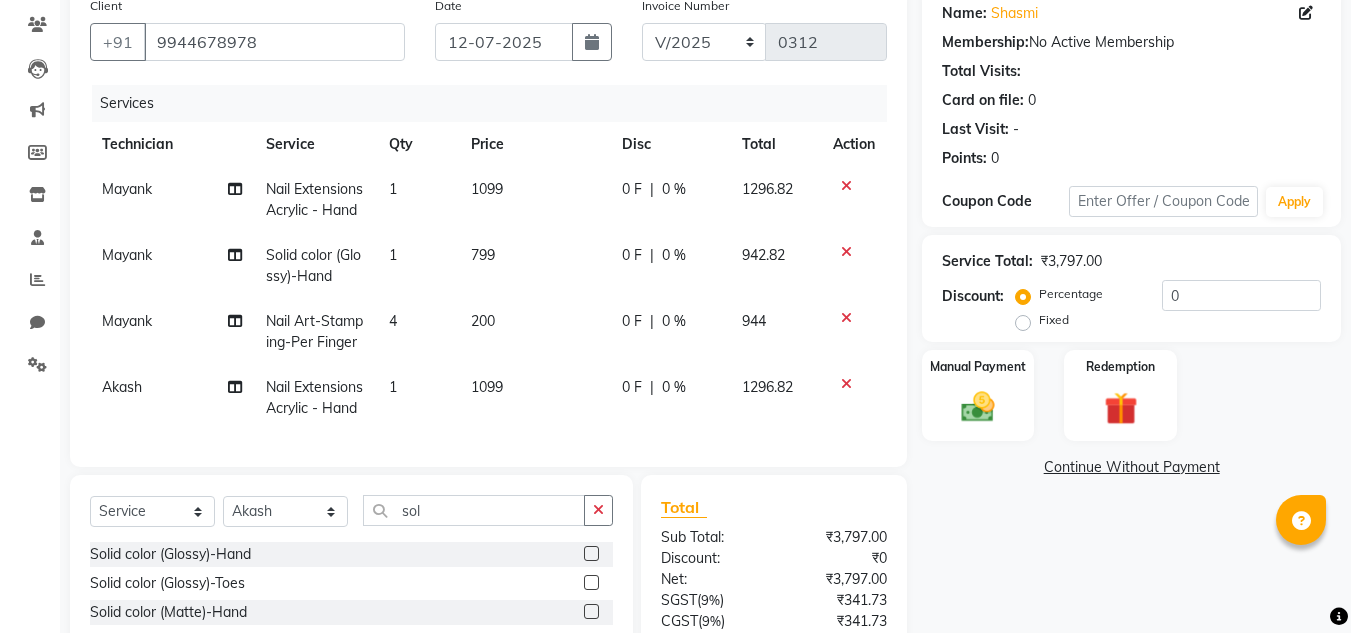 click 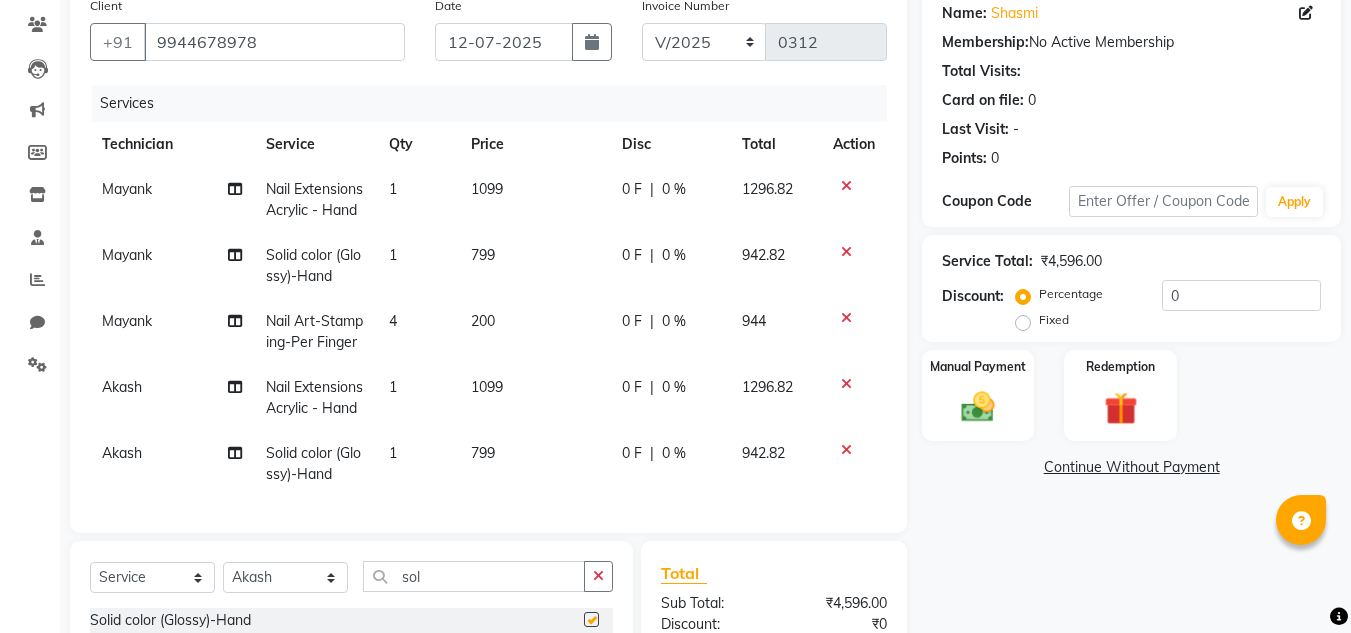 checkbox on "false" 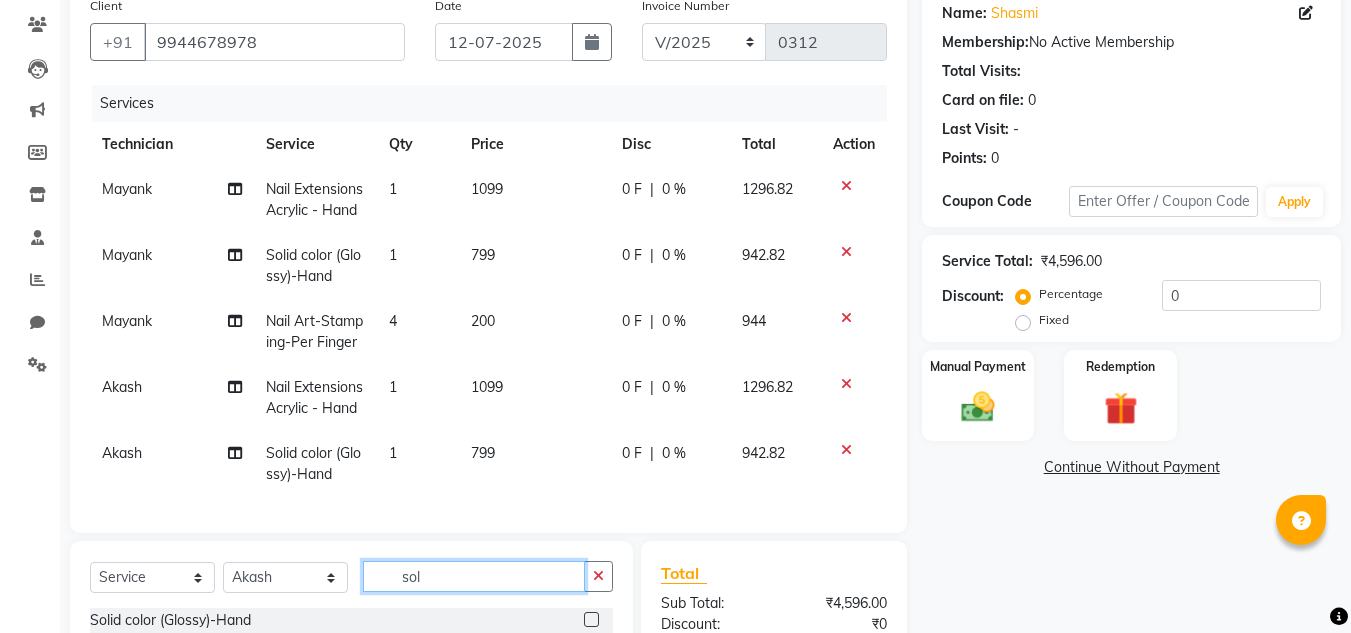 click on "sol" 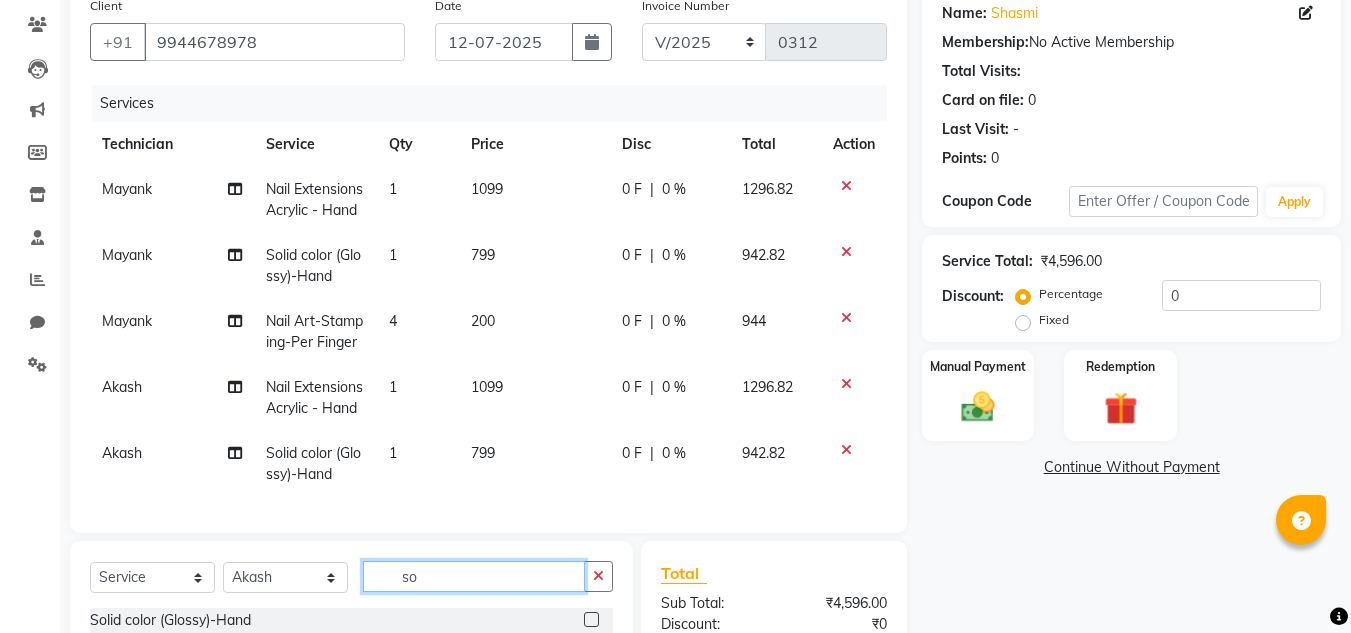 scroll, scrollTop: 173, scrollLeft: 0, axis: vertical 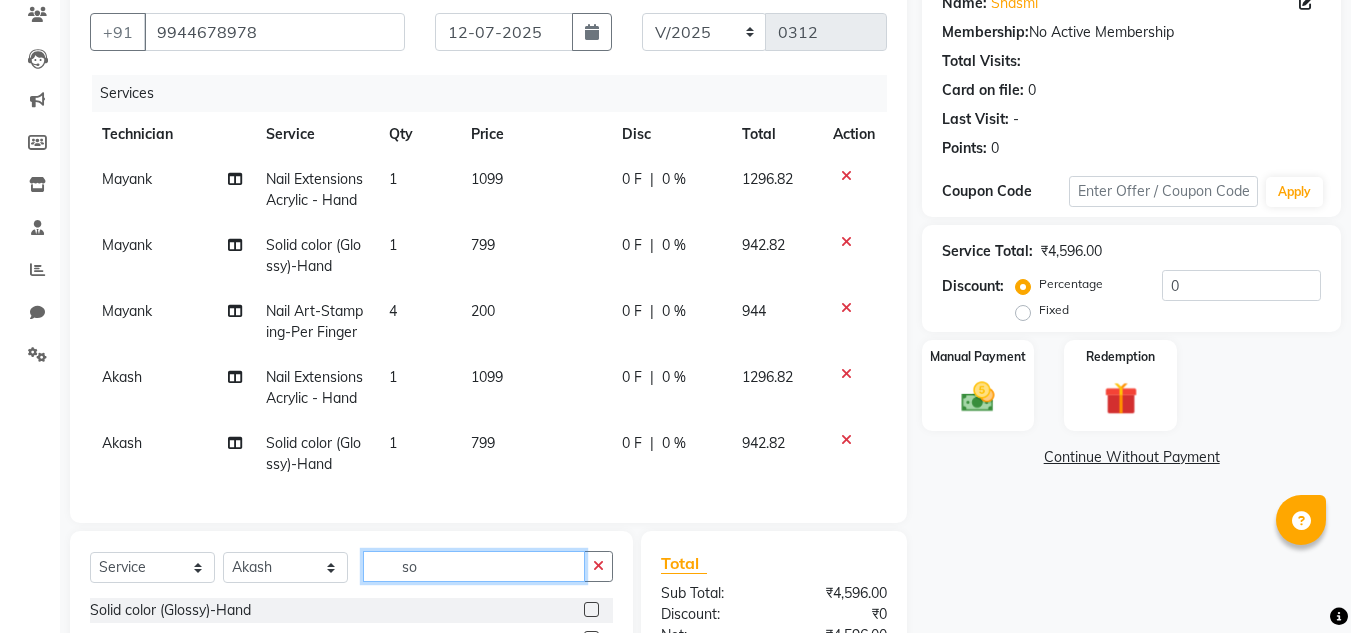 type on "s" 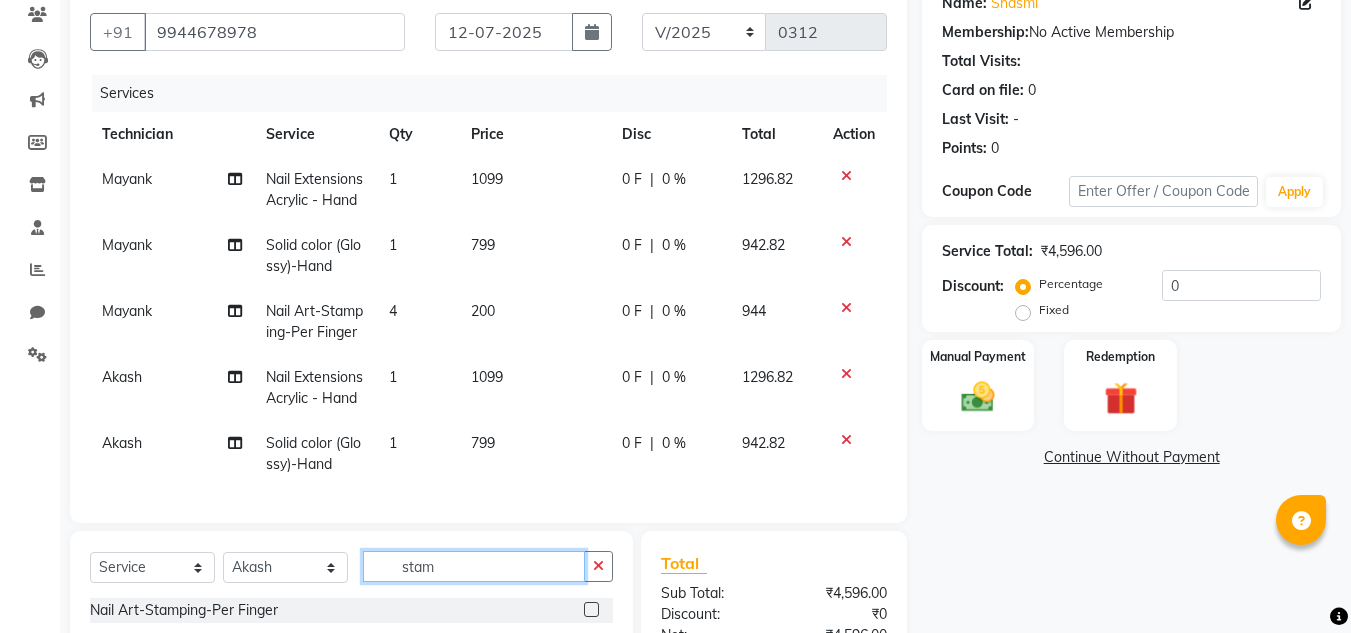 scroll, scrollTop: 464, scrollLeft: 0, axis: vertical 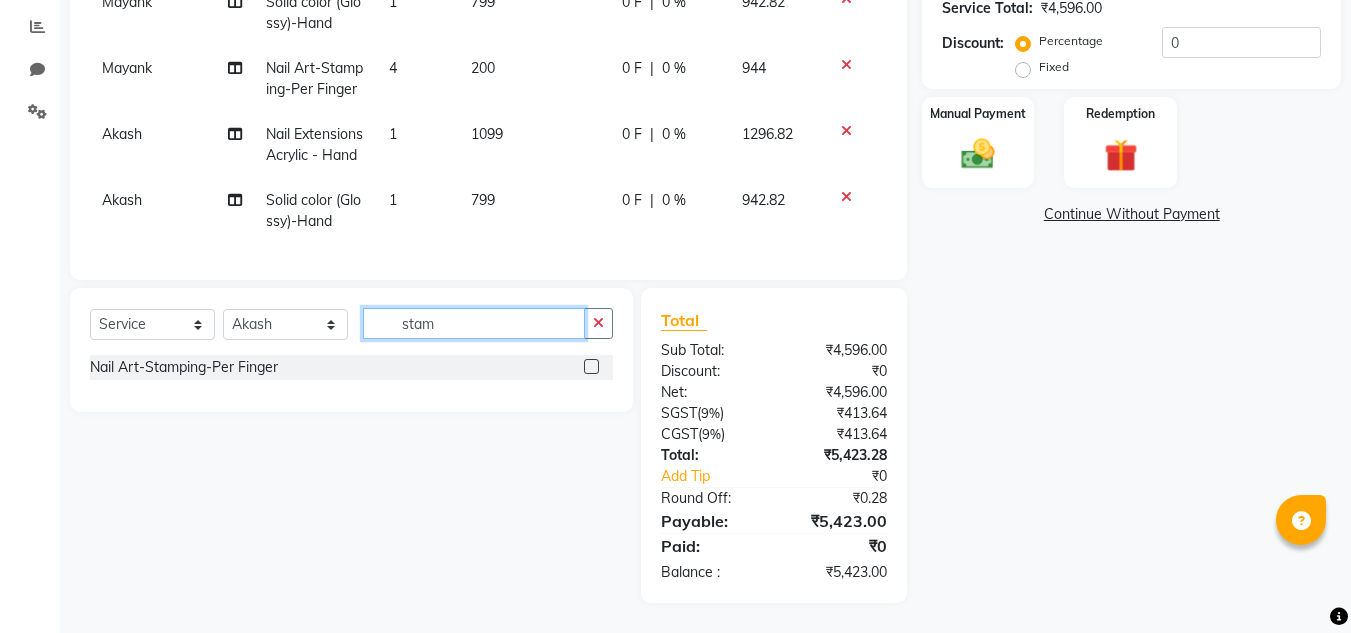 type on "stam" 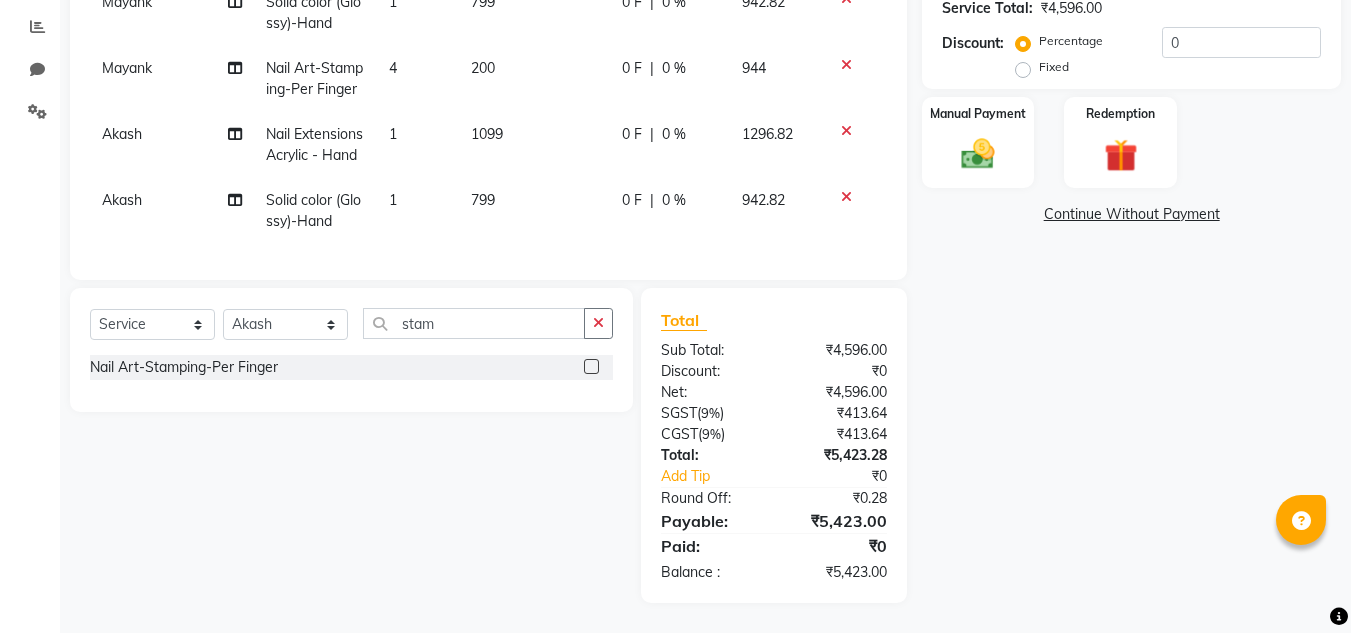 click 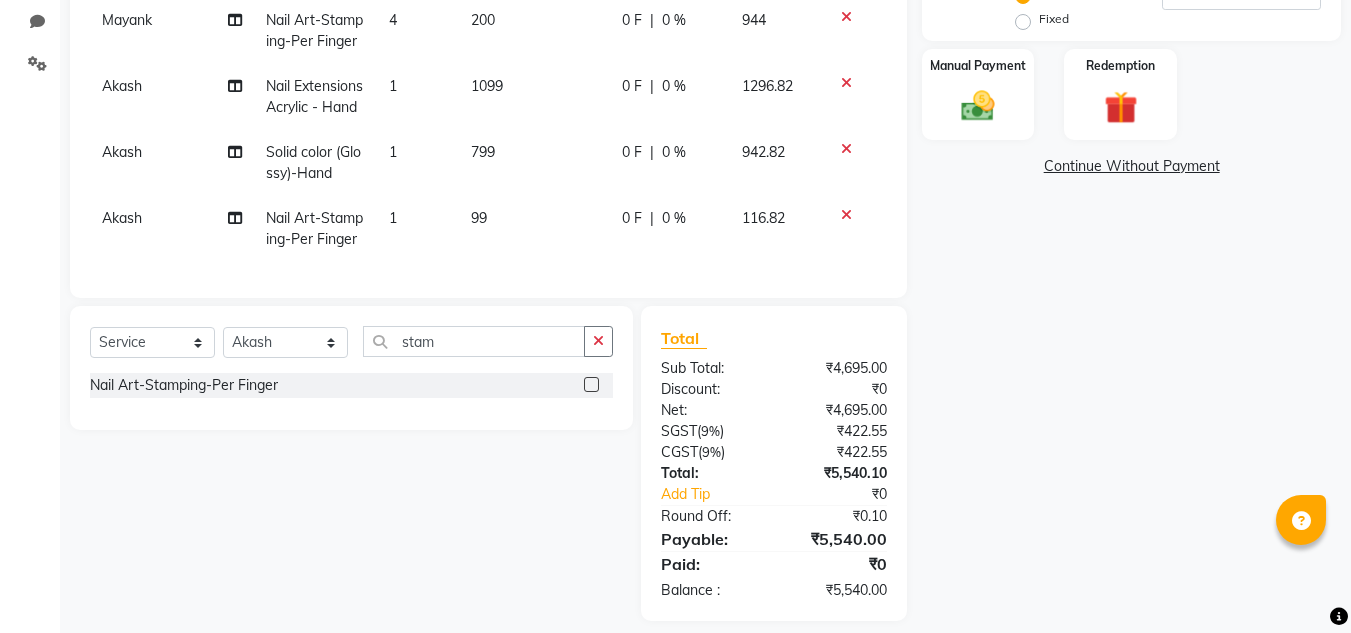 click 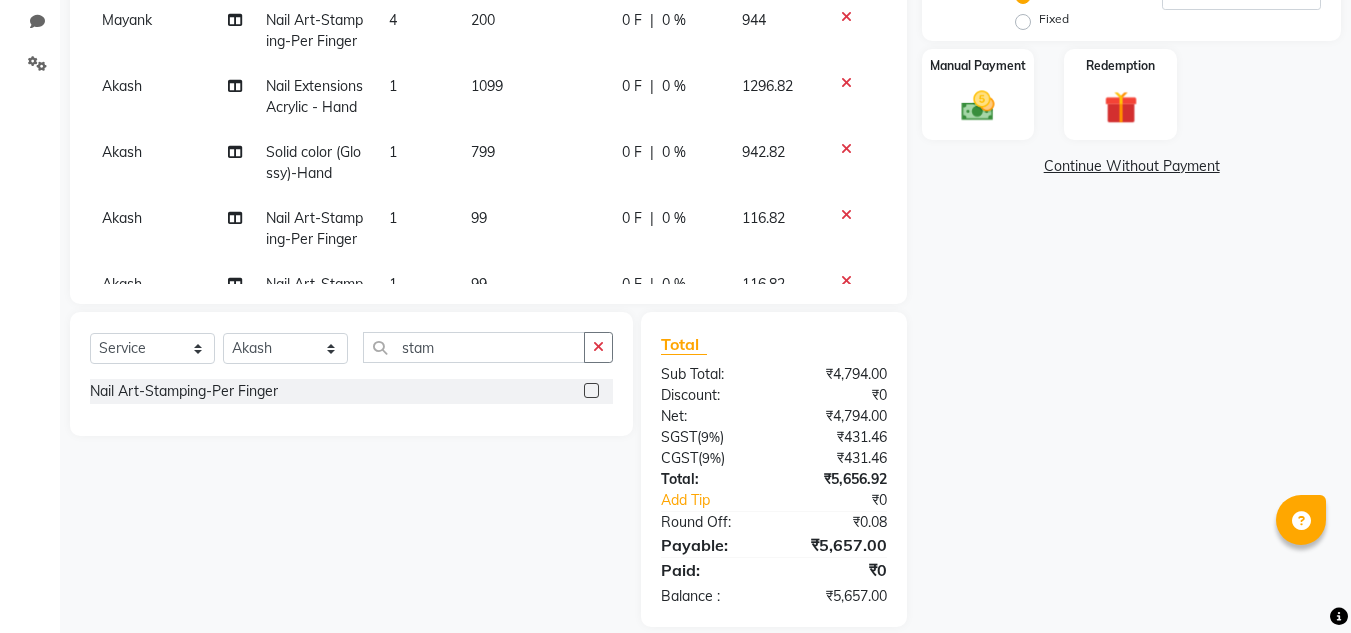 click 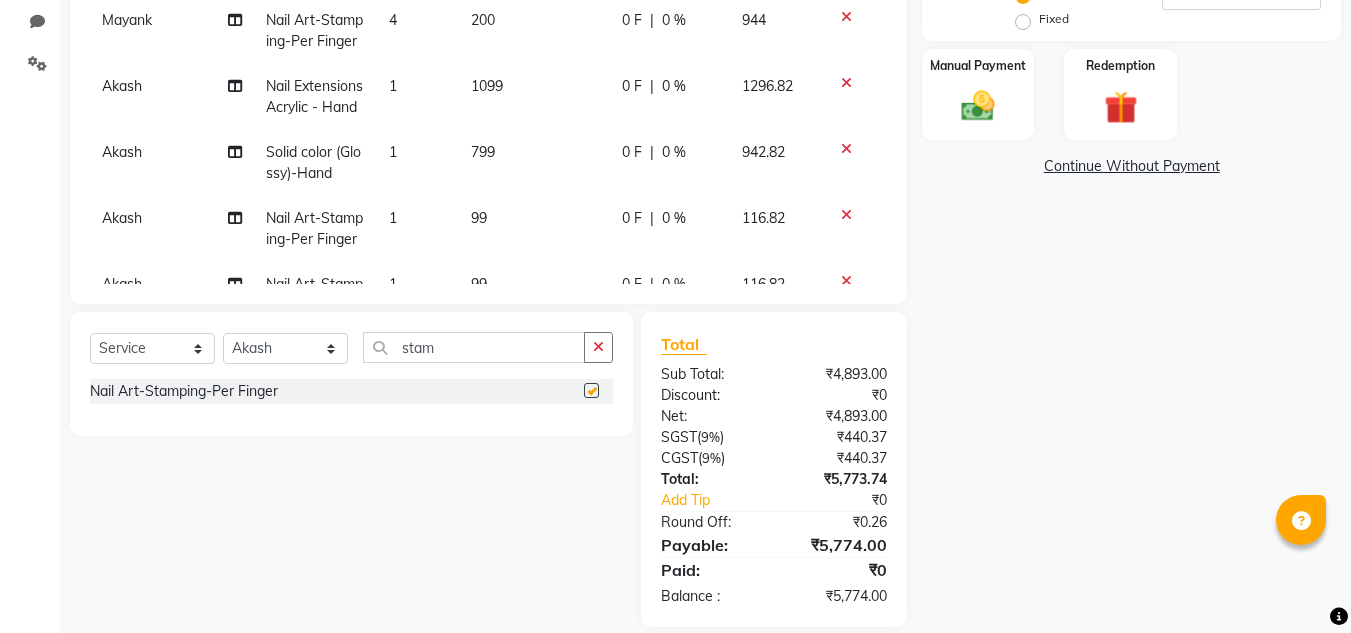 checkbox on "false" 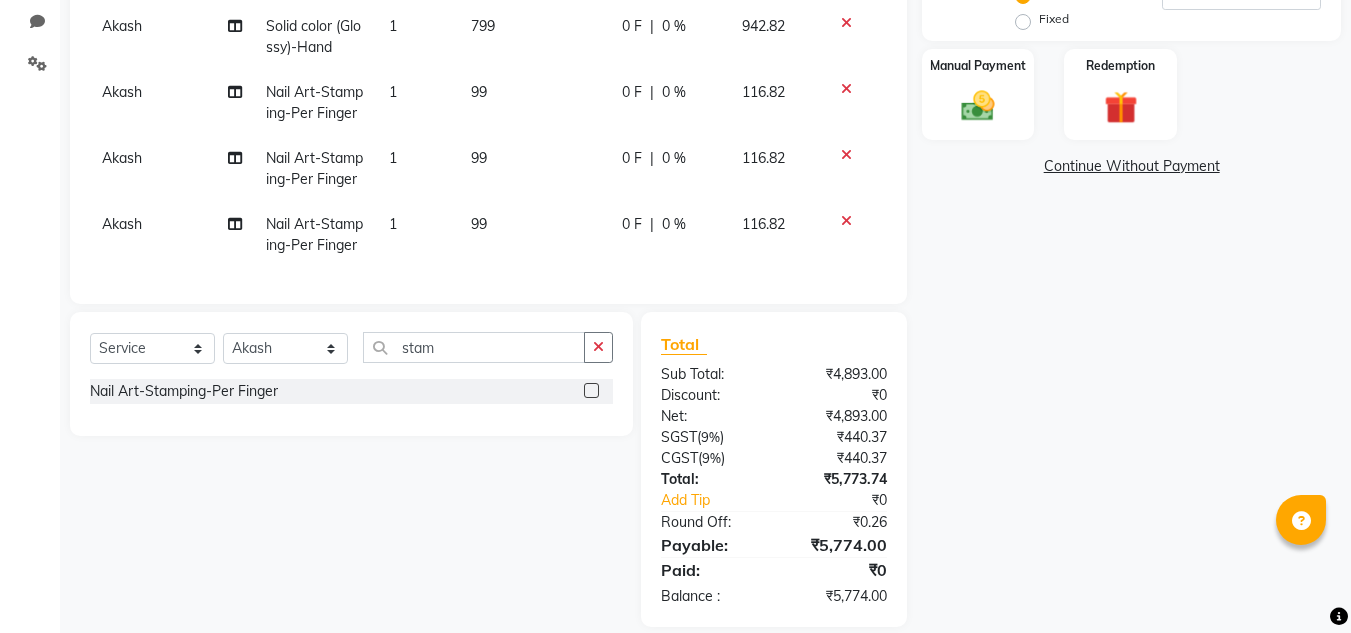 scroll, scrollTop: 267, scrollLeft: 0, axis: vertical 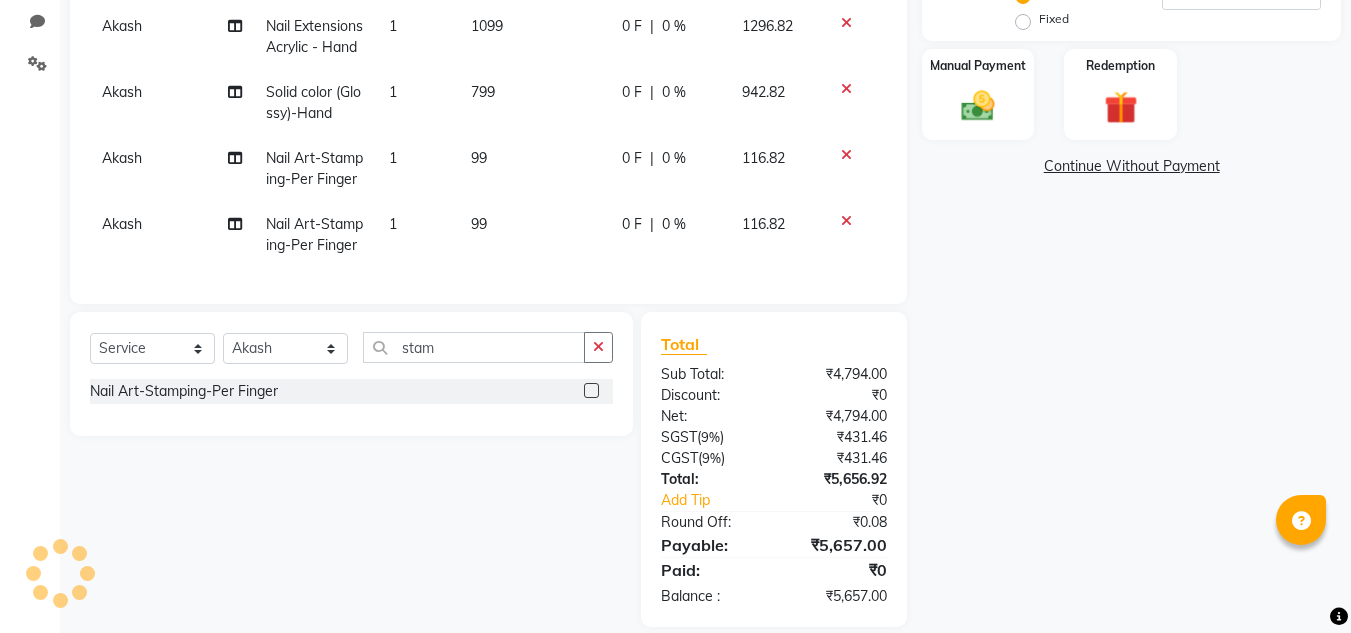 click 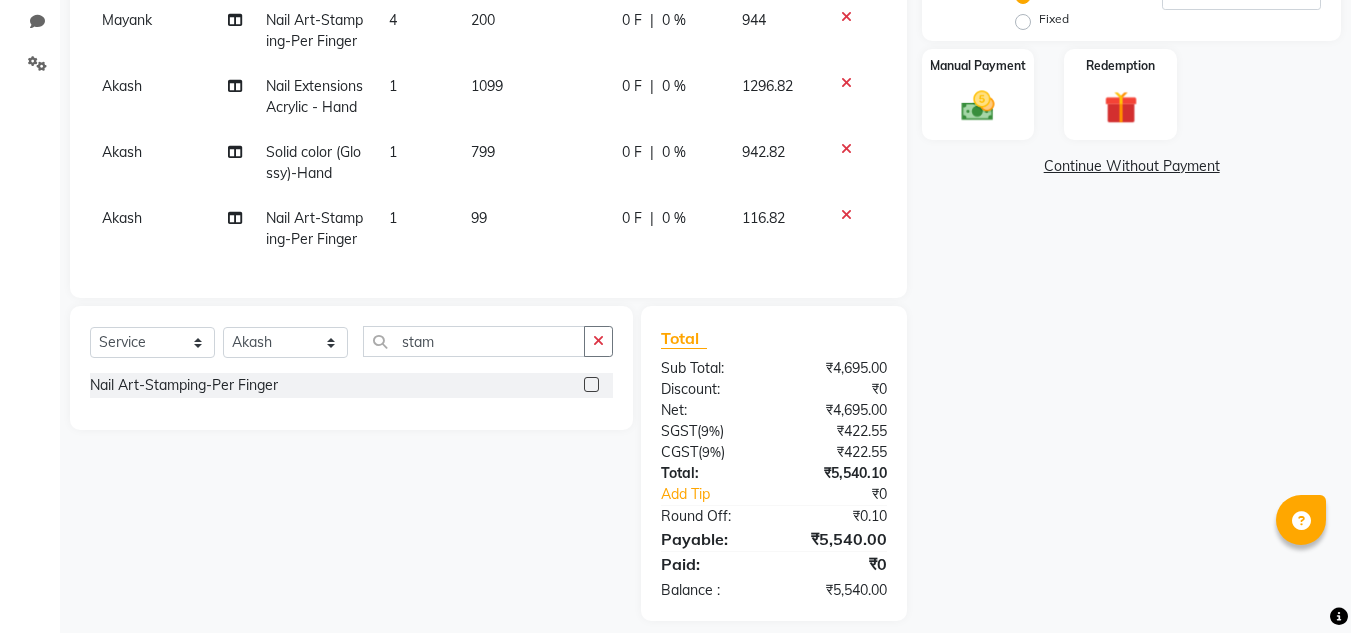 scroll, scrollTop: 93, scrollLeft: 0, axis: vertical 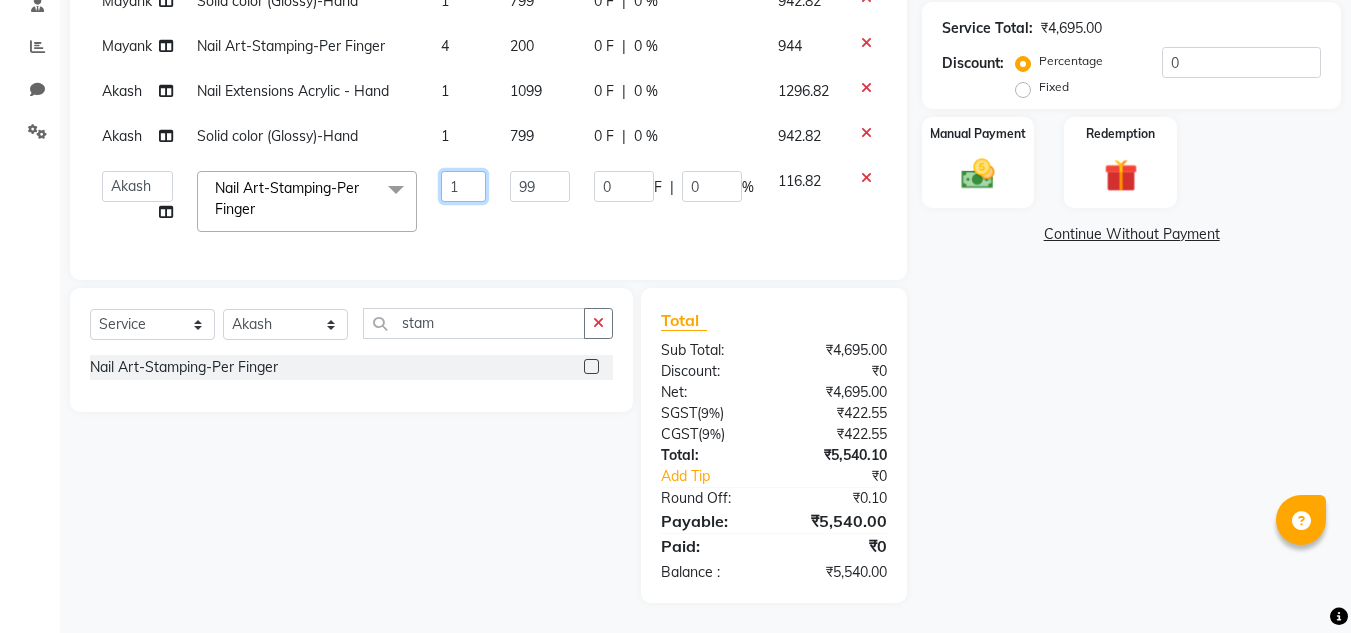click on "1" 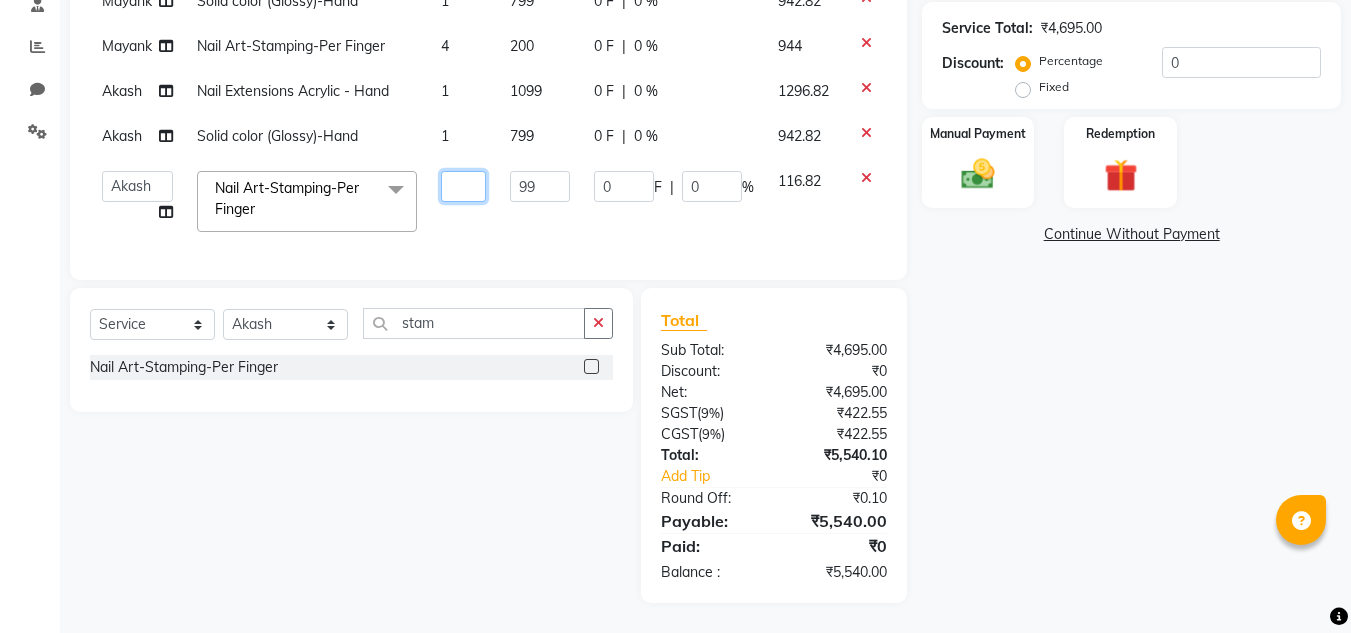 type on "2" 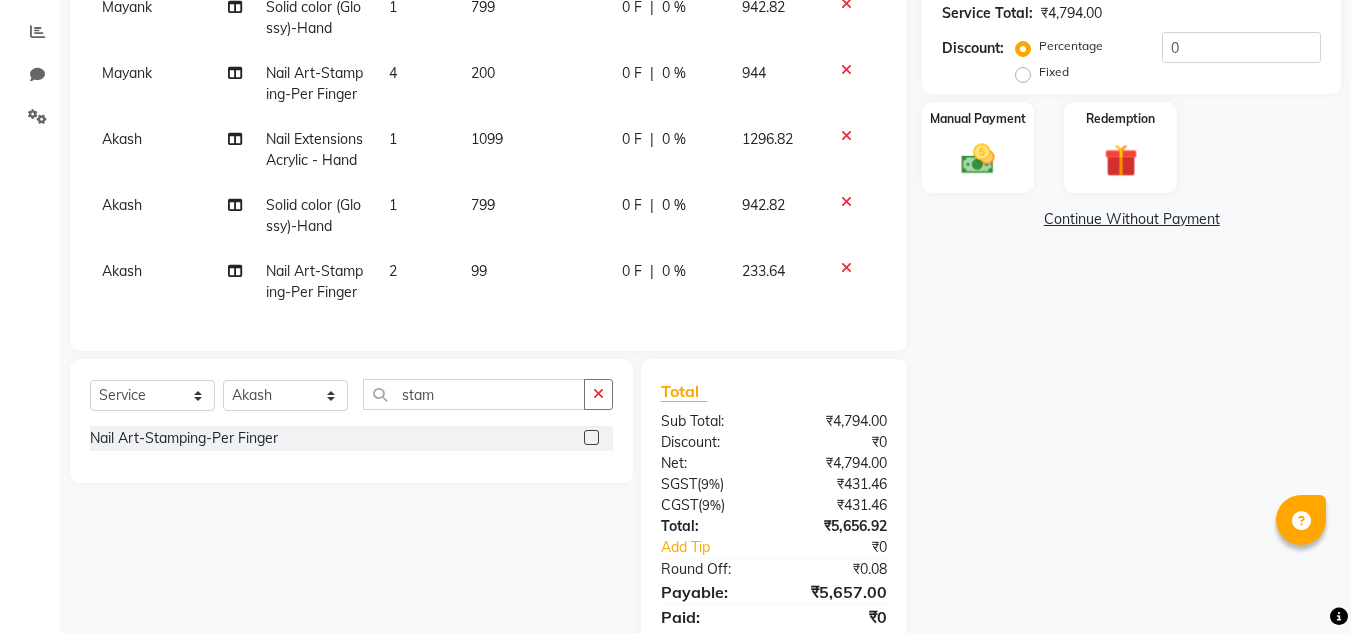 scroll, scrollTop: 93, scrollLeft: 0, axis: vertical 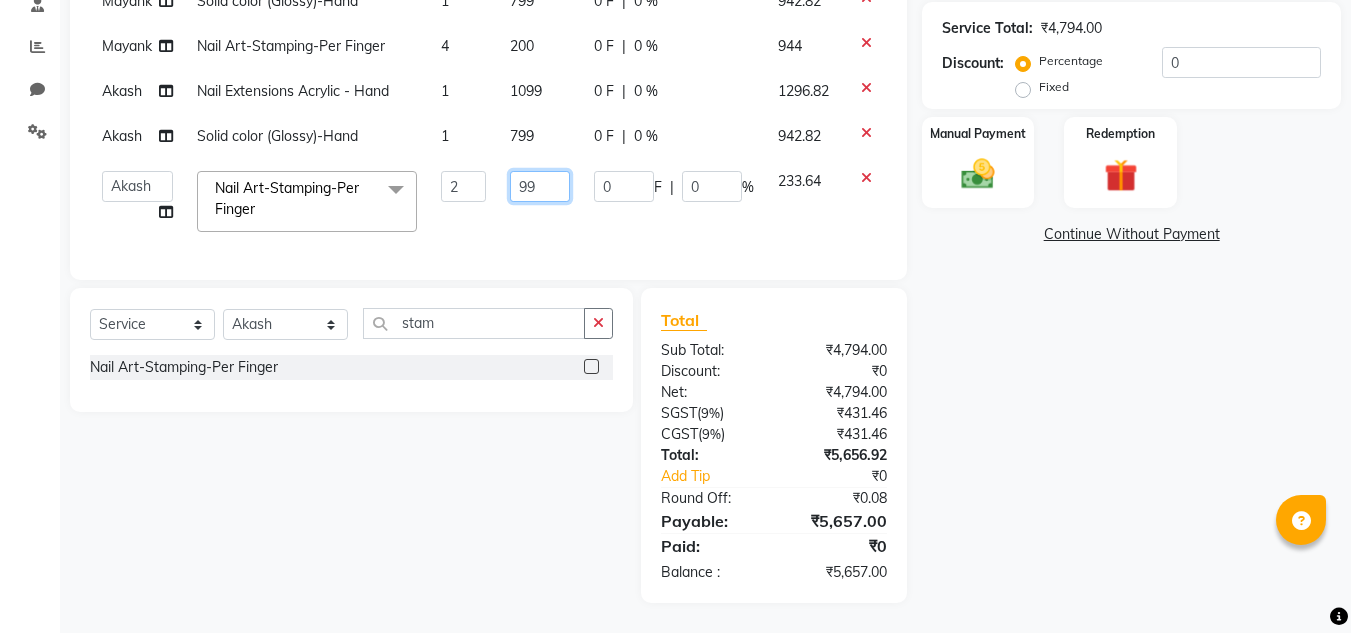 click on "99" 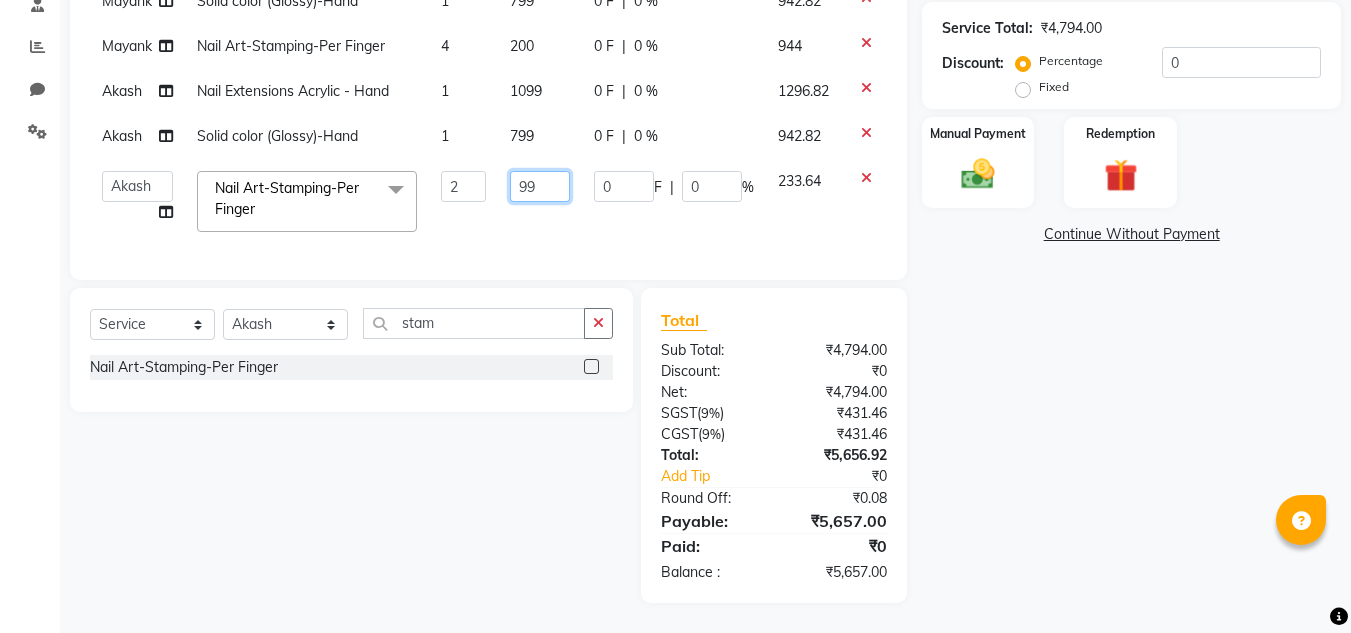type on "9" 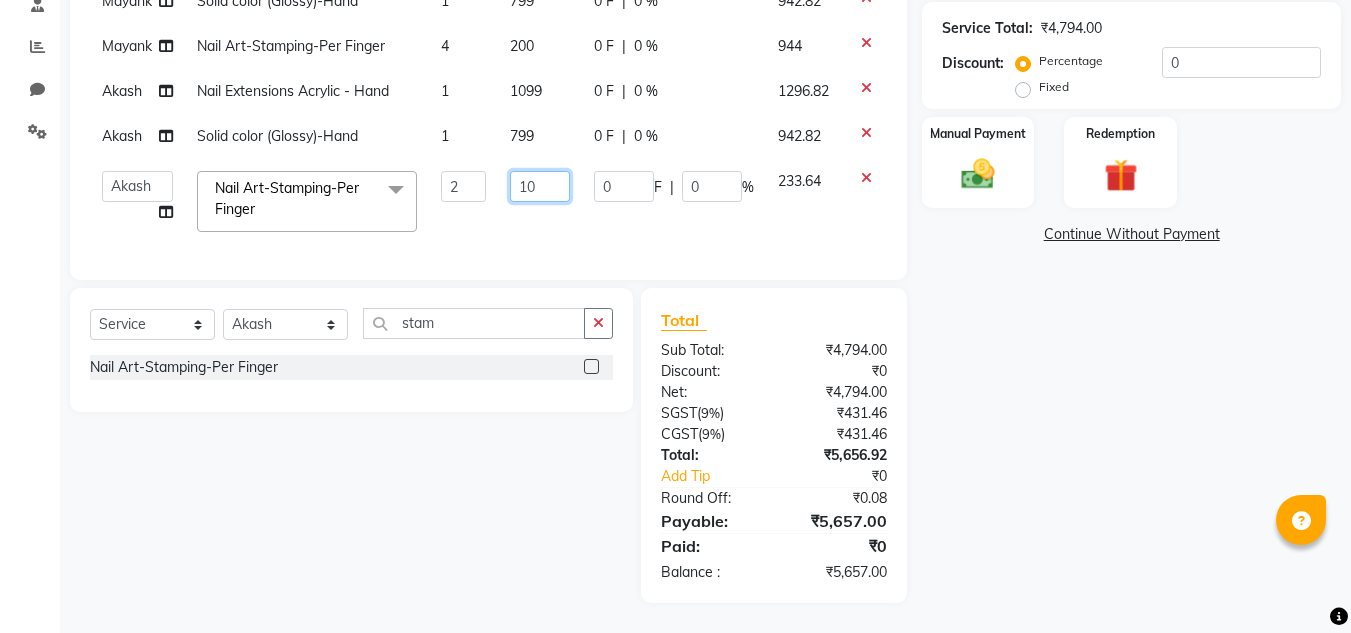 type on "100" 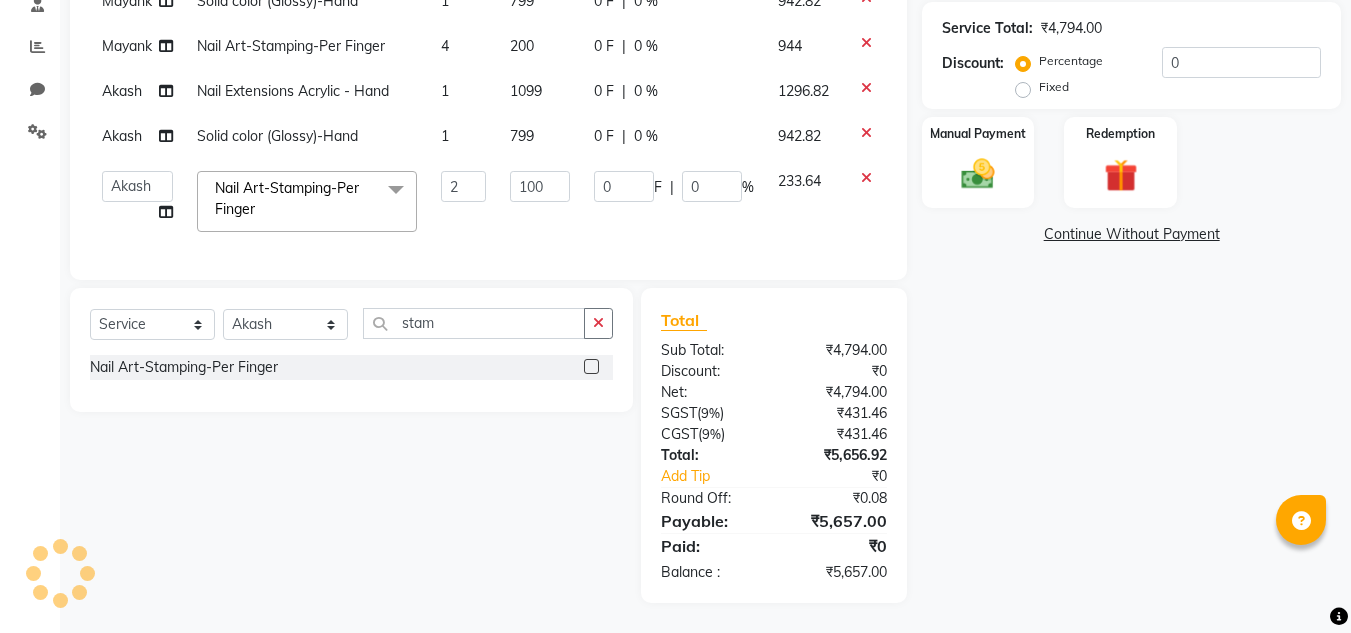 click on "[PERSON_NAME] Nail Extensions Acrylic - Hand 1 1099 0 F | 0 % 1296.82 [PERSON_NAME] Solid color (Glossy)-Hand 1 799 0 F | 0 % 942.82 [PERSON_NAME] Nail Art-Stamping-Per Finger 4 200 0 F | 0 % 944 Akash Nail Extensions Acrylic - Hand 1 1099 0 F | 0 % 1296.82 Akash Solid color (Glossy)-Hand 1 799 0 F | 0 % 942.82  Akash   Akshay   Gulshan   Mahi   [PERSON_NAME]   Pooja   [PERSON_NAME] [PERSON_NAME]   [PERSON_NAME]   [PERSON_NAME]   Vikram  Nail Art-Stamping-Per Finger  x Nail Extensions Gel - Hand Nail Extensions Gel - Toes Nail Extensions Acrylic - Toes Nail Extensions Acrylic - Hand Nail Extensions Silicon - Hand Nail Extensions Silicon - Toes Nail Extensions Foaming - Hand Nail Extensions Foaming - Toes Nail Extensions Poly Gel - Hand Nail Extensions Poly Gel - Toes Overlays Gel-Hand Overlays Gel-Toes Overlays Acrylic-Hand Overlays Acrylic-Toes Overlays Silicon-Hand Overlays Silicon-Toes Refills Gel-Hand Refills Gel-Toes Refills Acrylic-Hand Refills Acrylic-Toes Solid color (Glossy)-Hand Solid color (Glossy)-Toes Solid color (Matte)-Hand 2" 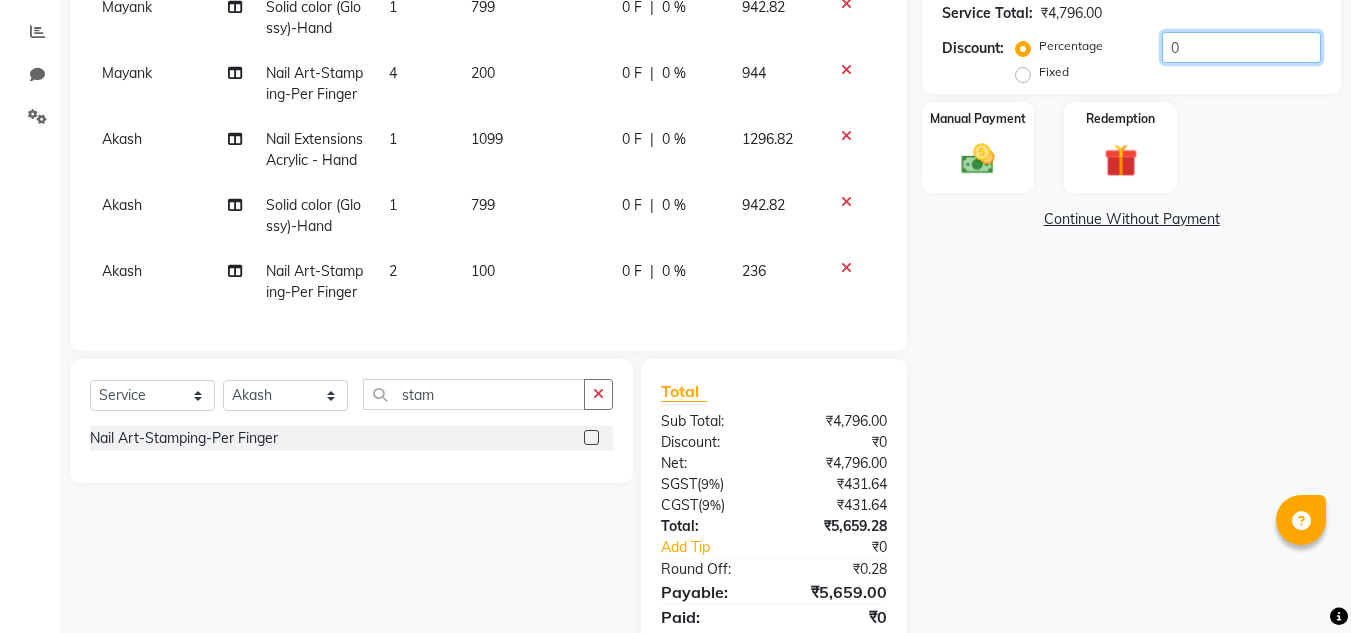 click on "0" 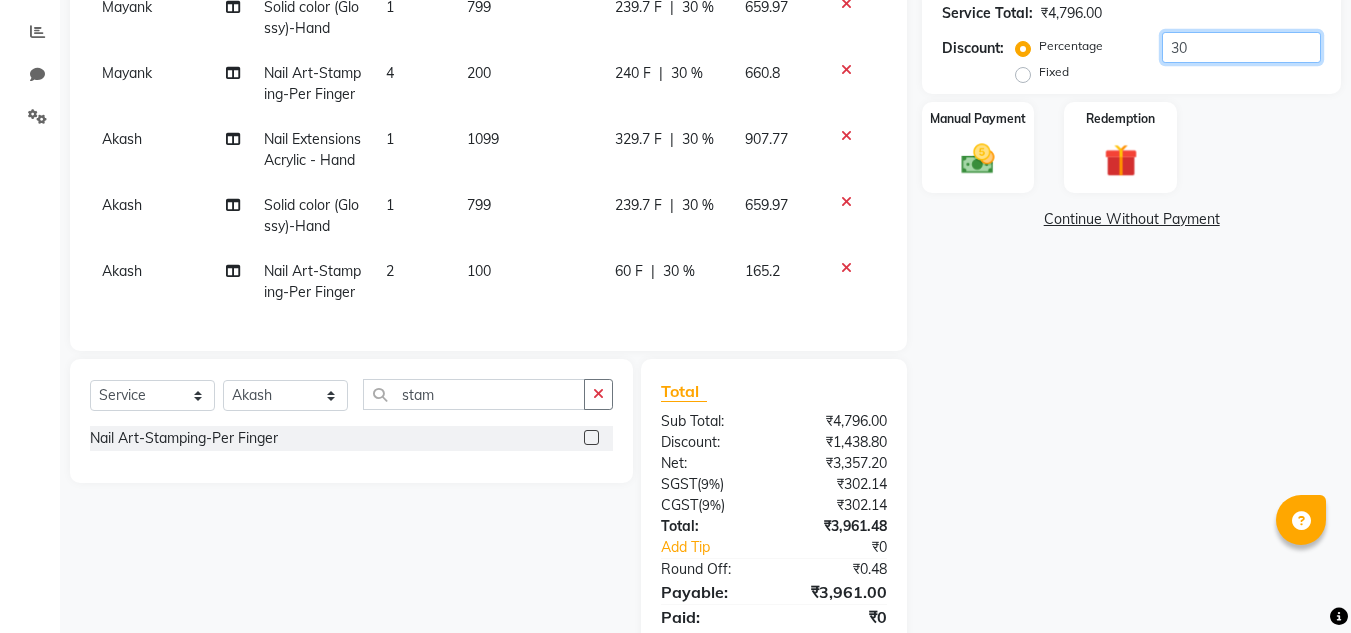scroll, scrollTop: 488, scrollLeft: 0, axis: vertical 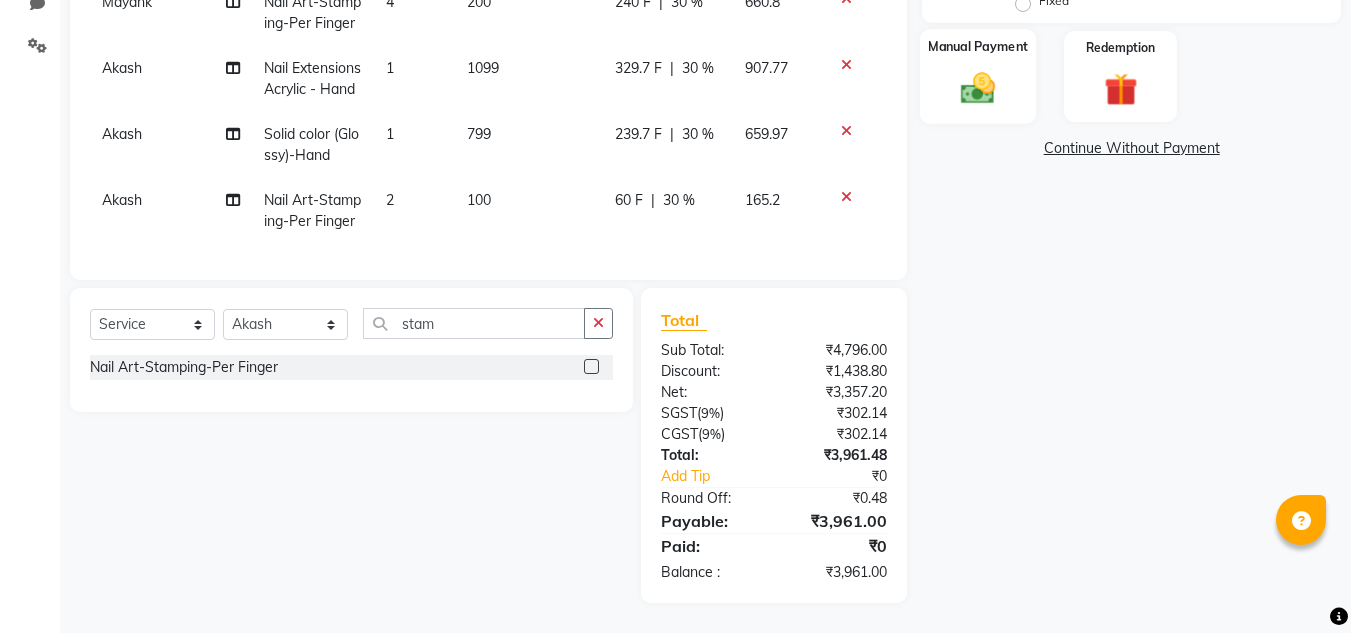type on "30" 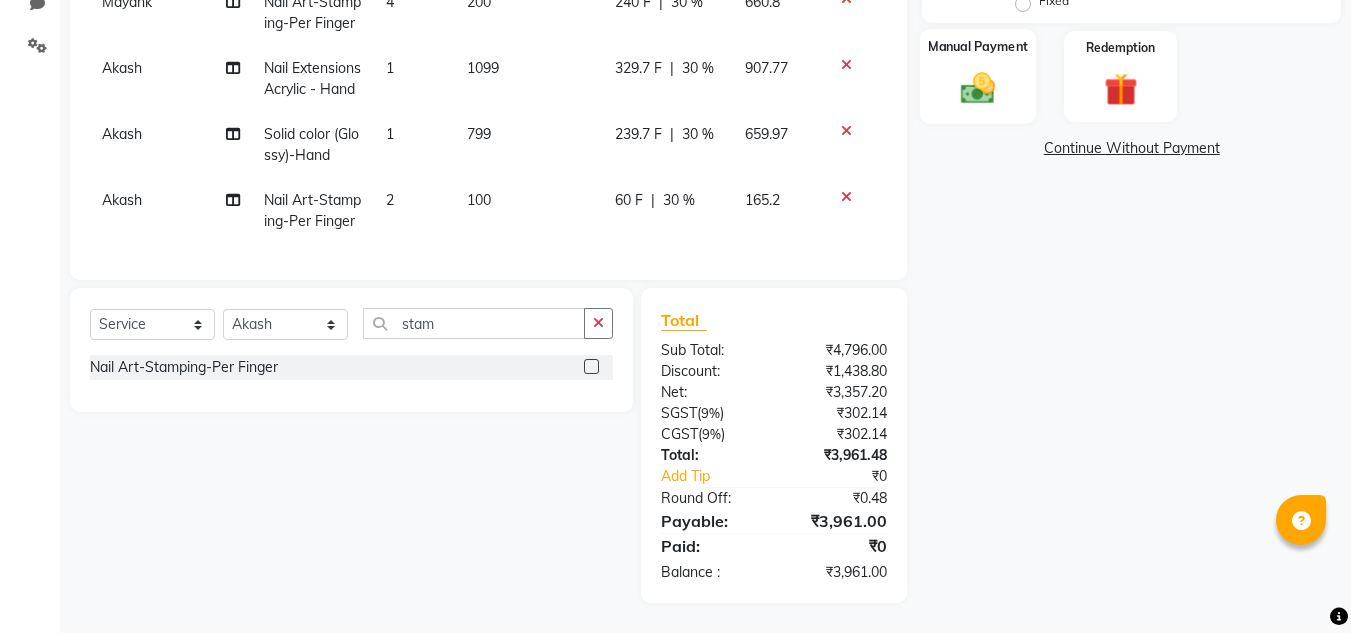 click 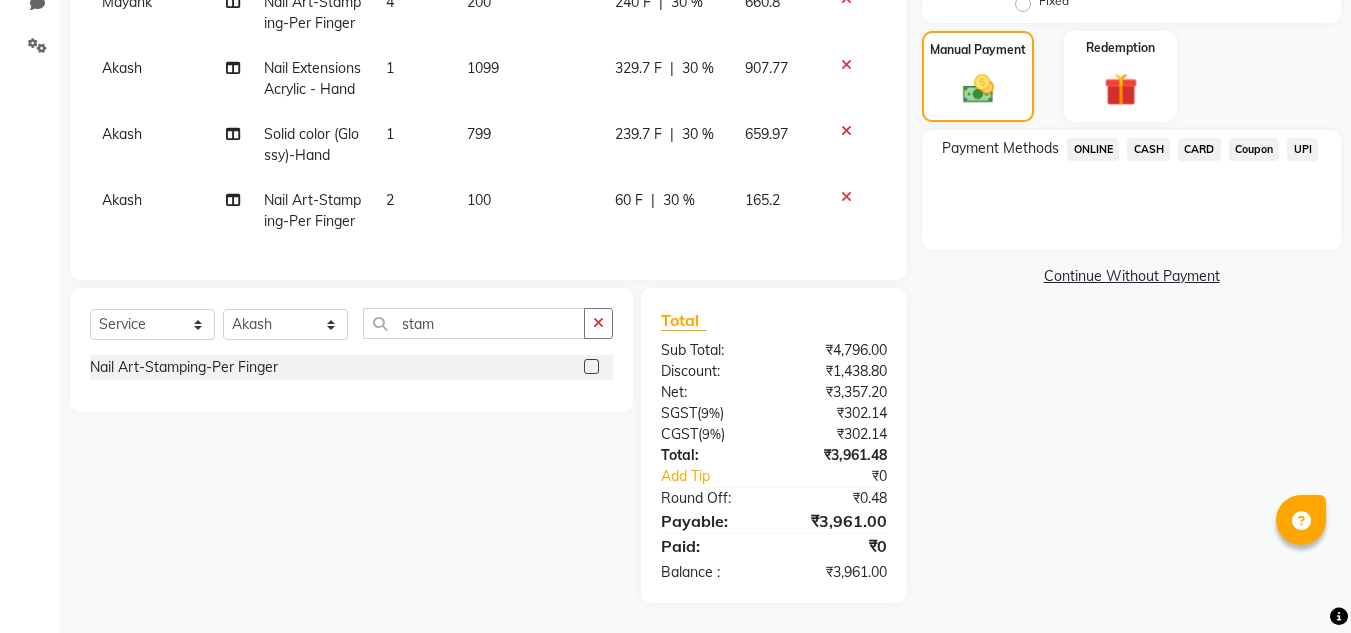 click on "CASH" 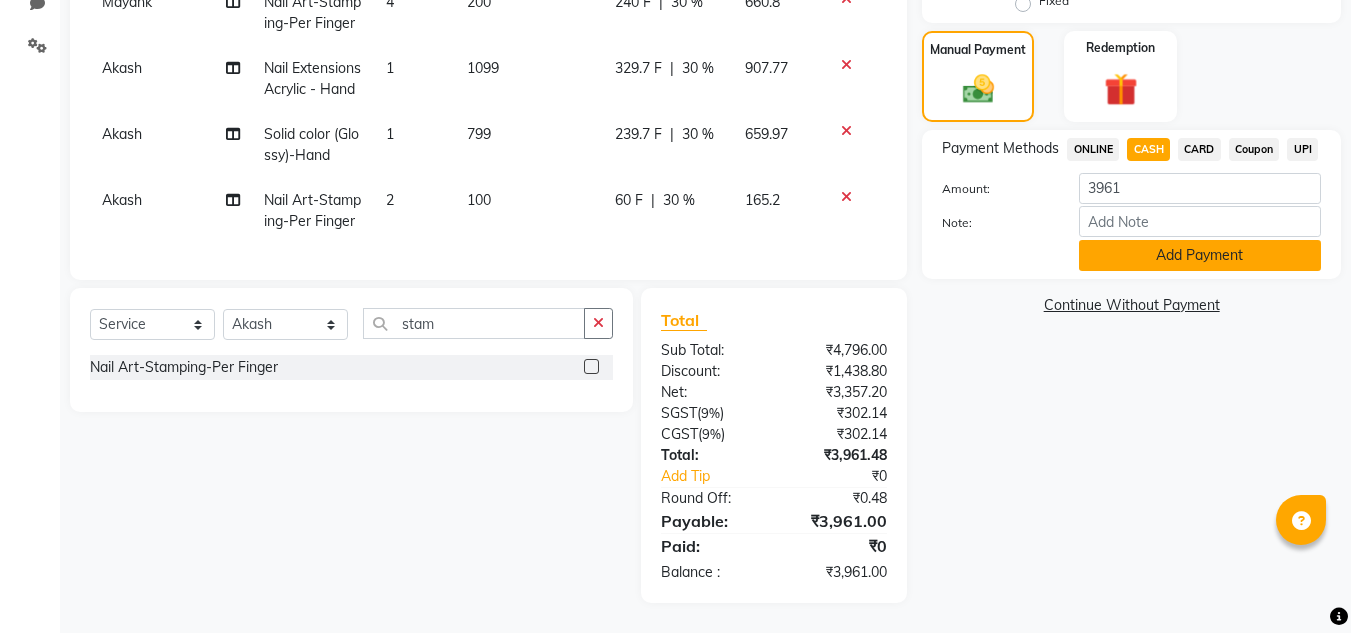 click on "Add Payment" 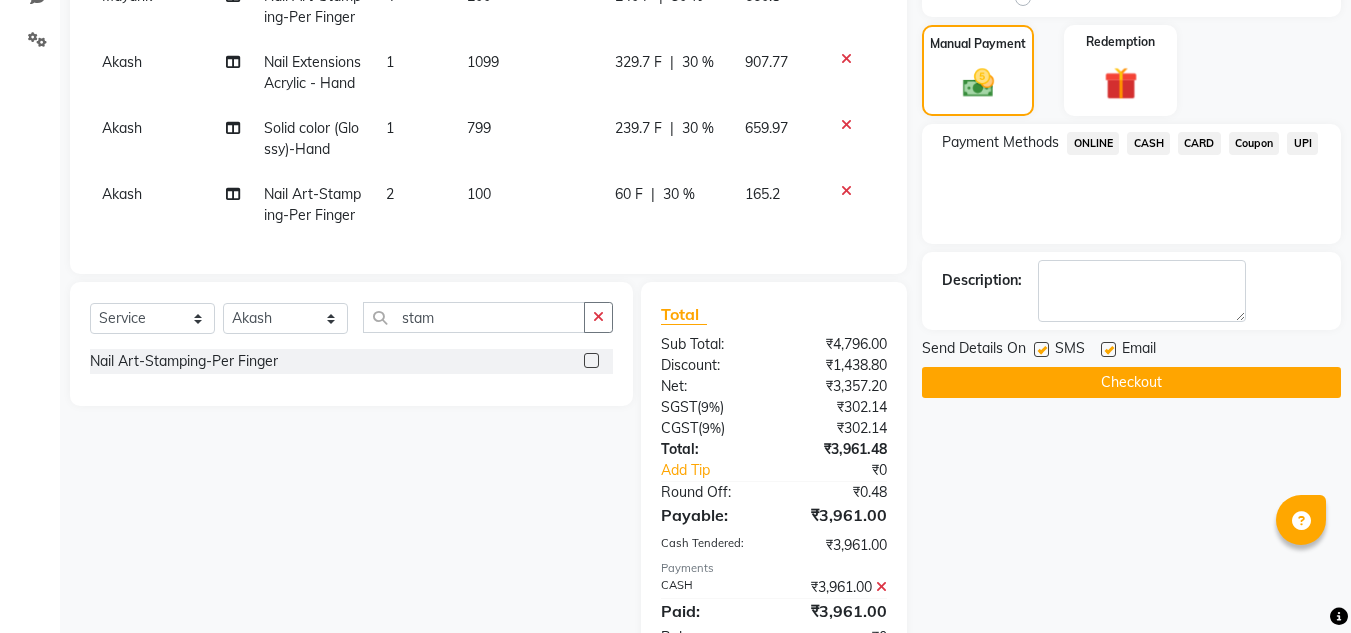 click on "Checkout" 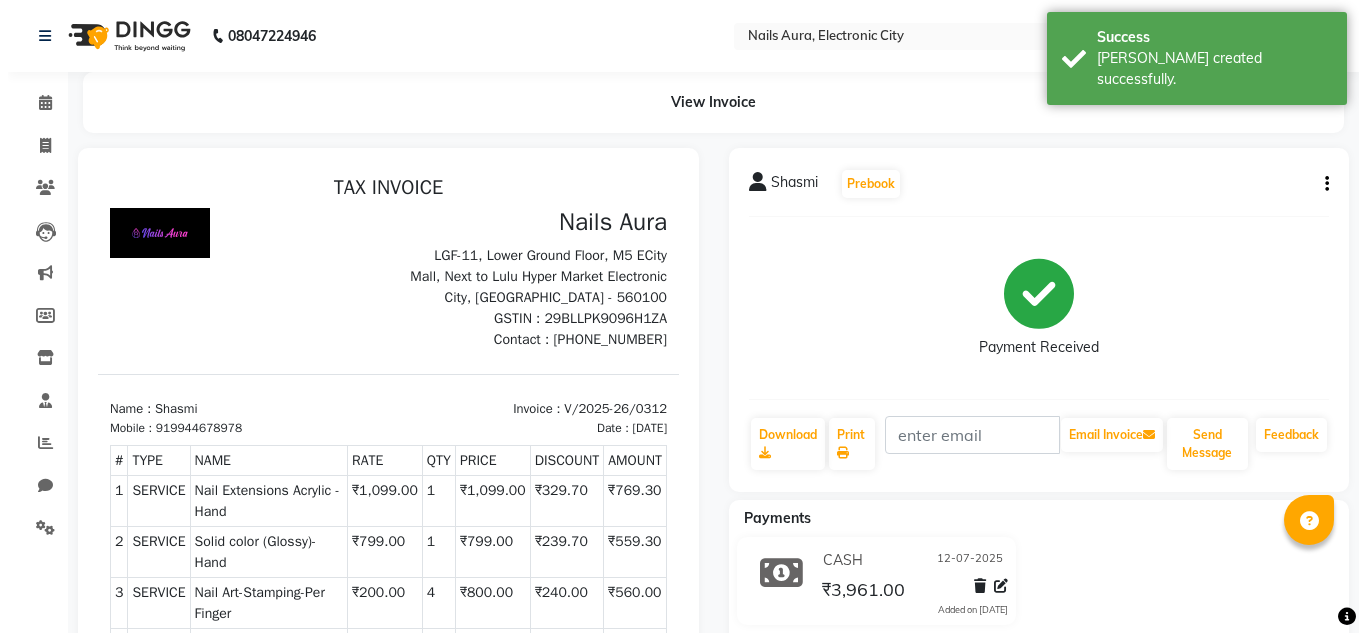 scroll, scrollTop: 0, scrollLeft: 0, axis: both 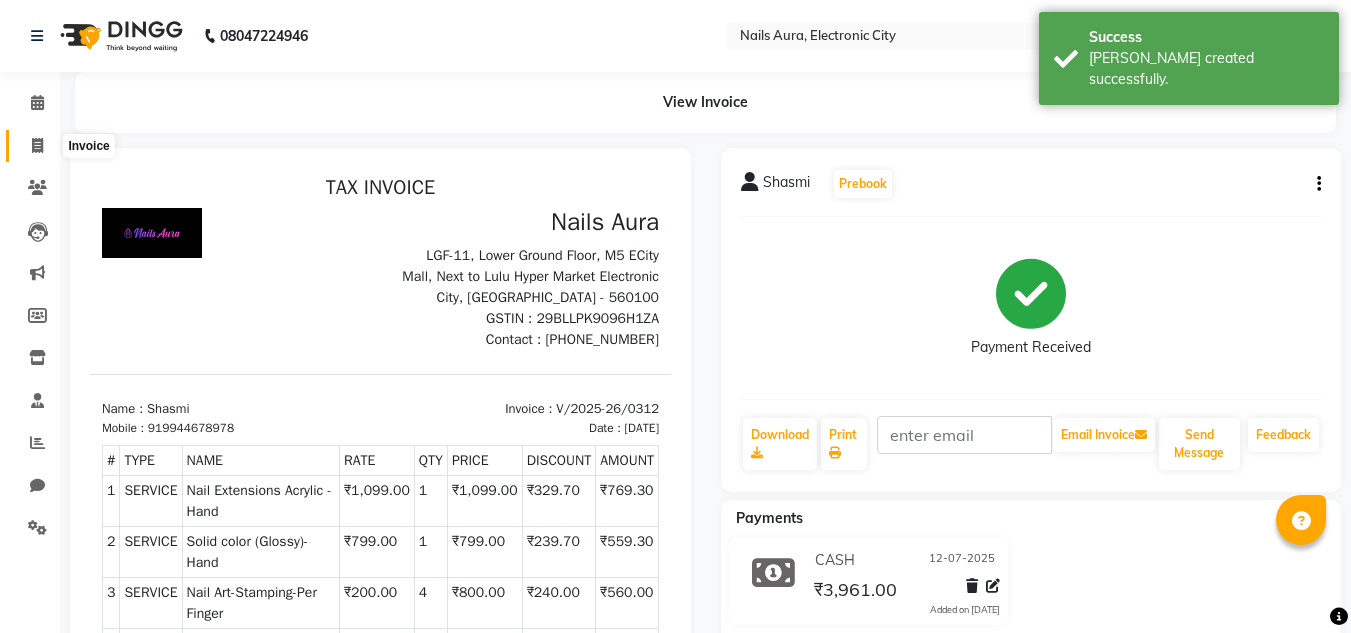 click 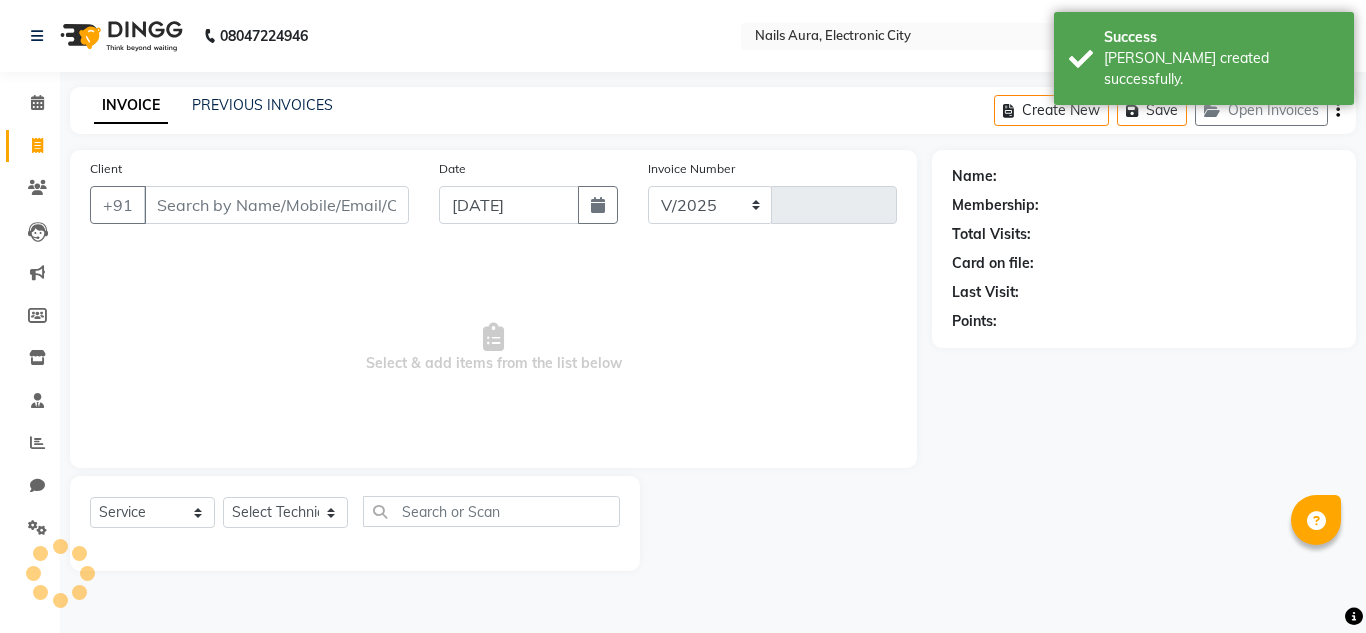 select on "8179" 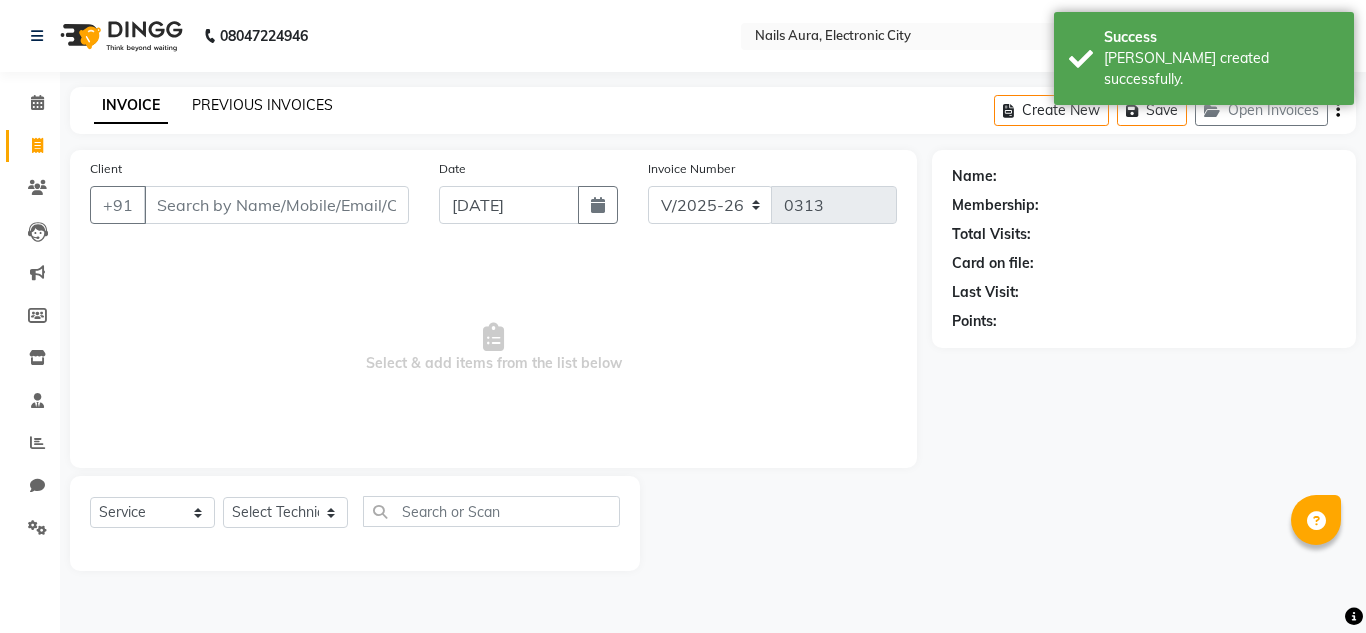 click on "PREVIOUS INVOICES" 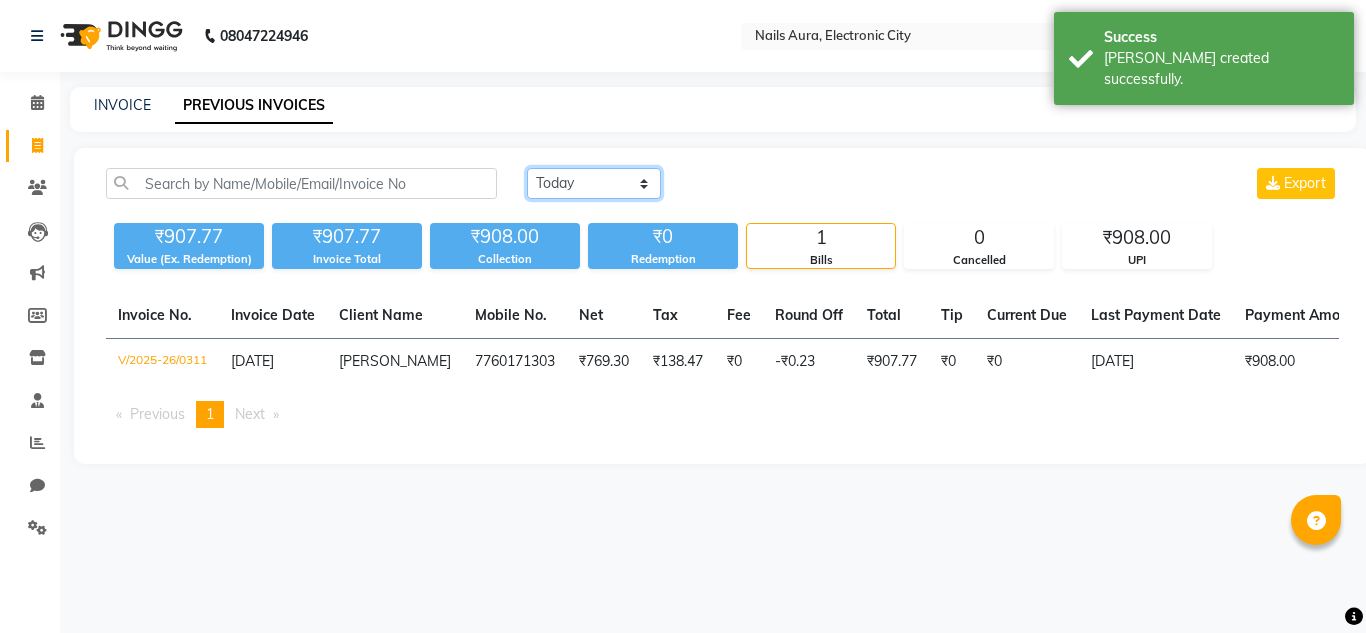click on "[DATE] [DATE] Custom Range" 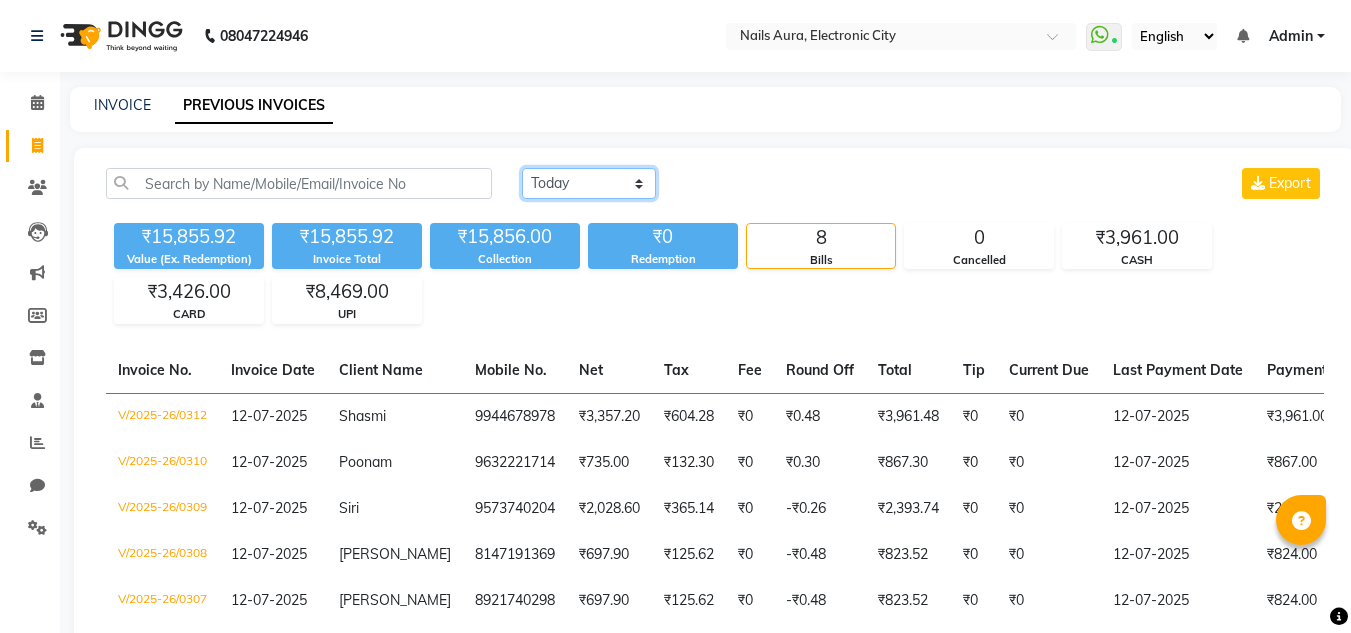 click on "[DATE] [DATE] Custom Range" 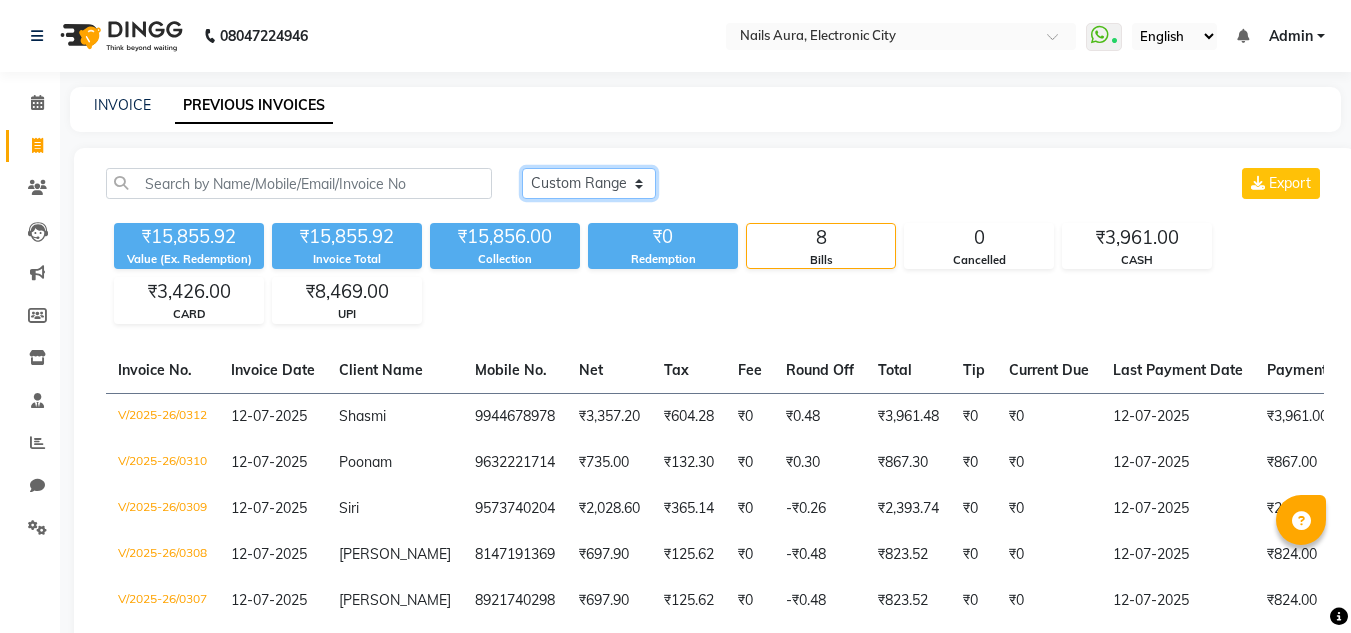 click on "[DATE] [DATE] Custom Range" 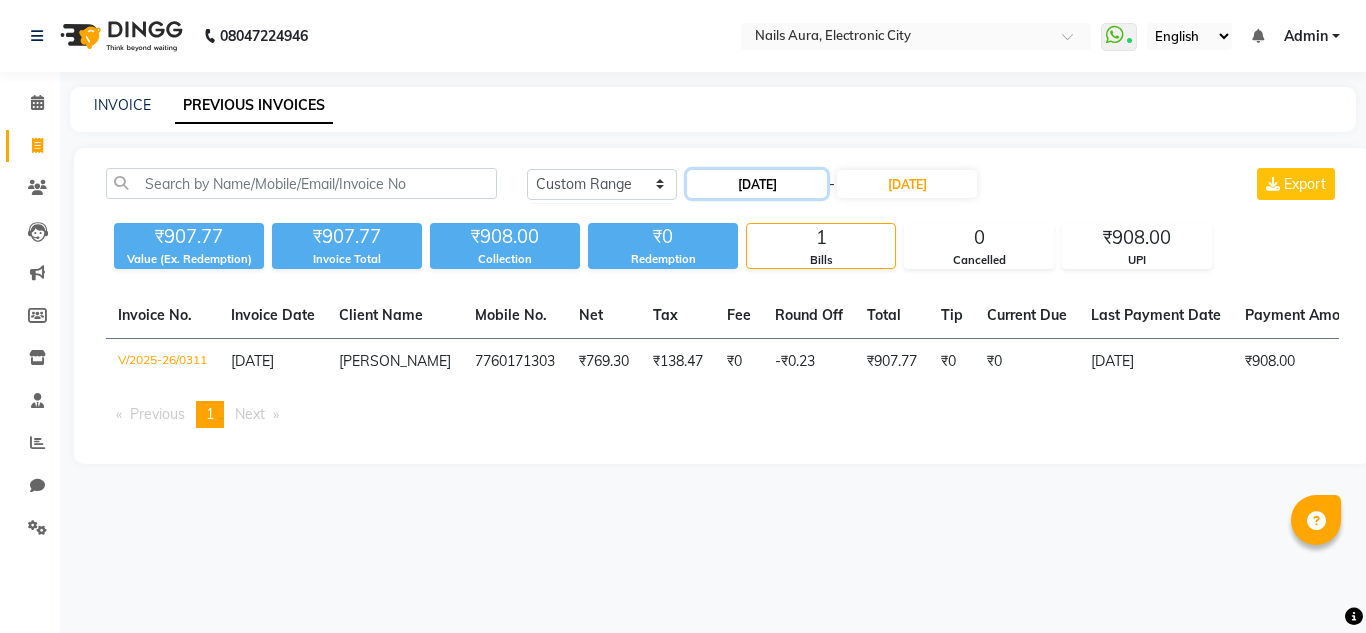 click on "[DATE]" 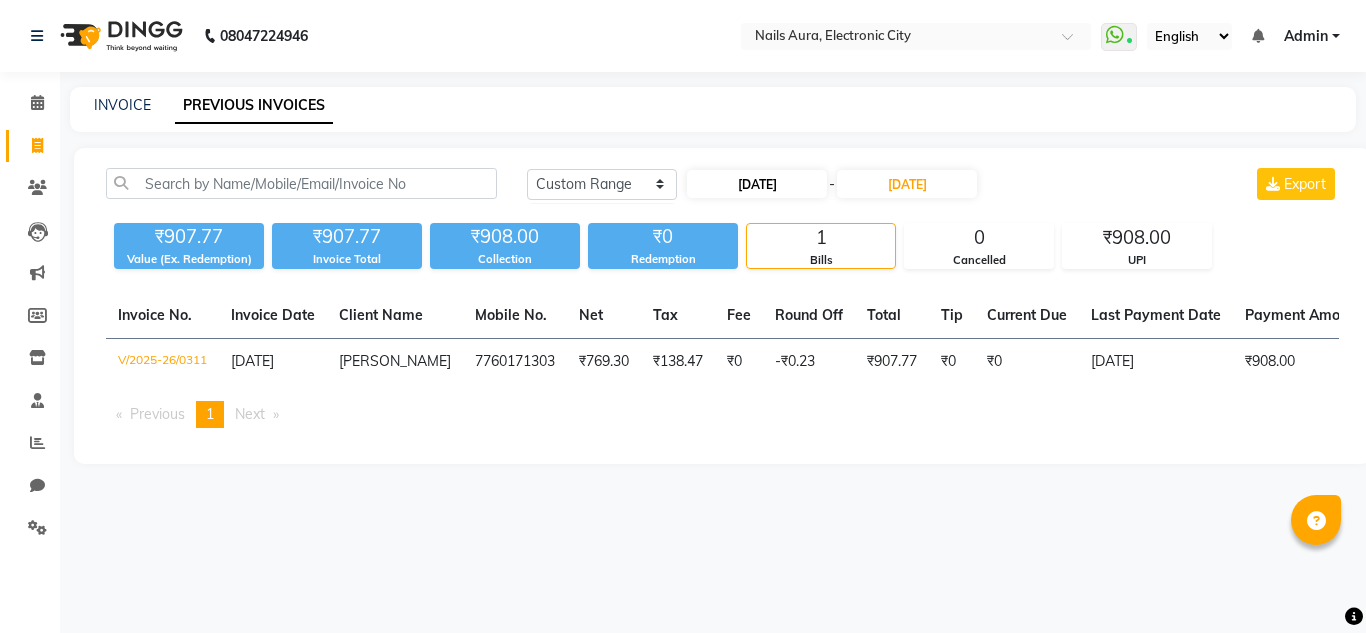 select on "7" 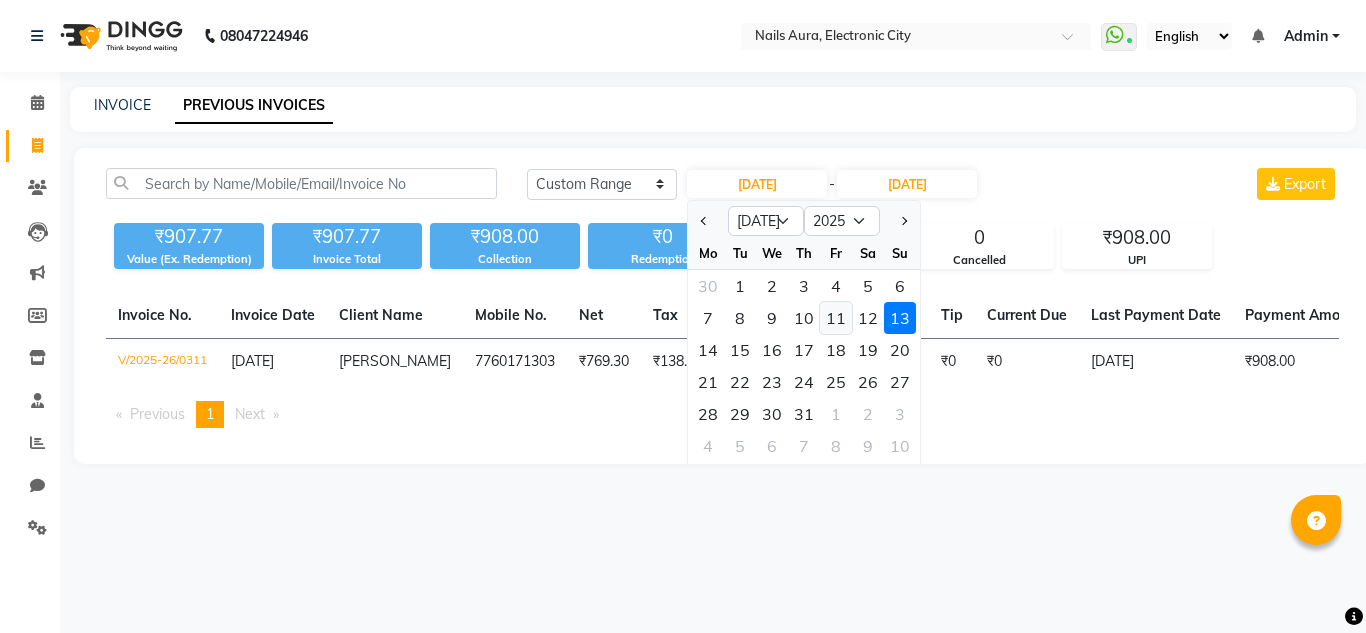 click on "11" 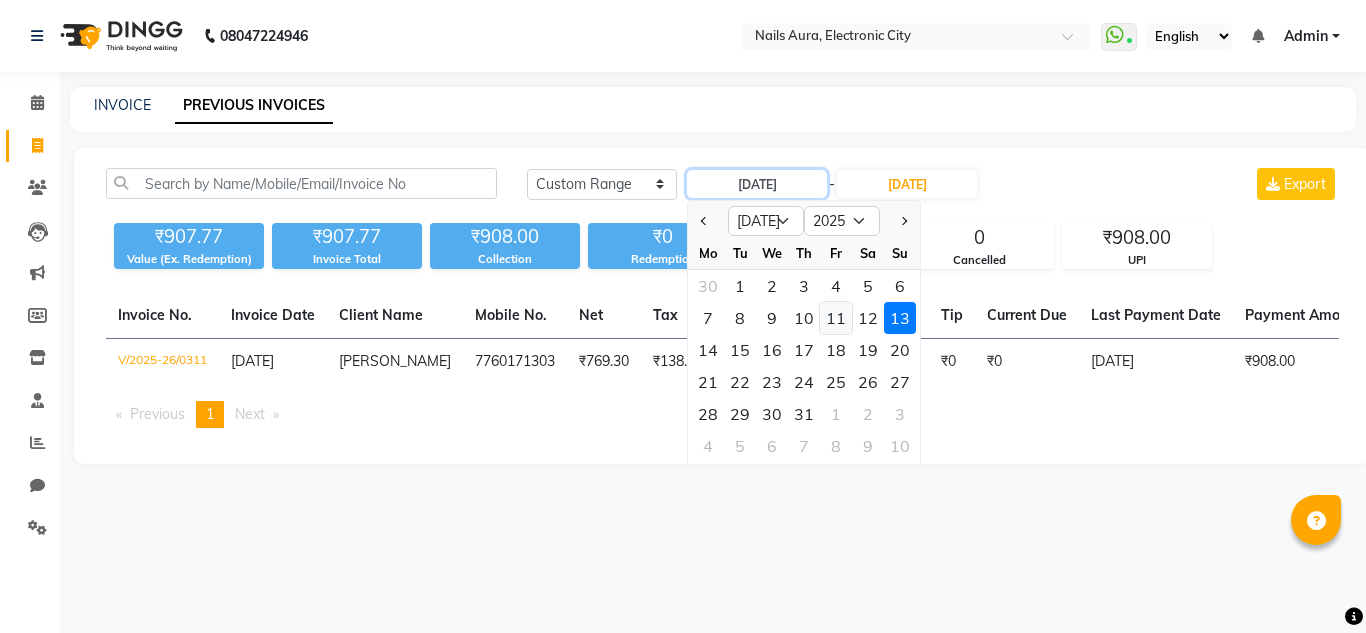 type on "[DATE]" 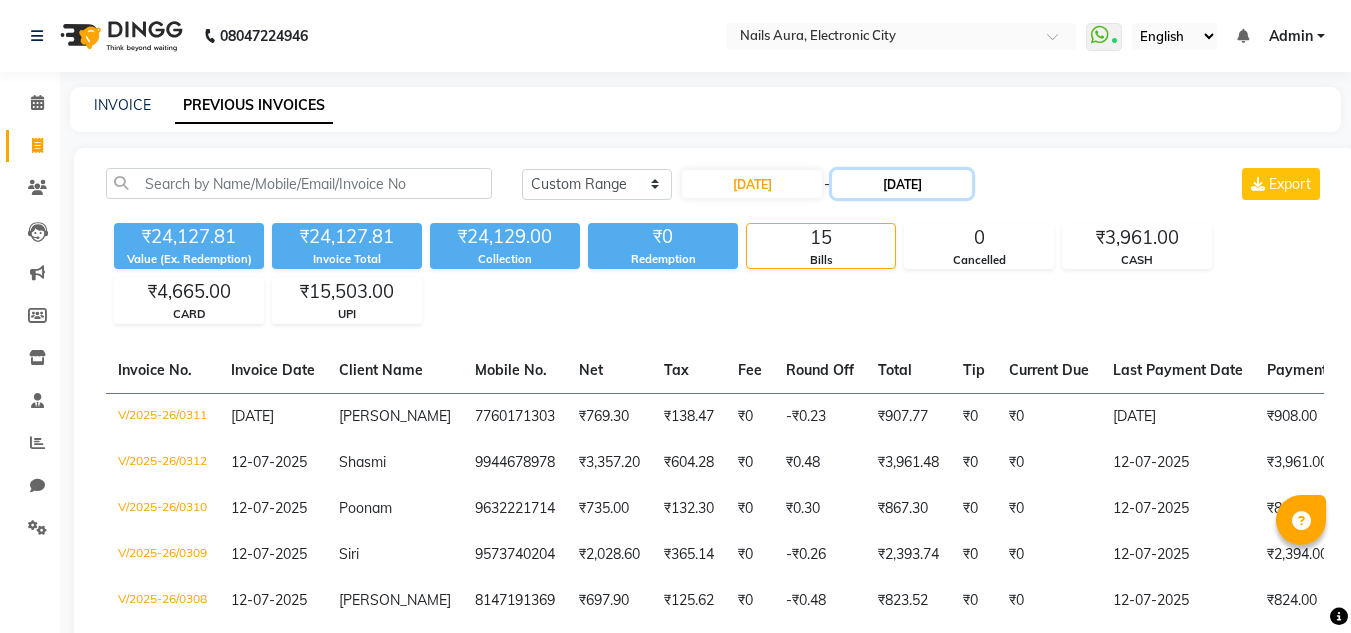 click on "[DATE]" 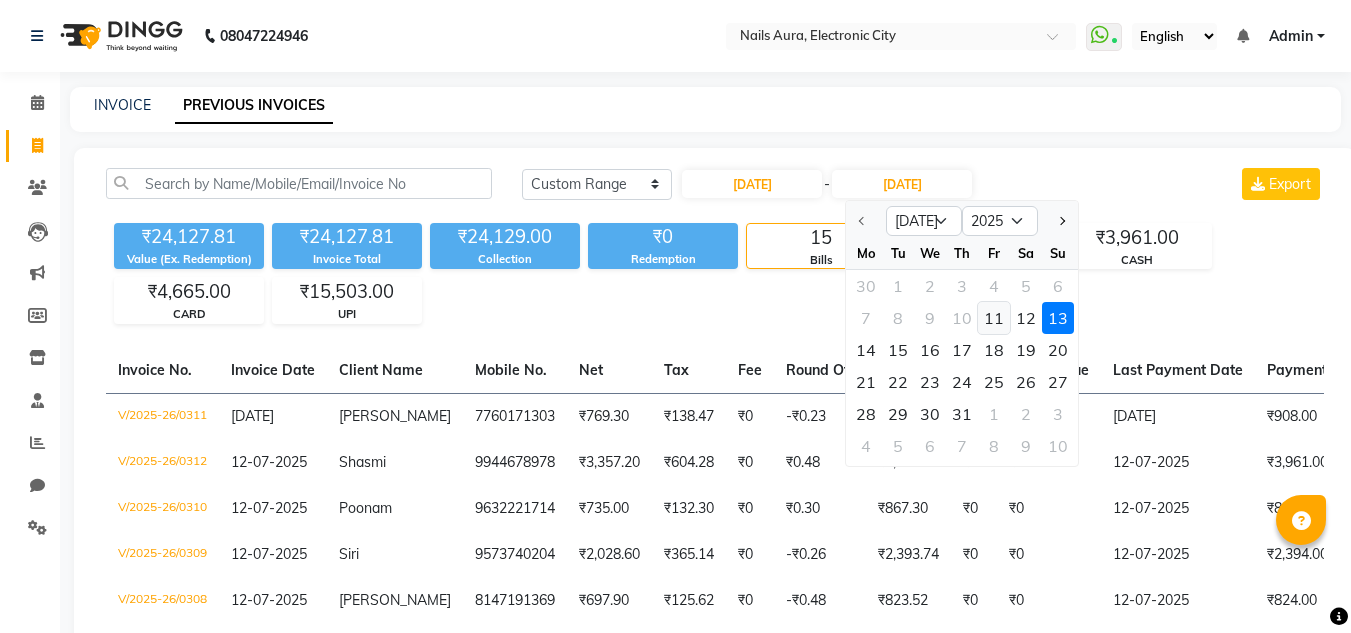 click on "11" 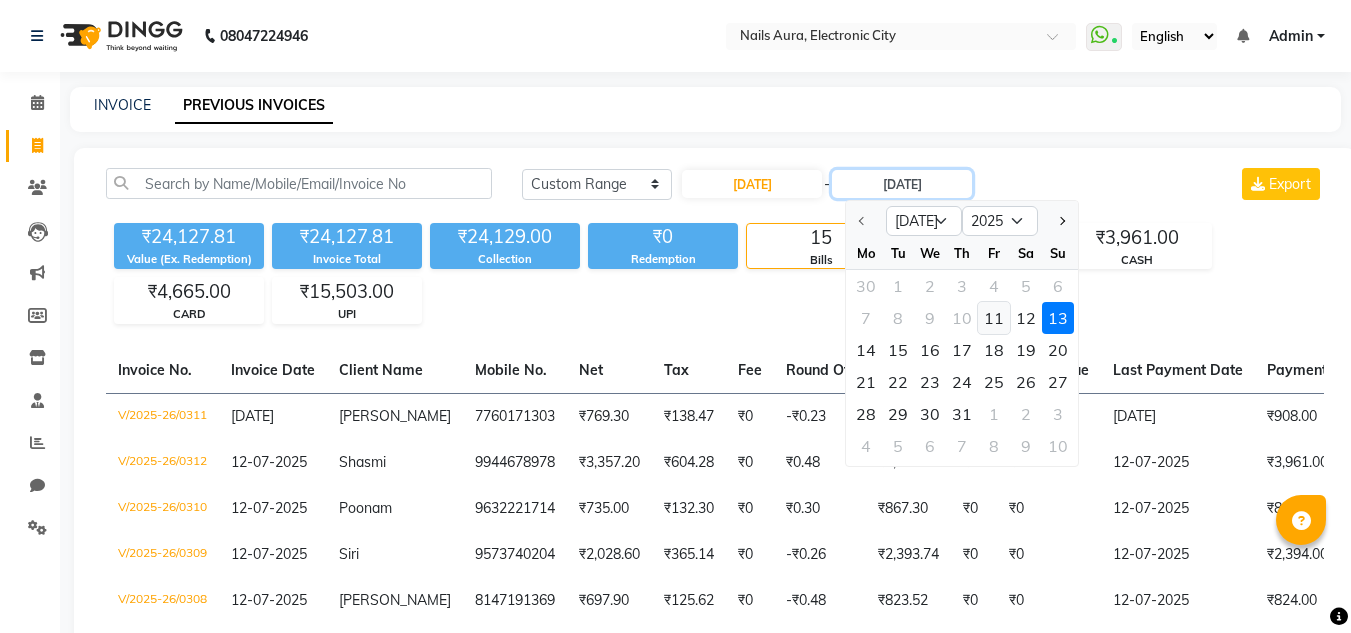 type on "[DATE]" 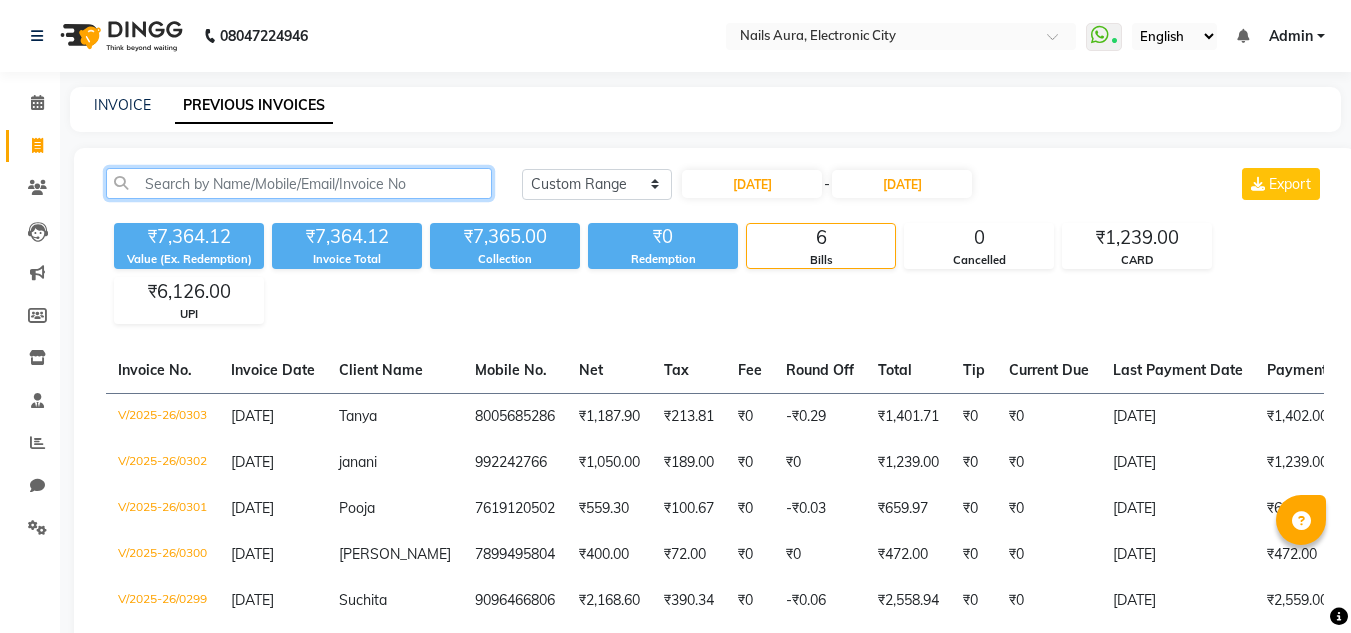 click 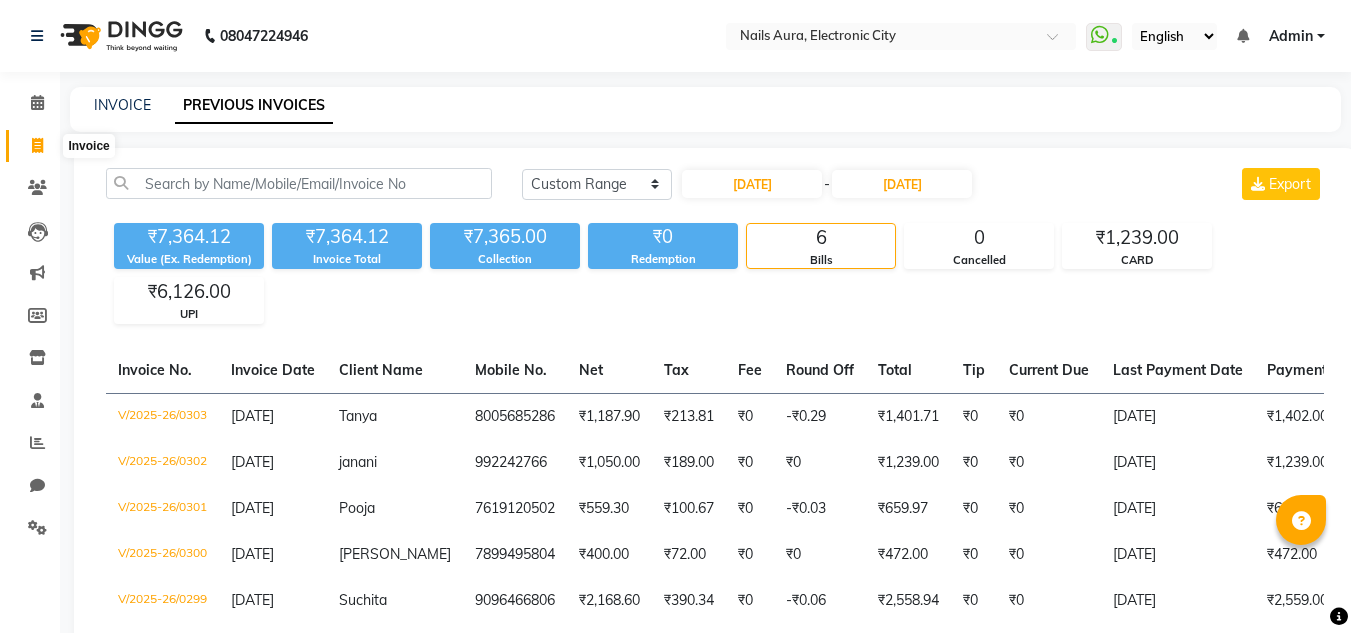 click 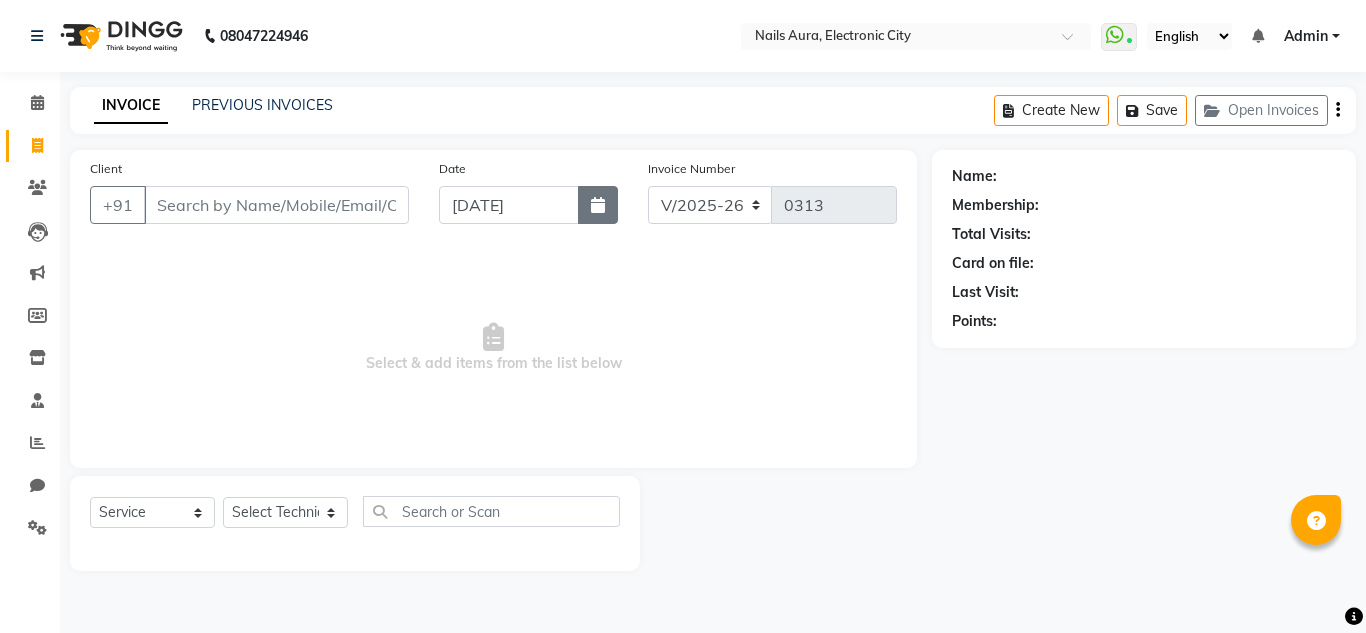 click 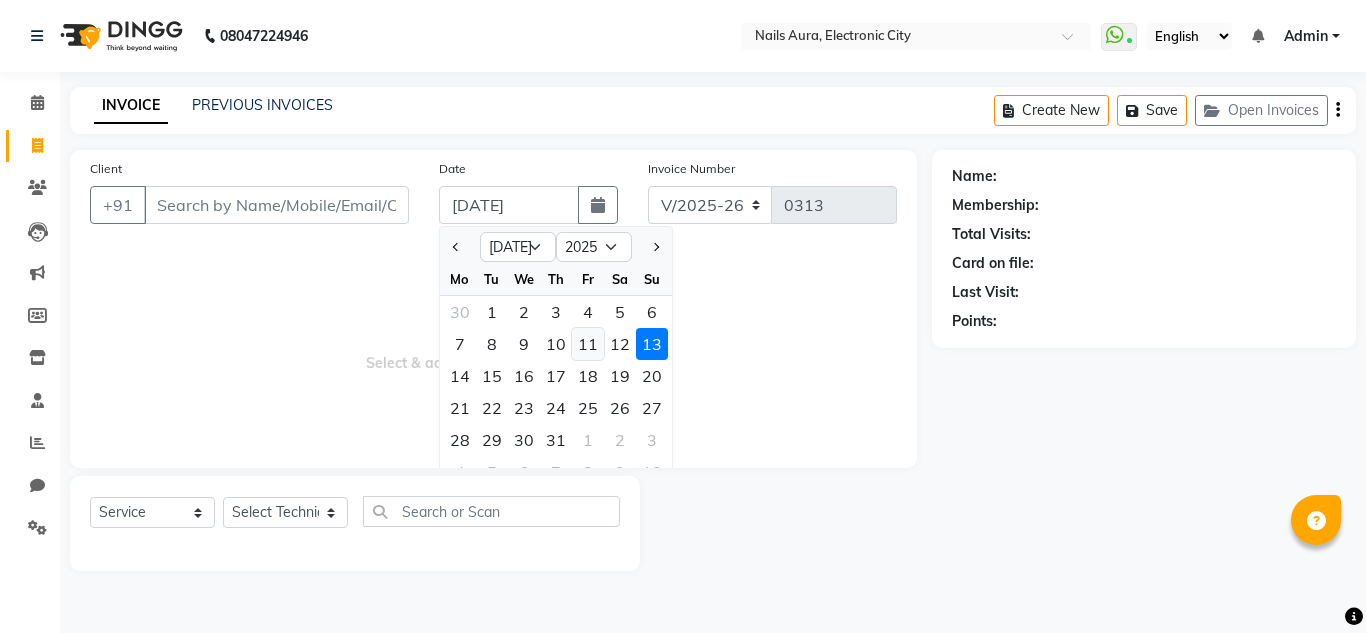 click on "11" 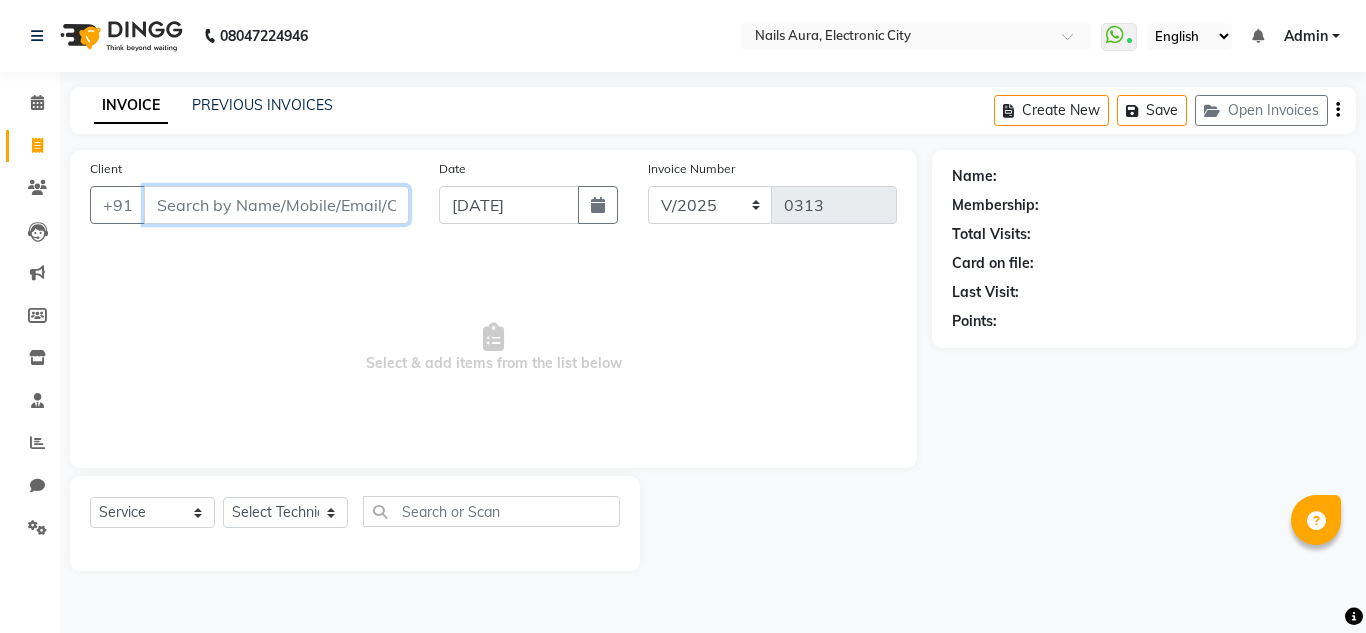 click on "Client" at bounding box center [276, 205] 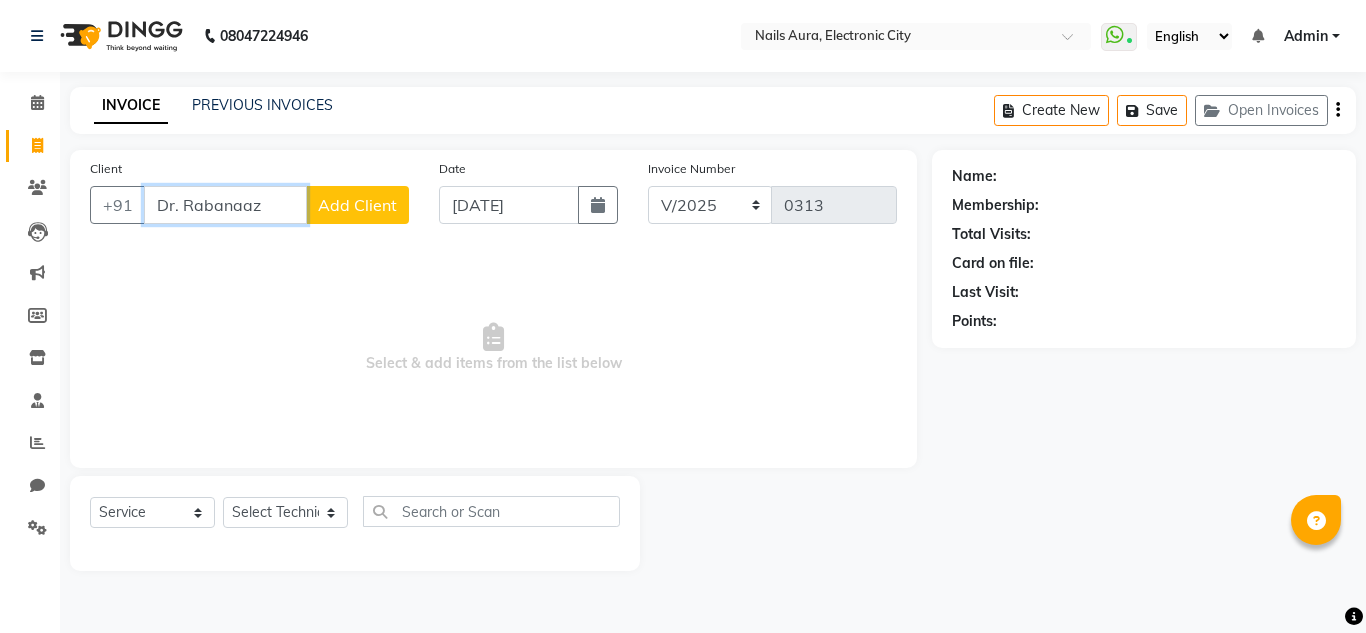 type on "Dr. Rabanaaz" 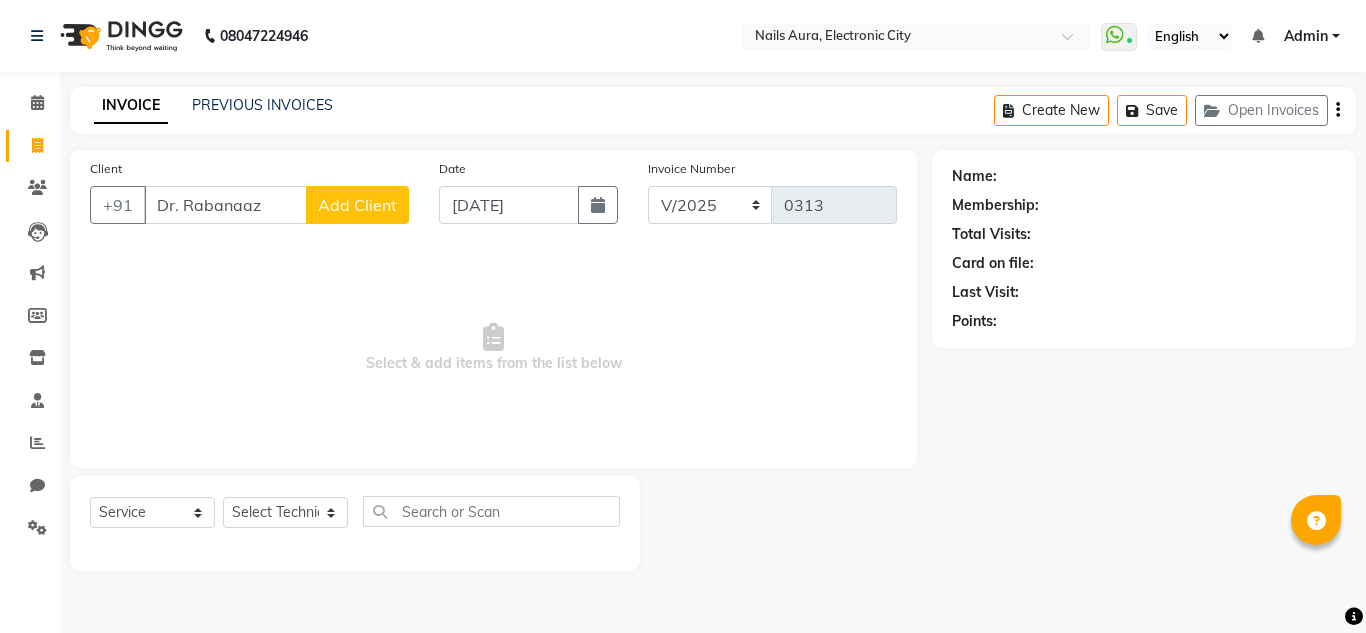 click on "Add Client" 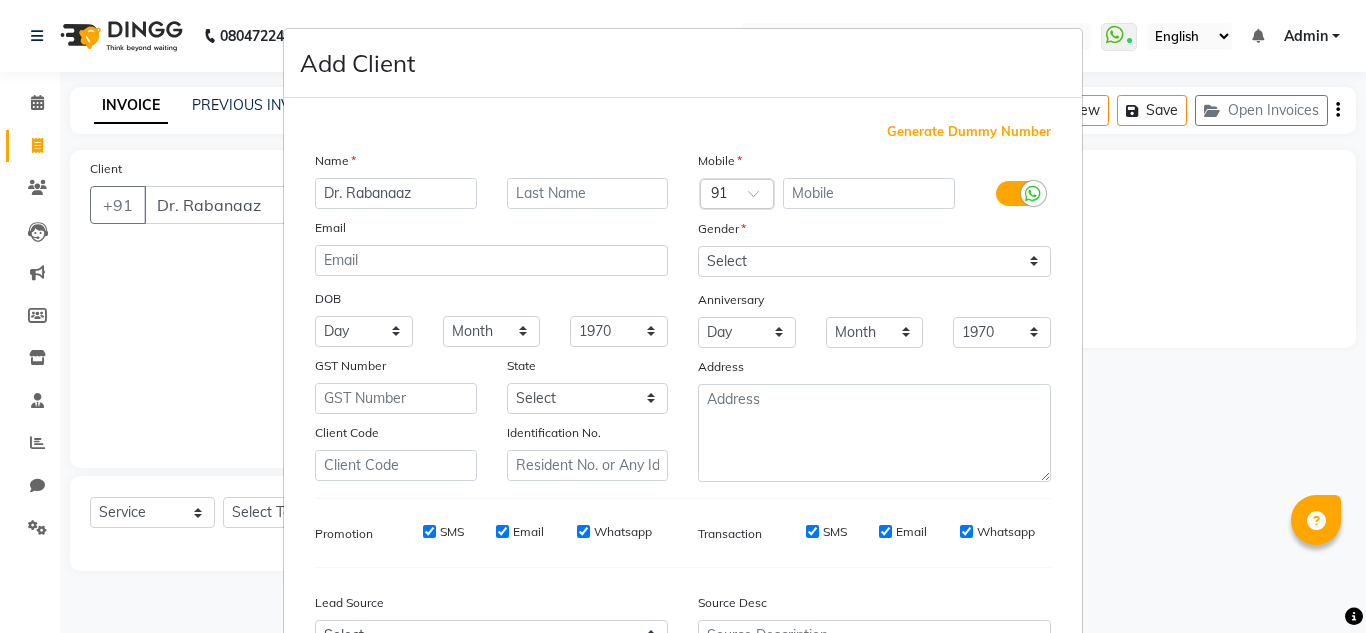 click on "Add Client Generate Dummy Number Name Dr. Rabanaaz Email DOB Day 01 02 03 04 05 06 07 08 09 10 11 12 13 14 15 16 17 18 19 20 21 22 23 24 25 26 27 28 29 30 31 Month January February March April May June July August September October November [DATE] 1941 1942 1943 1944 1945 1946 1947 1948 1949 1950 1951 1952 1953 1954 1955 1956 1957 1958 1959 1960 1961 1962 1963 1964 1965 1966 1967 1968 1969 1970 1971 1972 1973 1974 1975 1976 1977 1978 1979 1980 1981 1982 1983 1984 1985 1986 1987 1988 1989 1990 1991 1992 1993 1994 1995 1996 1997 1998 1999 2000 2001 2002 2003 2004 2005 2006 2007 2008 2009 2010 2011 2012 2013 2014 2015 2016 2017 2018 2019 2020 2021 2022 2023 2024 GST Number State Select [GEOGRAPHIC_DATA] and [GEOGRAPHIC_DATA] [GEOGRAPHIC_DATA] [GEOGRAPHIC_DATA] [GEOGRAPHIC_DATA] [GEOGRAPHIC_DATA] [GEOGRAPHIC_DATA] [GEOGRAPHIC_DATA] [GEOGRAPHIC_DATA] and [GEOGRAPHIC_DATA] [GEOGRAPHIC_DATA] and [GEOGRAPHIC_DATA] [GEOGRAPHIC_DATA] [GEOGRAPHIC_DATA] [GEOGRAPHIC_DATA] [GEOGRAPHIC_DATA] [GEOGRAPHIC_DATA] [GEOGRAPHIC_DATA] [GEOGRAPHIC_DATA] [GEOGRAPHIC_DATA] [GEOGRAPHIC_DATA] [GEOGRAPHIC_DATA] [GEOGRAPHIC_DATA] [GEOGRAPHIC_DATA] [GEOGRAPHIC_DATA] [GEOGRAPHIC_DATA] [GEOGRAPHIC_DATA] [GEOGRAPHIC_DATA] [GEOGRAPHIC_DATA] [GEOGRAPHIC_DATA] [GEOGRAPHIC_DATA] ×" at bounding box center [683, 316] 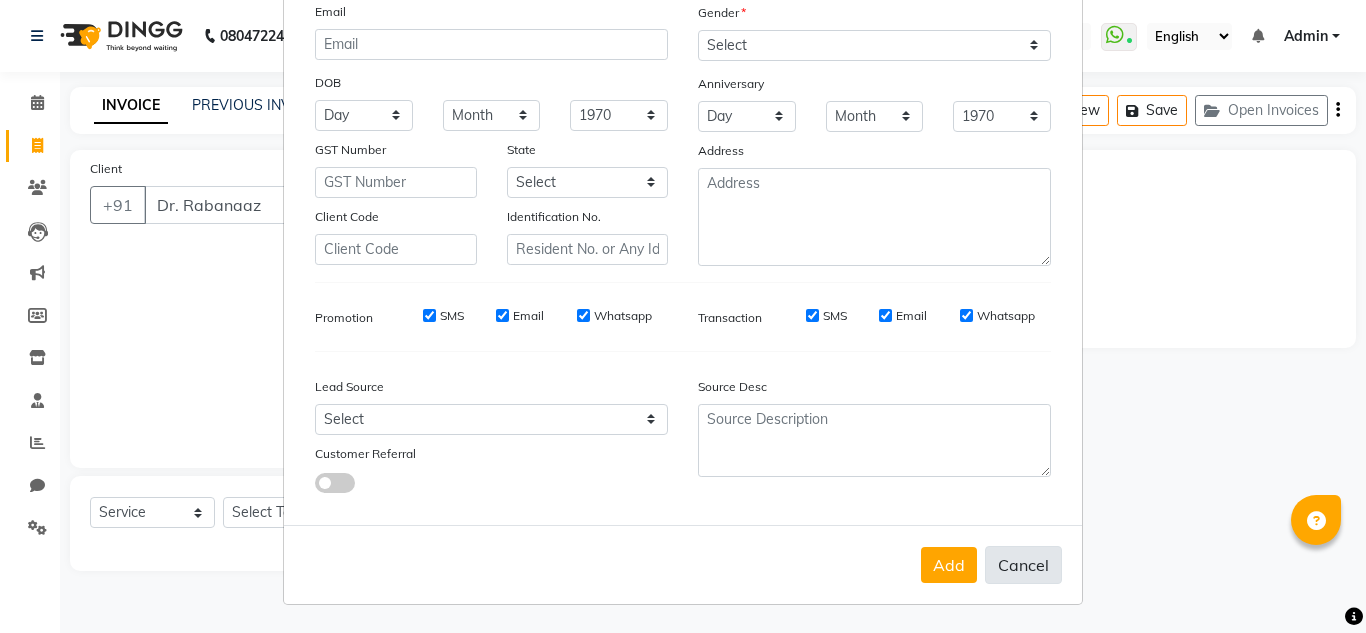 click on "Cancel" at bounding box center (1023, 565) 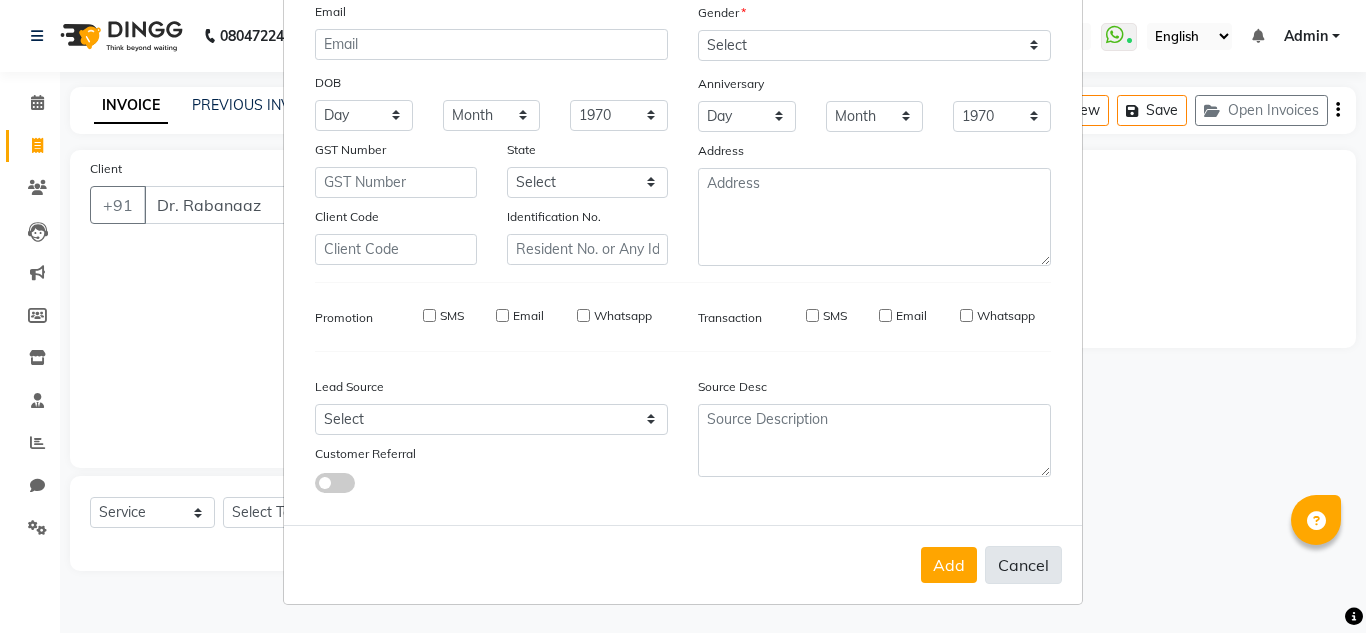 type 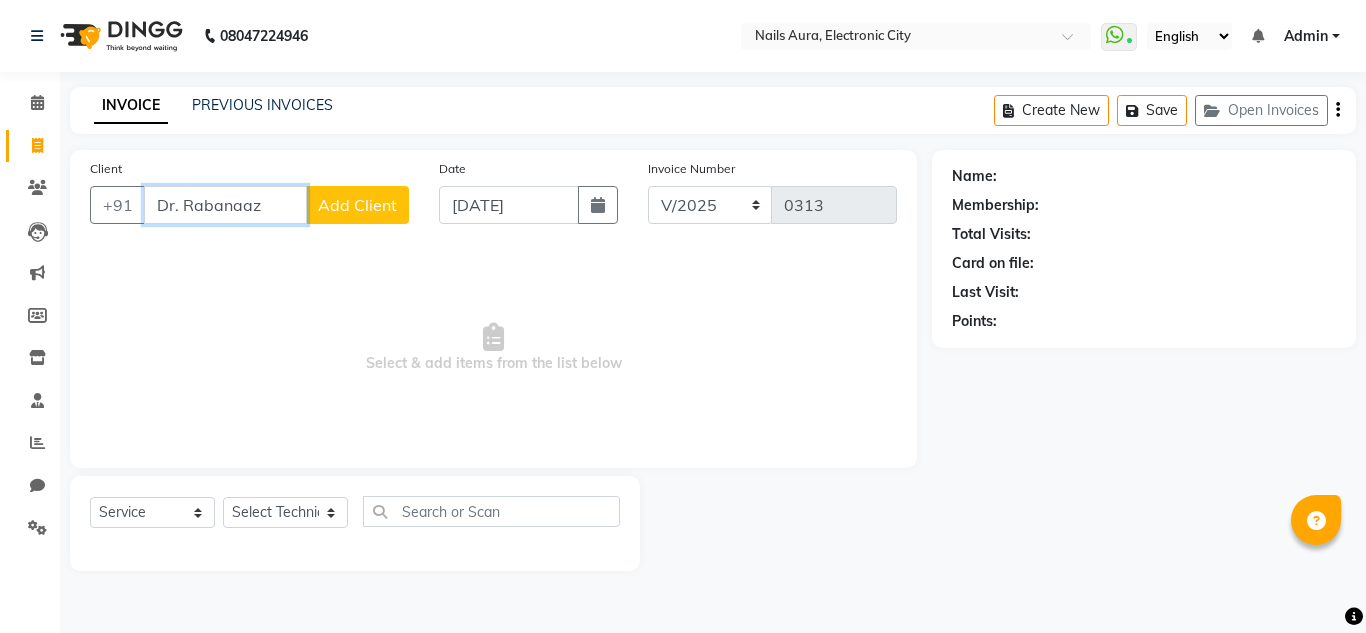 click on "Dr. Rabanaaz" at bounding box center [225, 205] 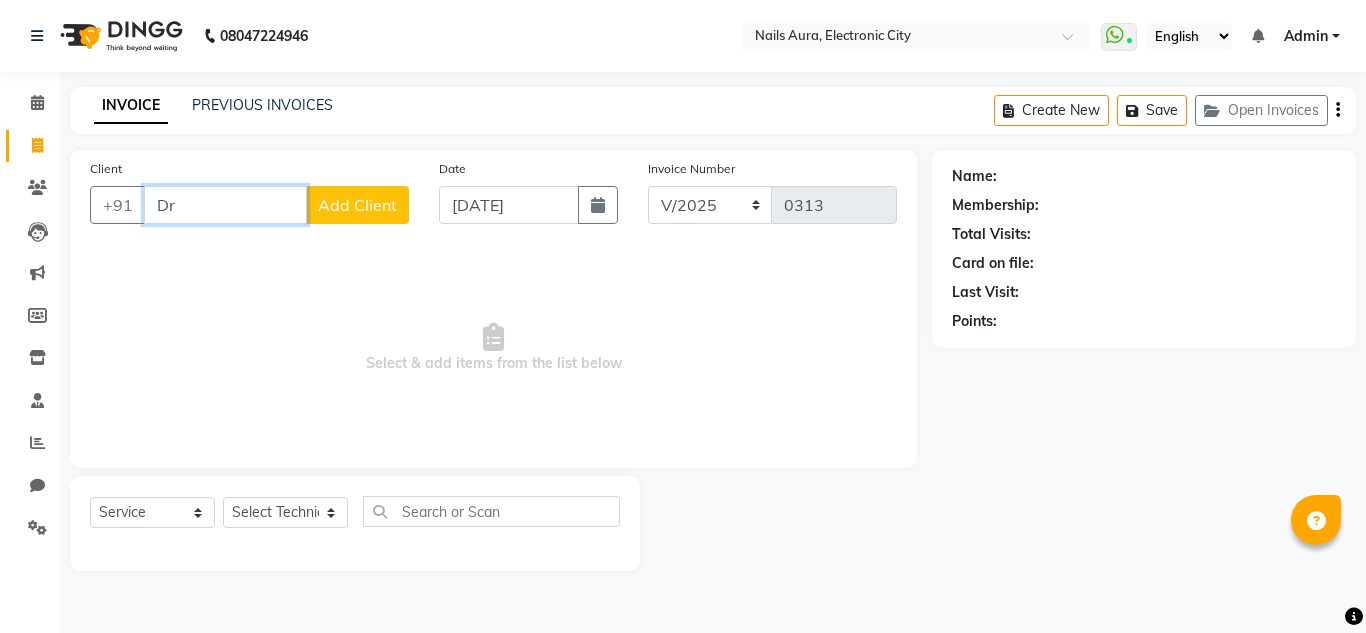 type on "D" 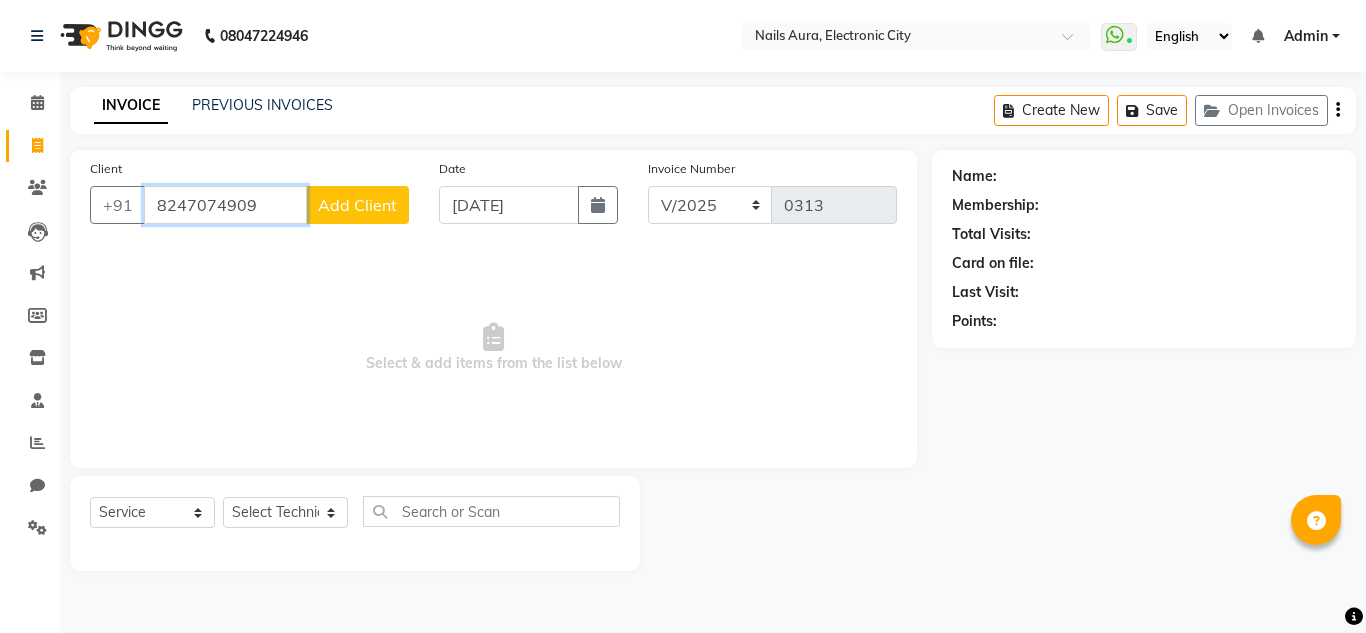 type on "8247074909" 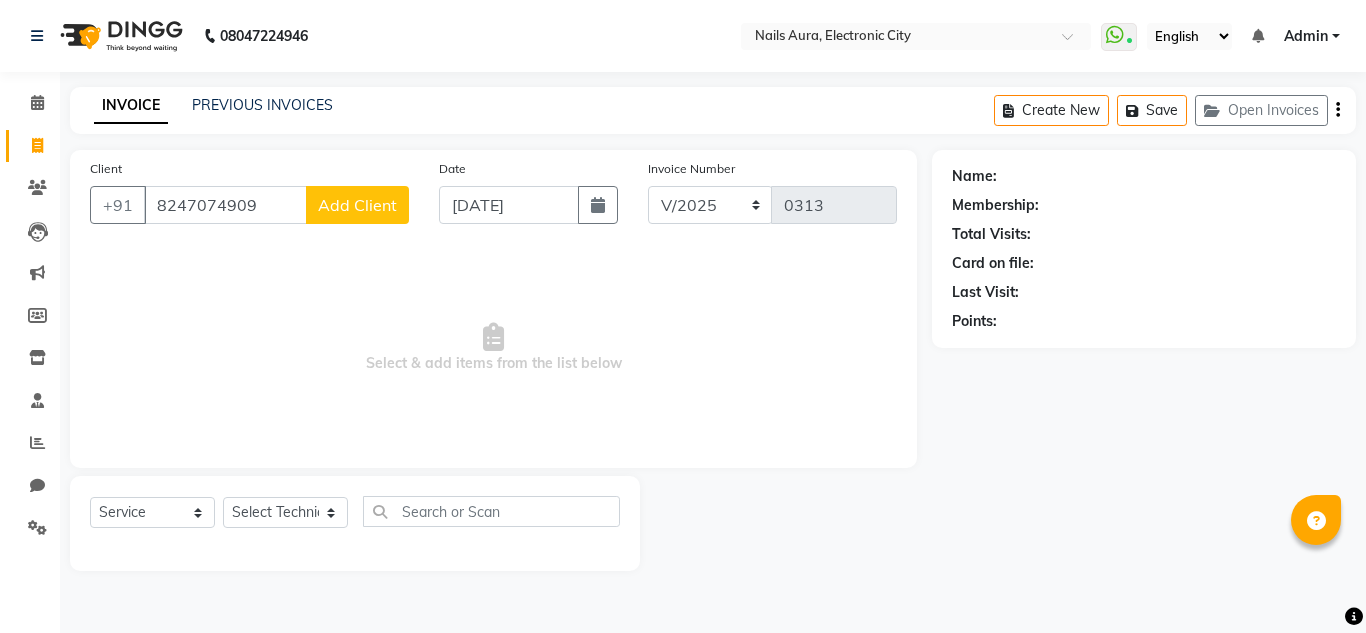 click on "Add Client" 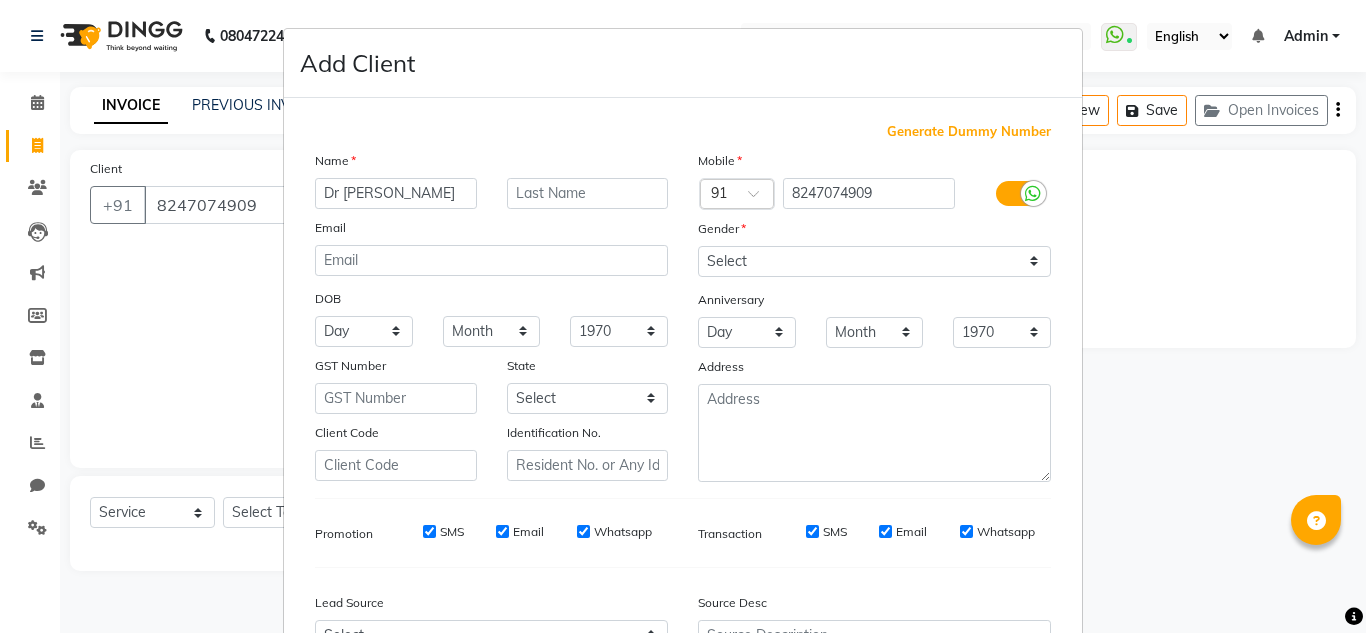 type on "Dr [PERSON_NAME]" 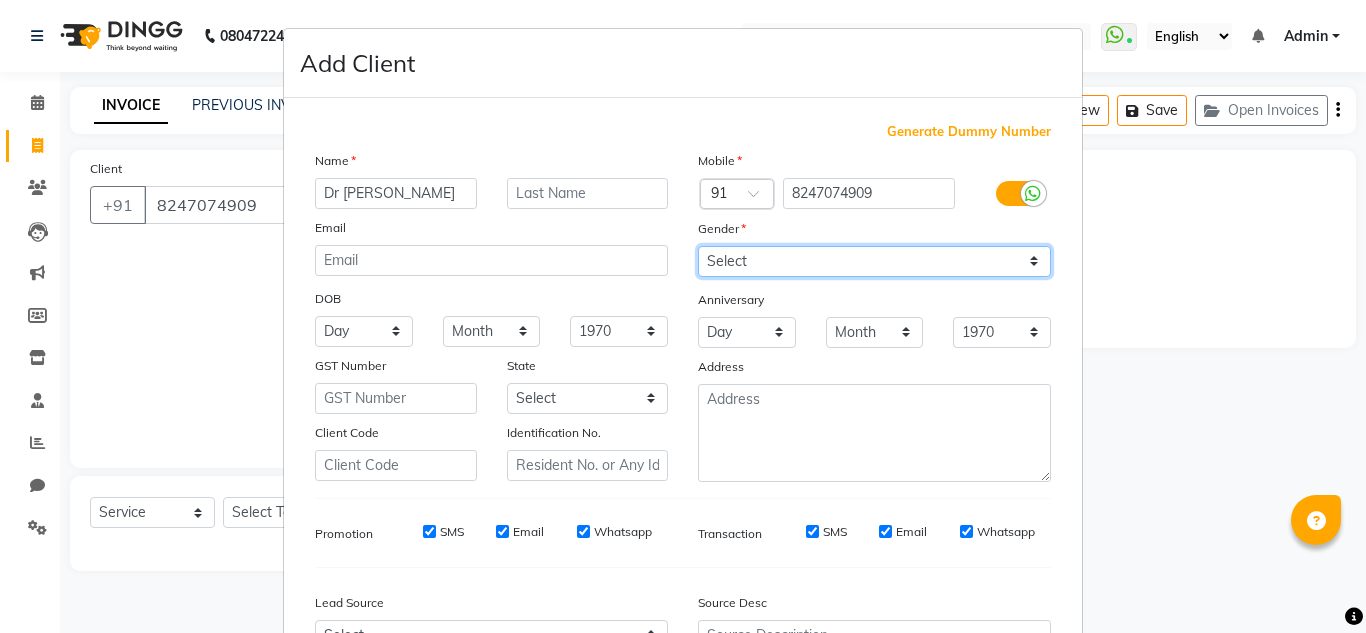 click on "Select [DEMOGRAPHIC_DATA] [DEMOGRAPHIC_DATA] Other Prefer Not To Say" at bounding box center [874, 261] 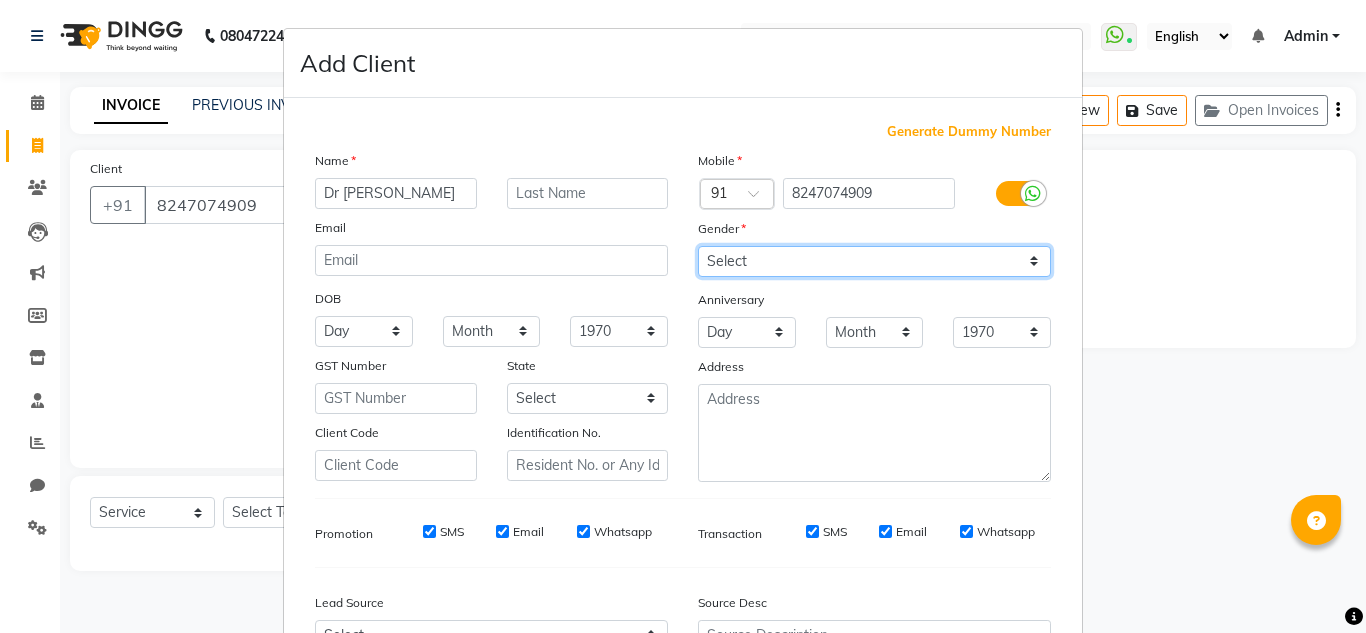 select on "[DEMOGRAPHIC_DATA]" 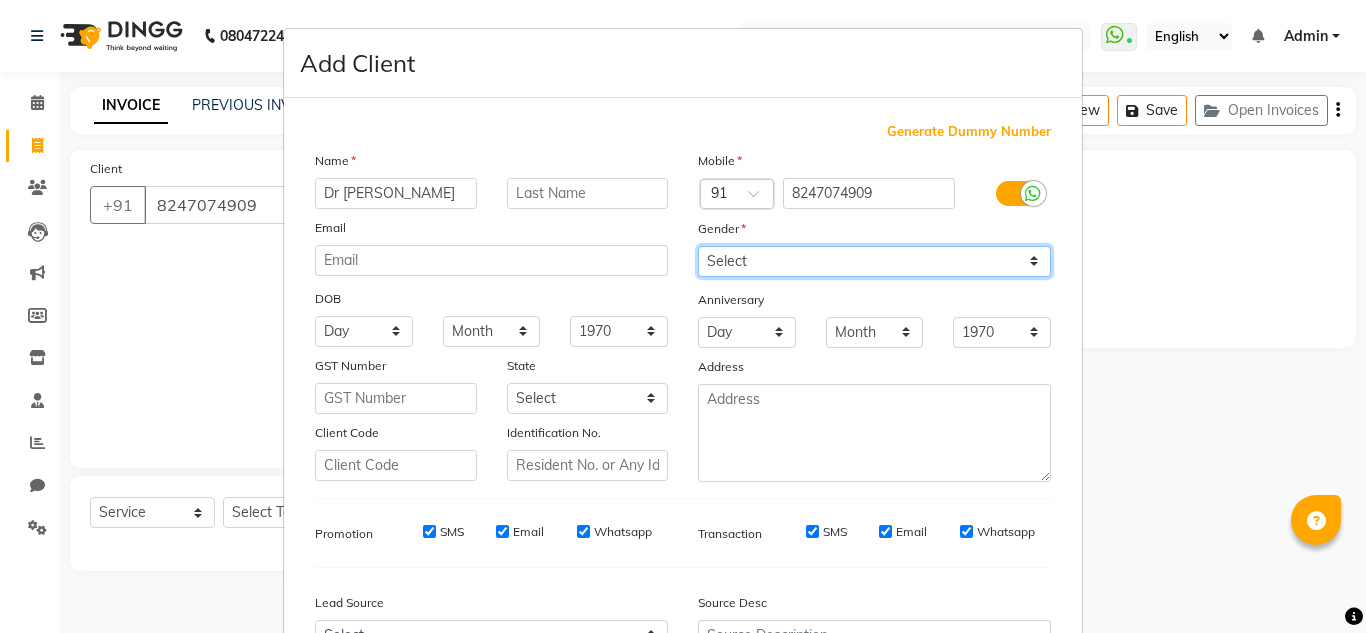 click on "Select [DEMOGRAPHIC_DATA] [DEMOGRAPHIC_DATA] Other Prefer Not To Say" at bounding box center (874, 261) 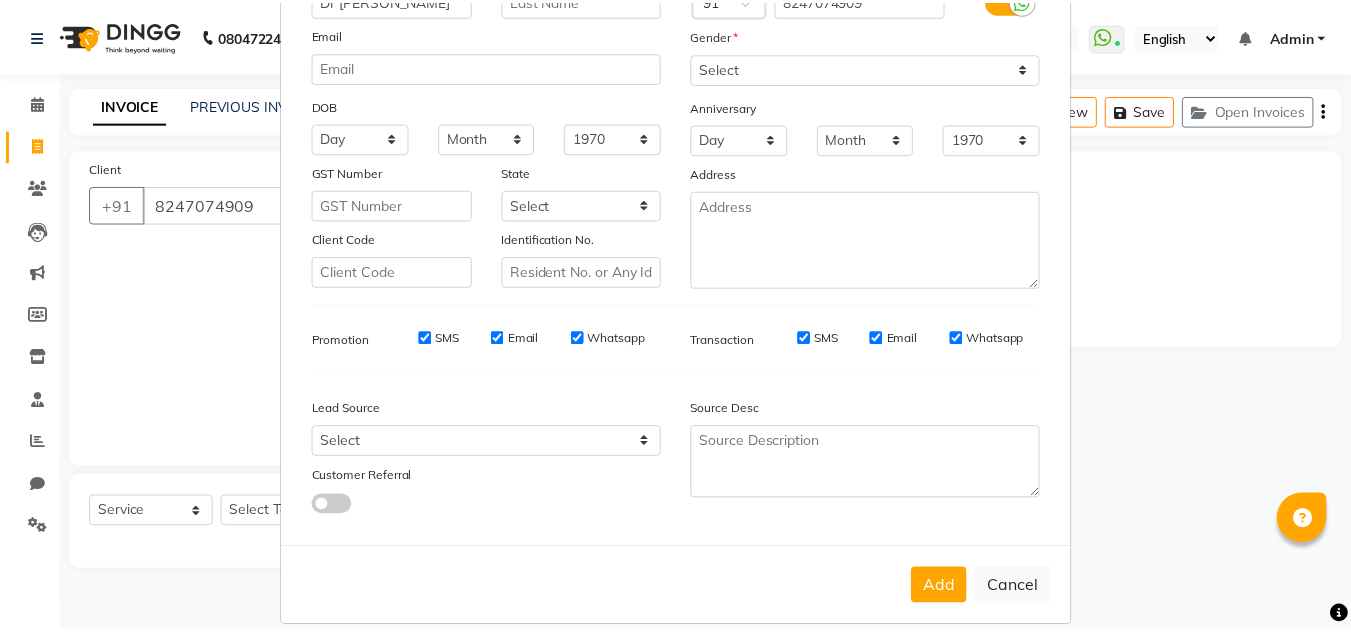 scroll, scrollTop: 216, scrollLeft: 0, axis: vertical 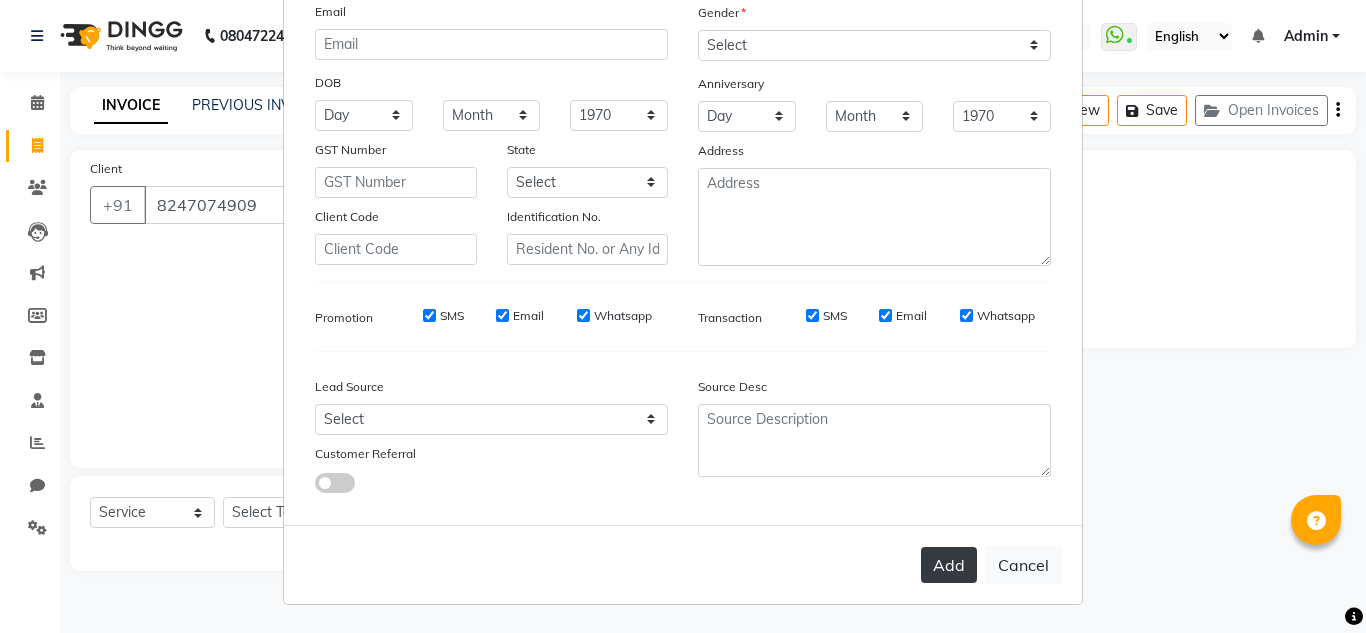 click on "Add" at bounding box center [949, 565] 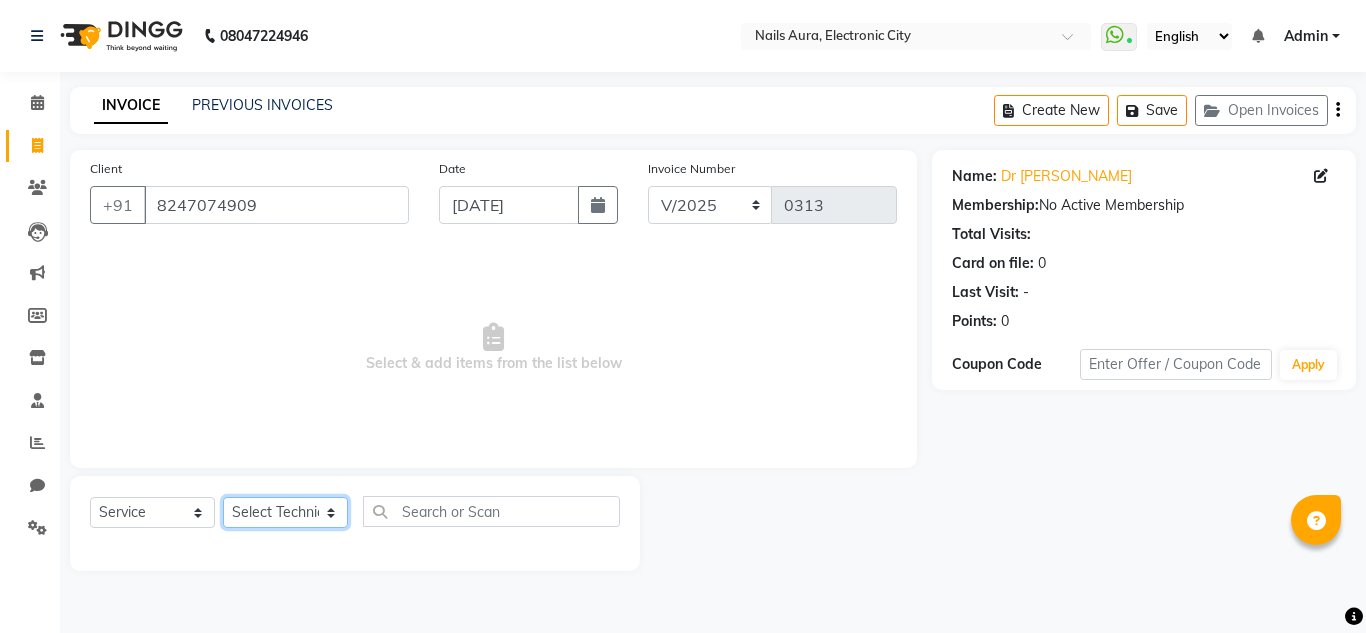 click on "Select Technician [PERSON_NAME] [PERSON_NAME] Pooja [PERSON_NAME] [PERSON_NAME] [PERSON_NAME] [PERSON_NAME] Vikram" 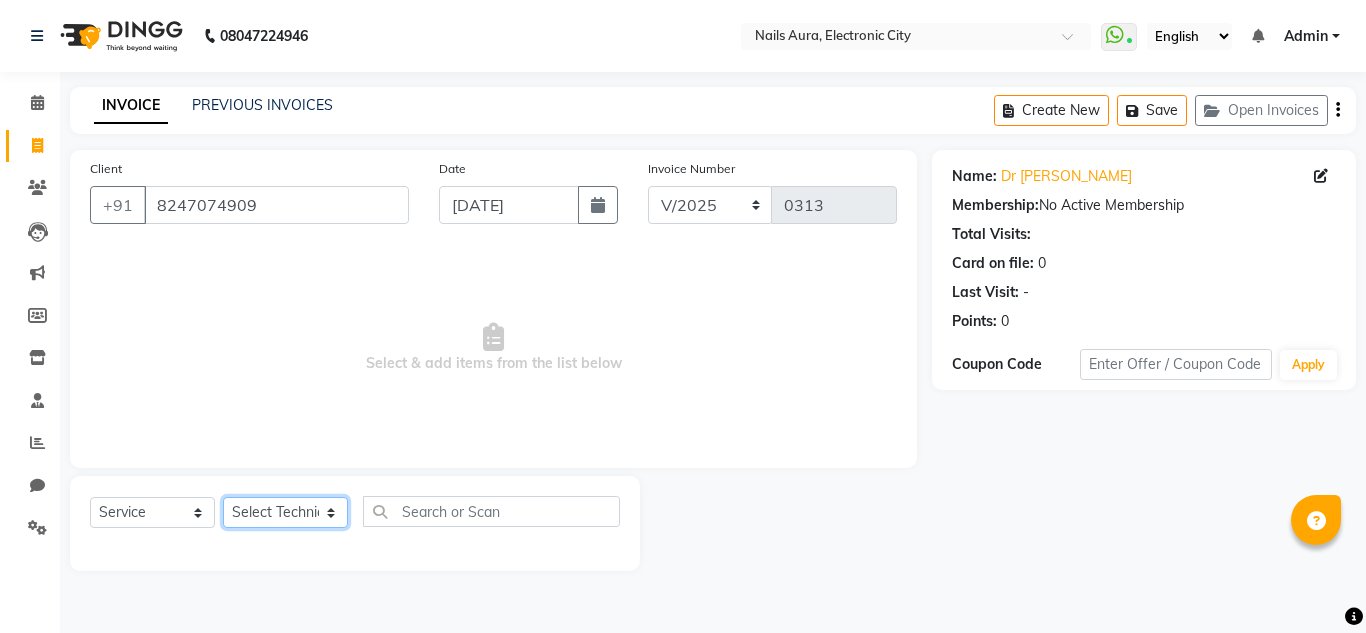 select on "81947" 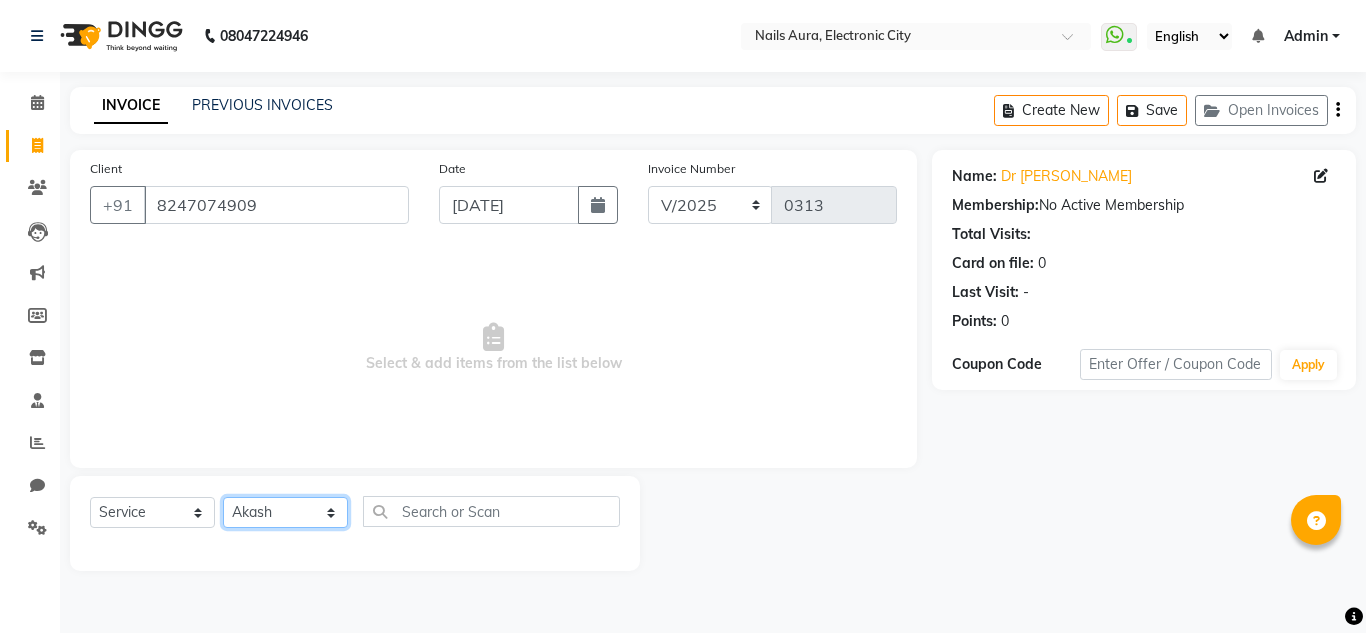 click on "Select Technician [PERSON_NAME] [PERSON_NAME] Pooja [PERSON_NAME] [PERSON_NAME] [PERSON_NAME] [PERSON_NAME] Vikram" 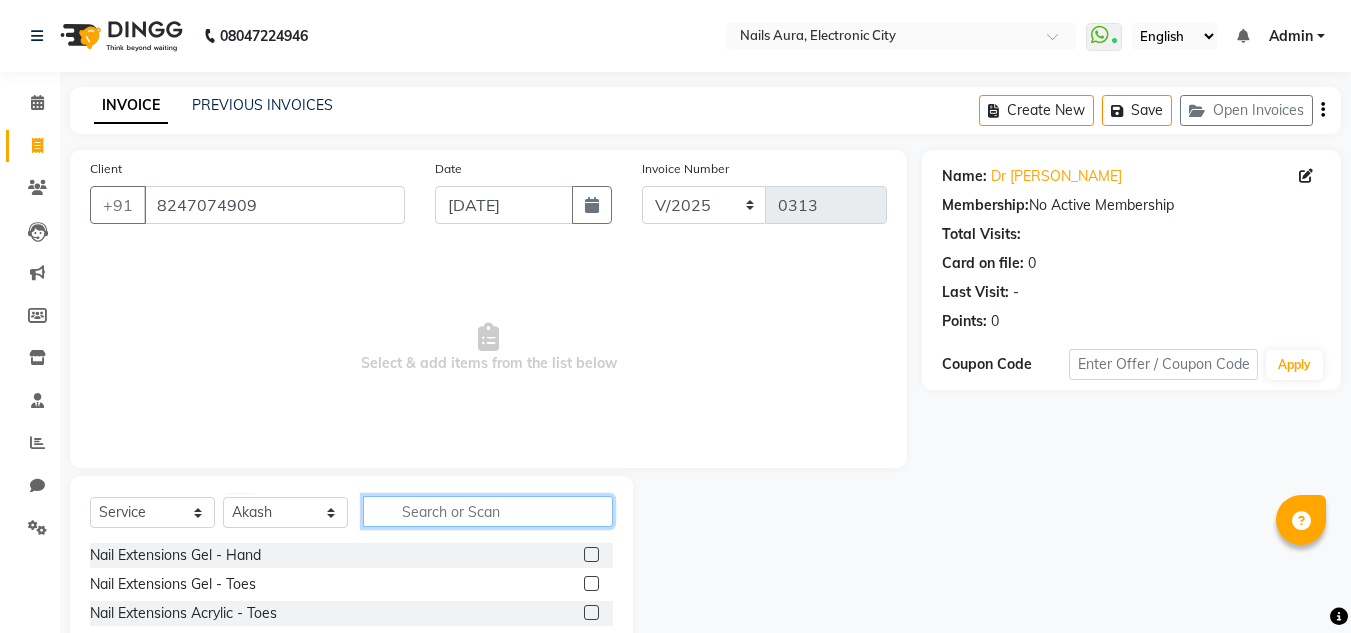 click 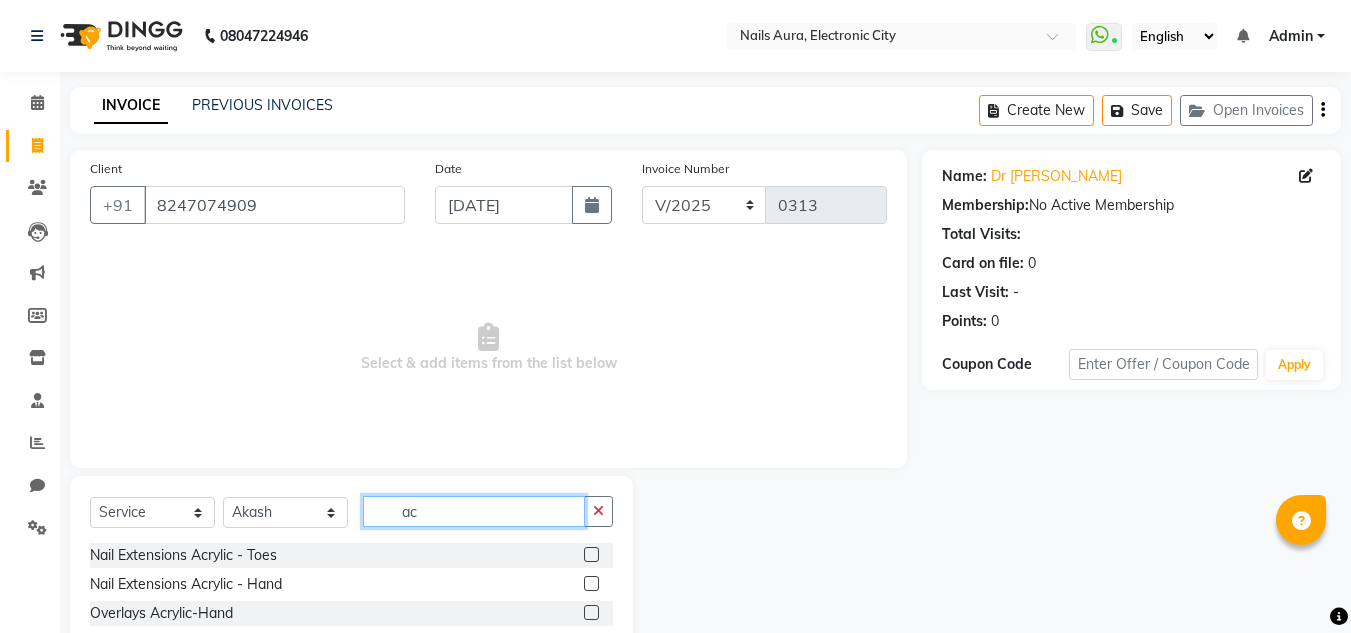 type on "ac" 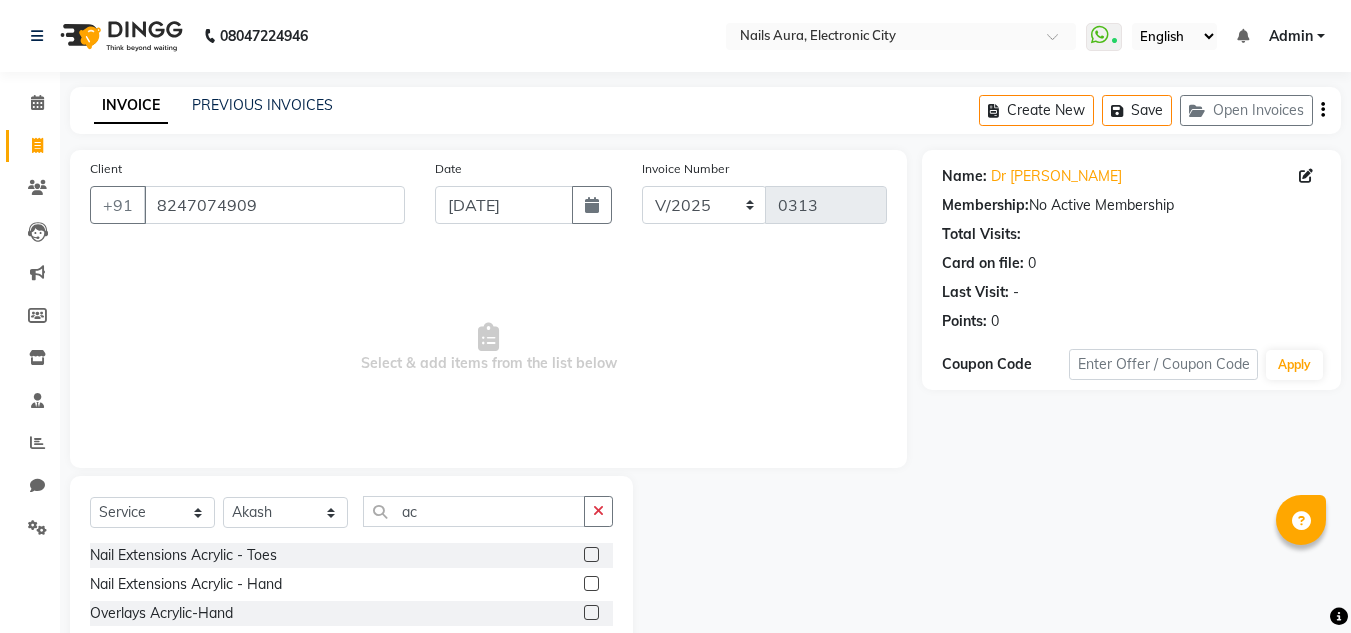 click 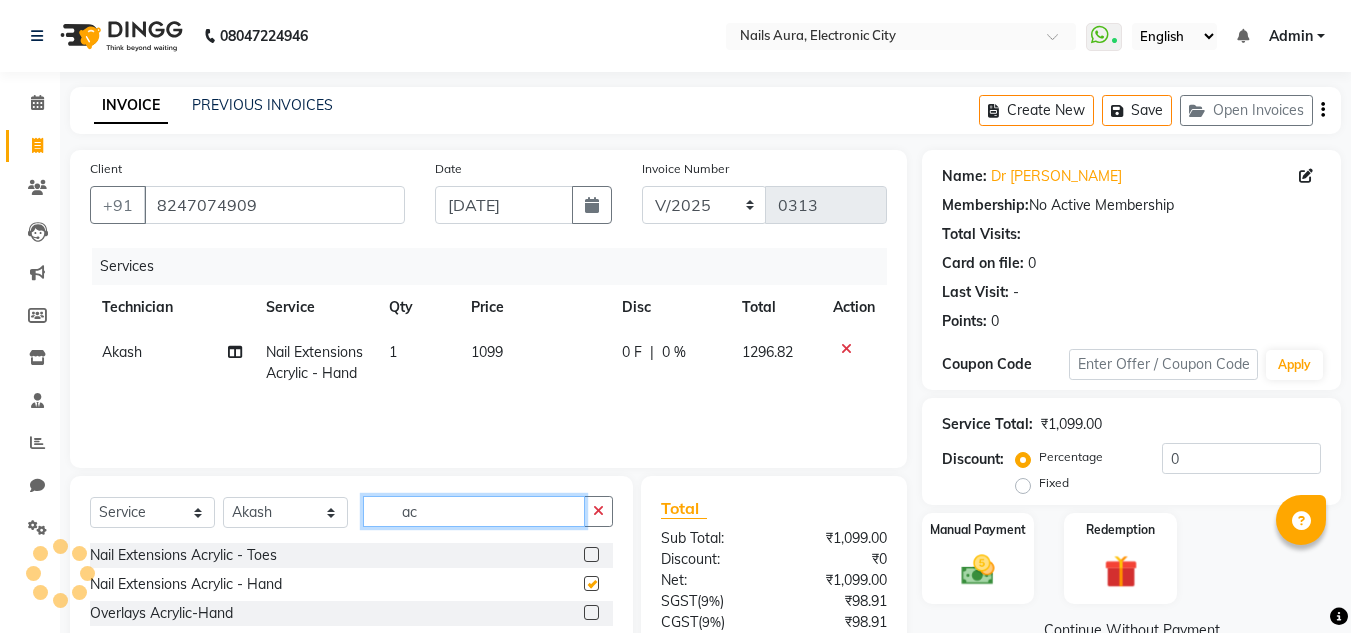checkbox on "false" 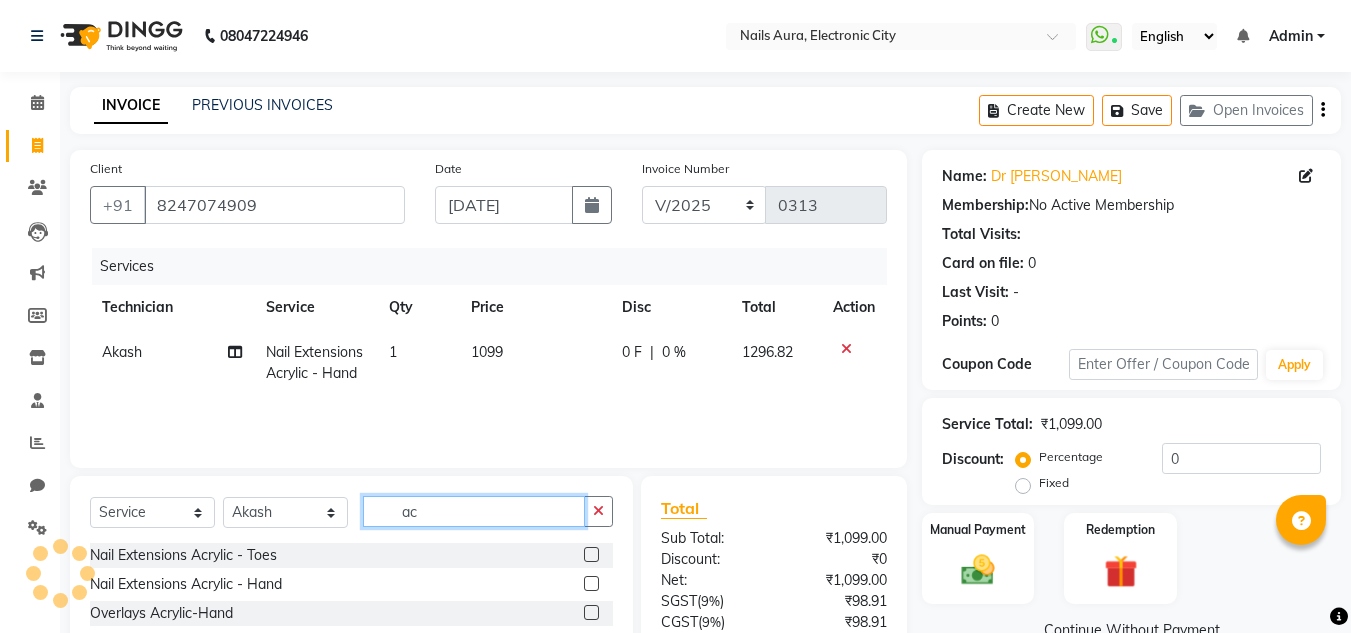 click on "ac" 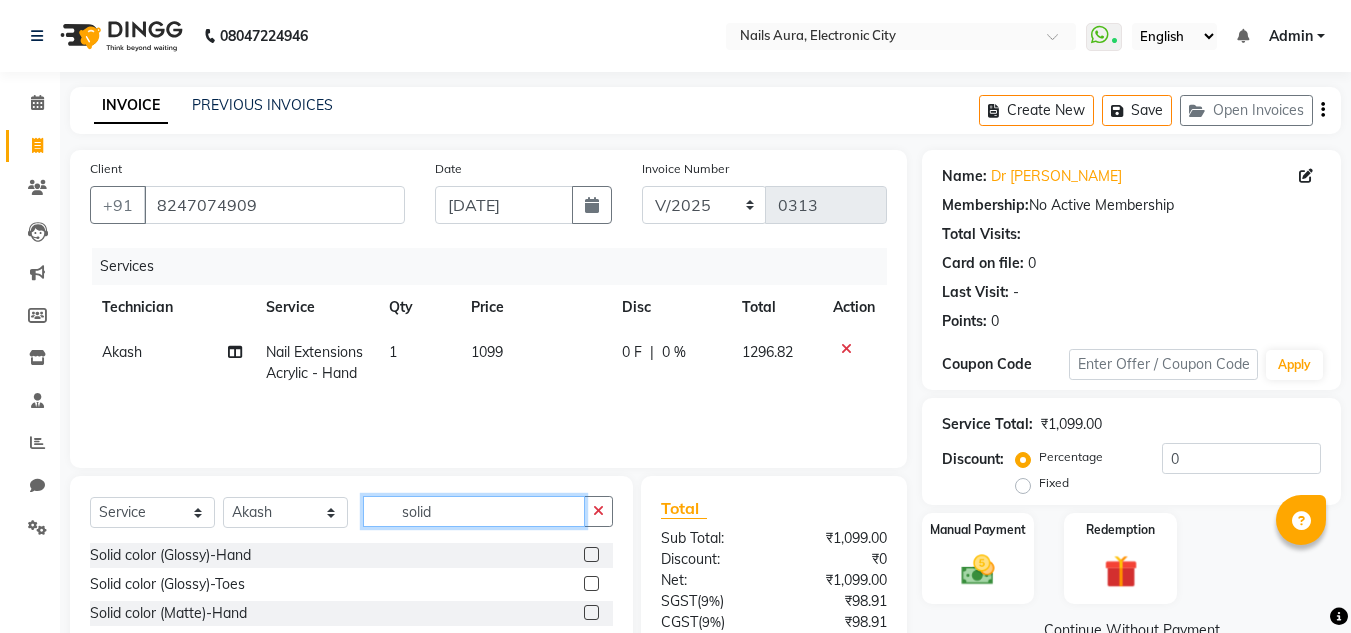 type on "solid" 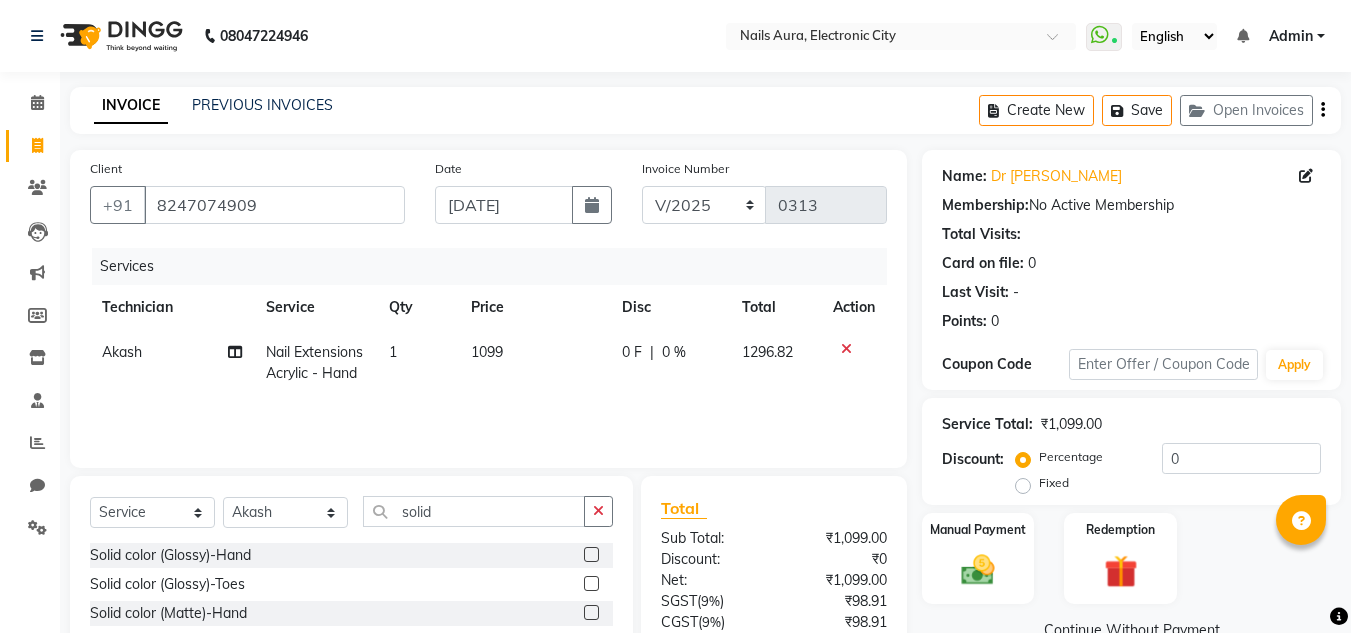 click 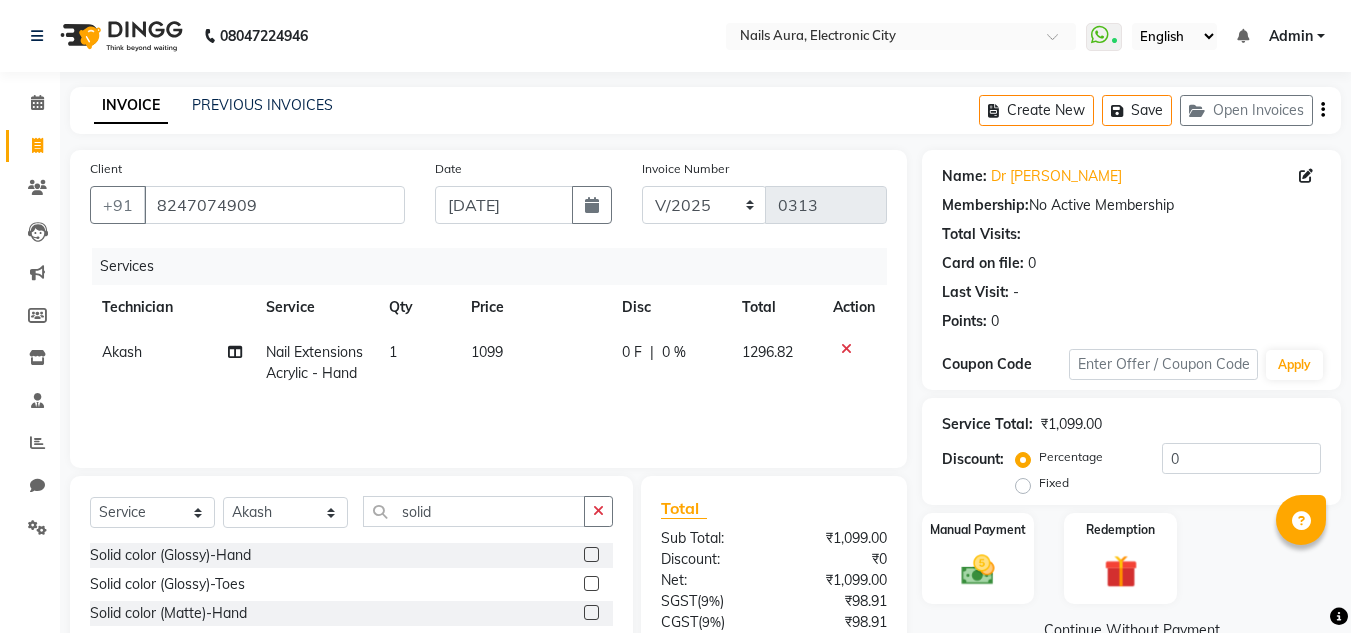 click 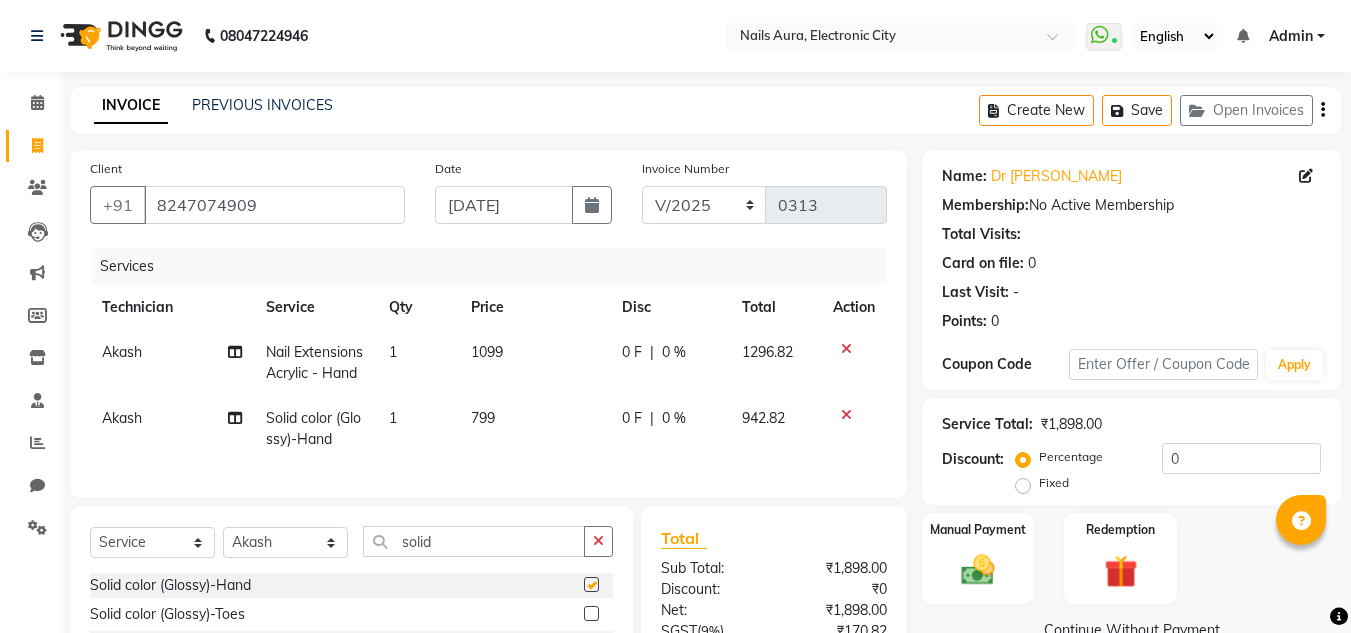 checkbox on "false" 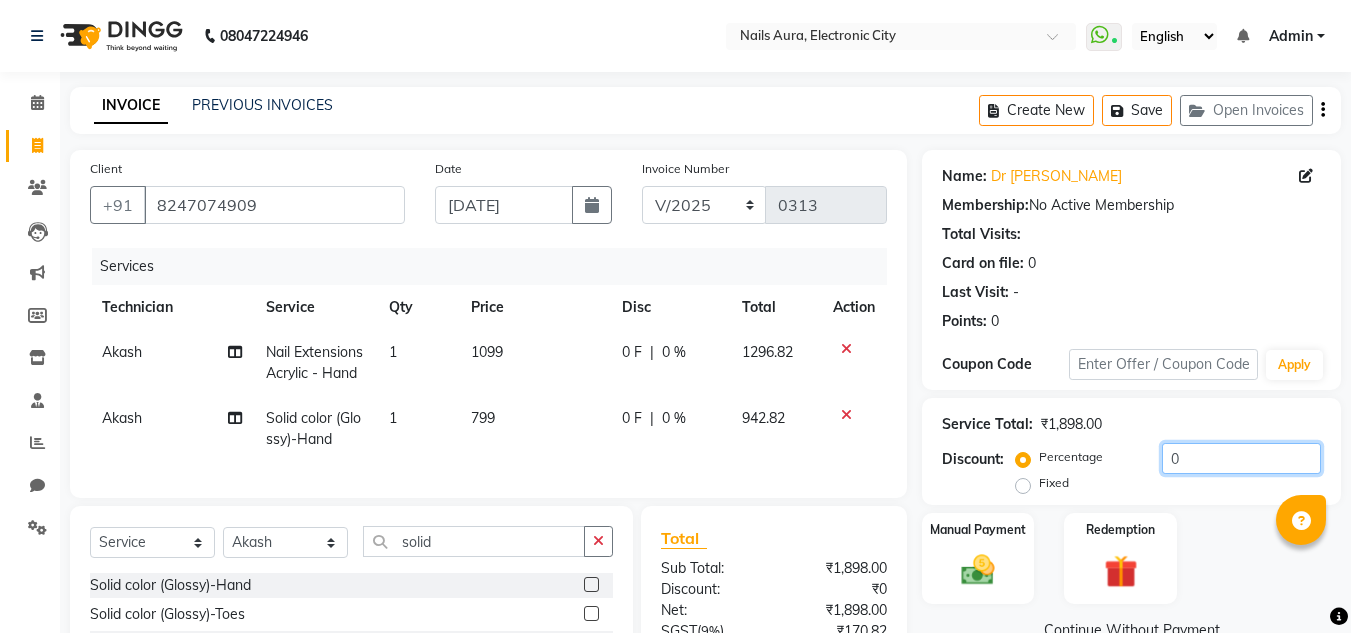 click on "0" 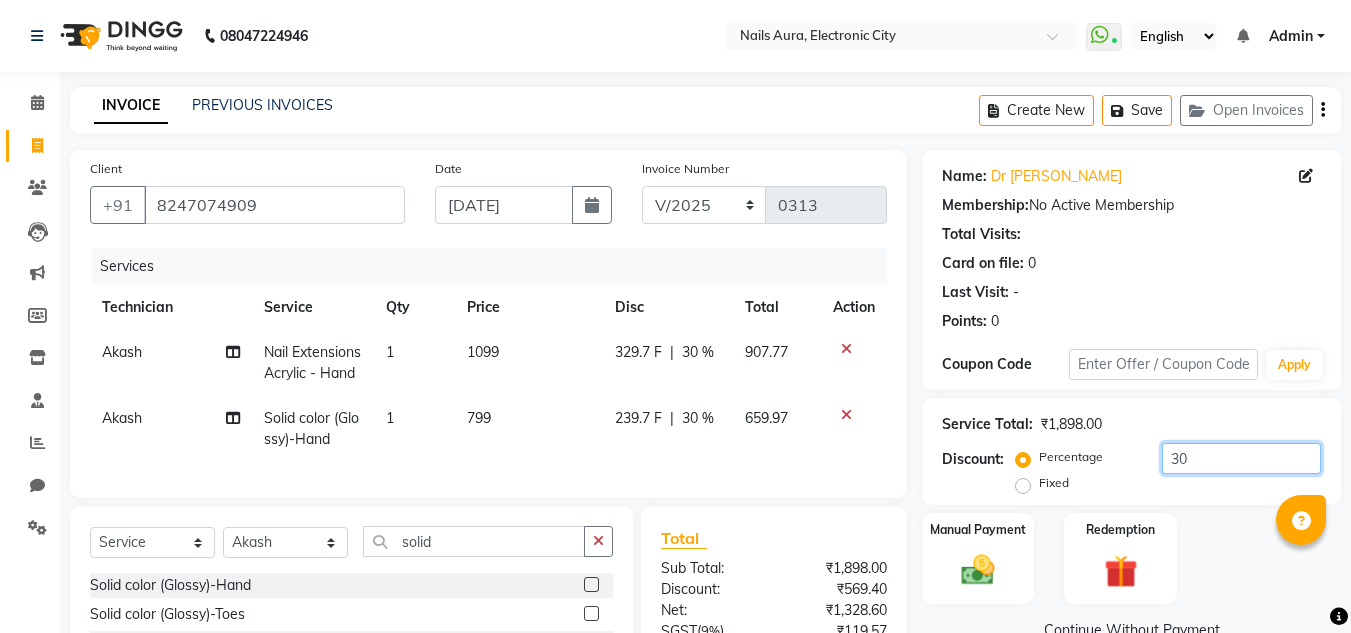 scroll, scrollTop: 254, scrollLeft: 0, axis: vertical 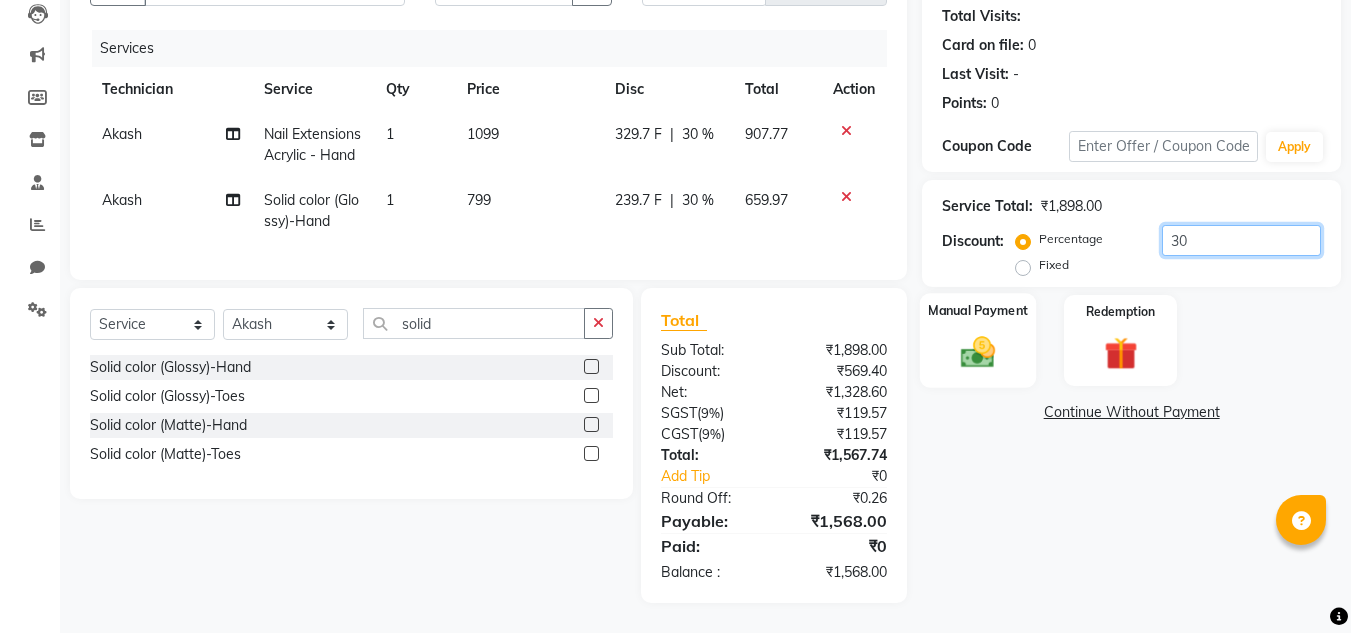 type on "30" 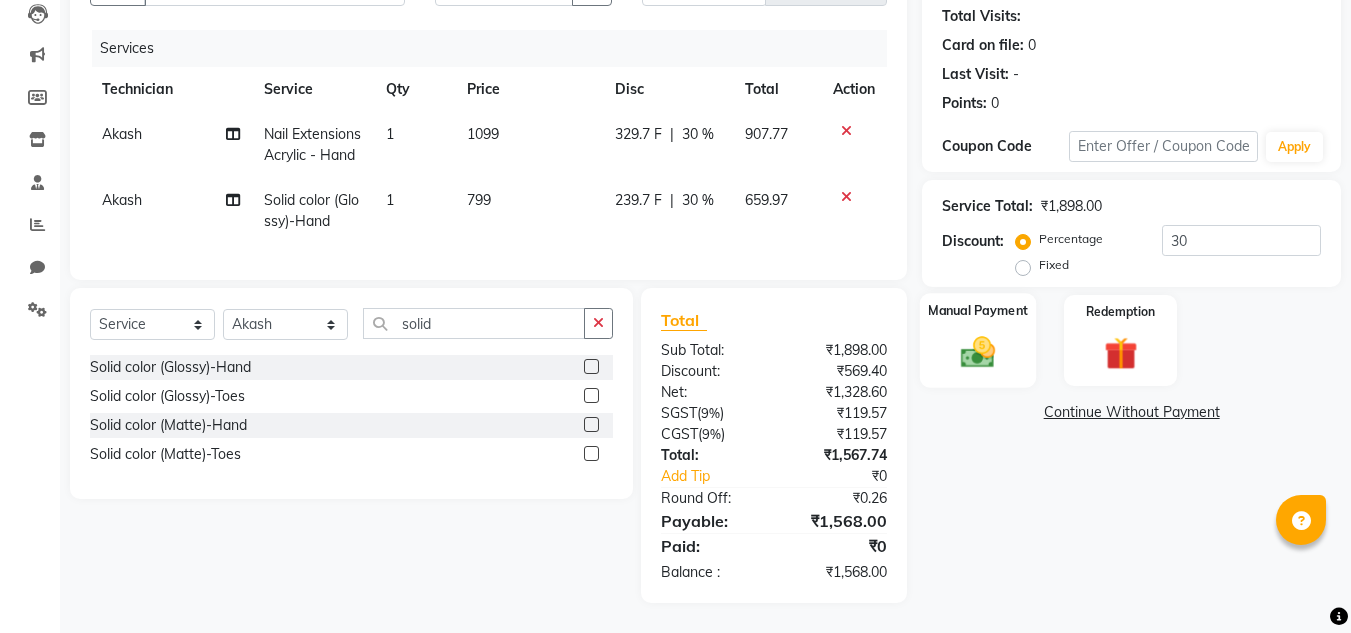 click 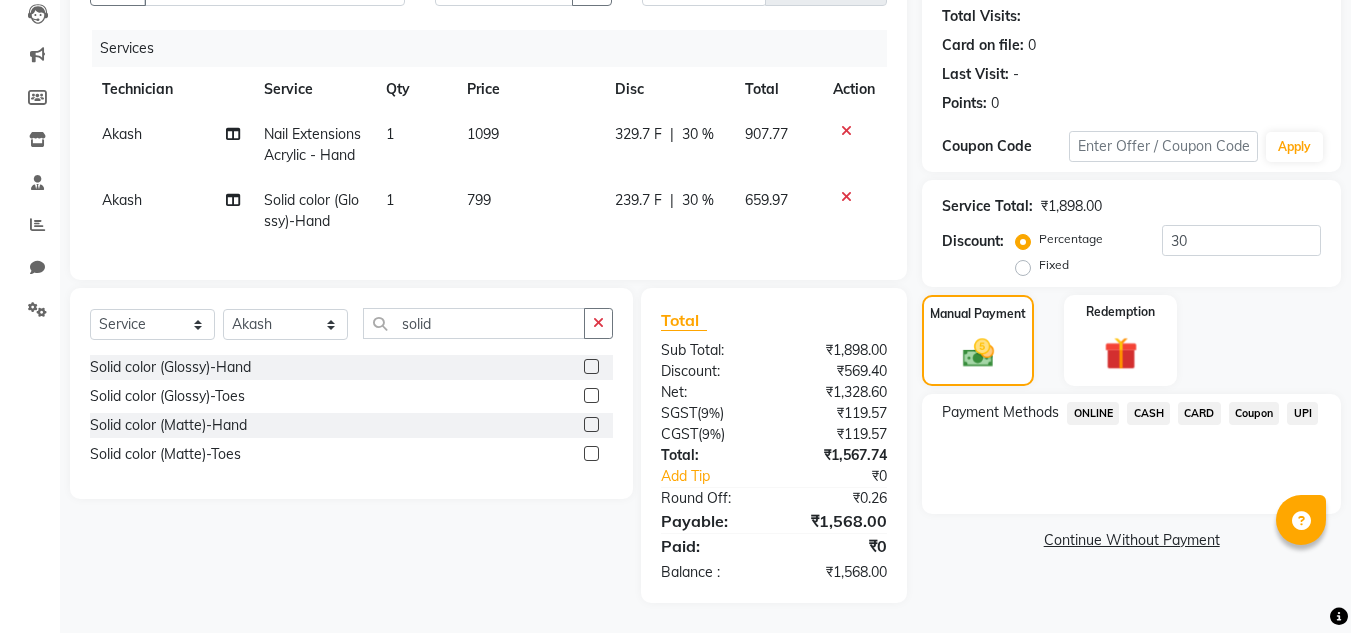 click on "UPI" 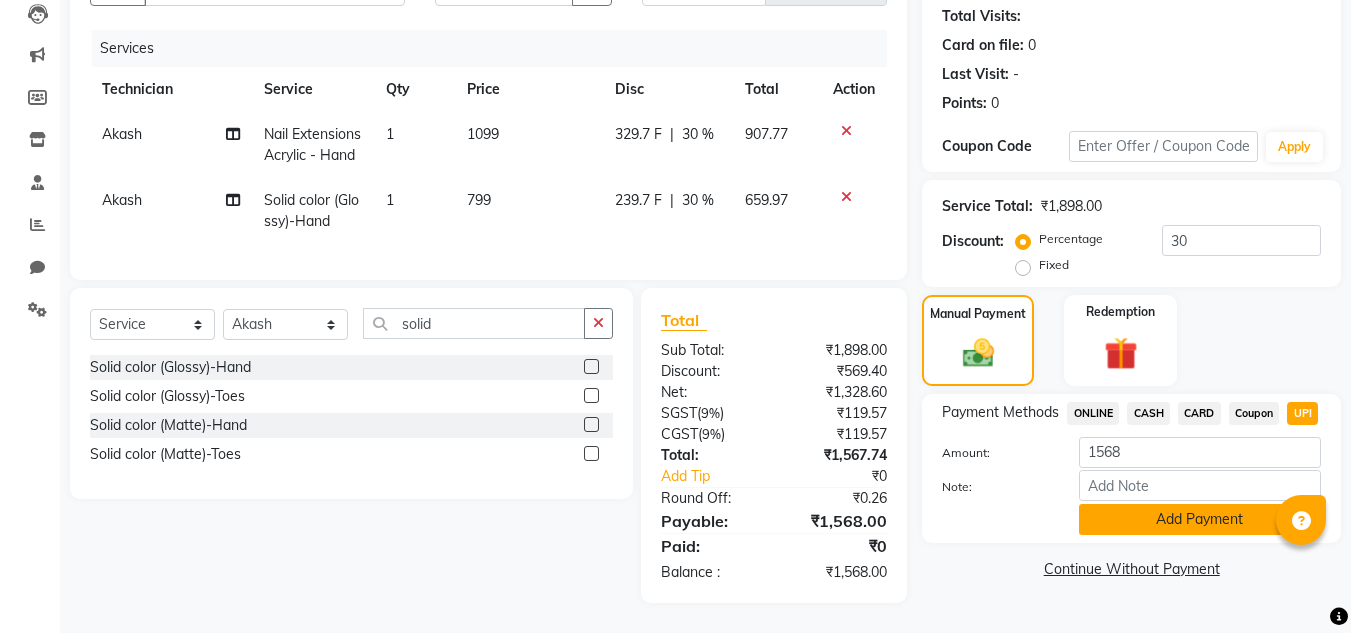 click on "Add Payment" 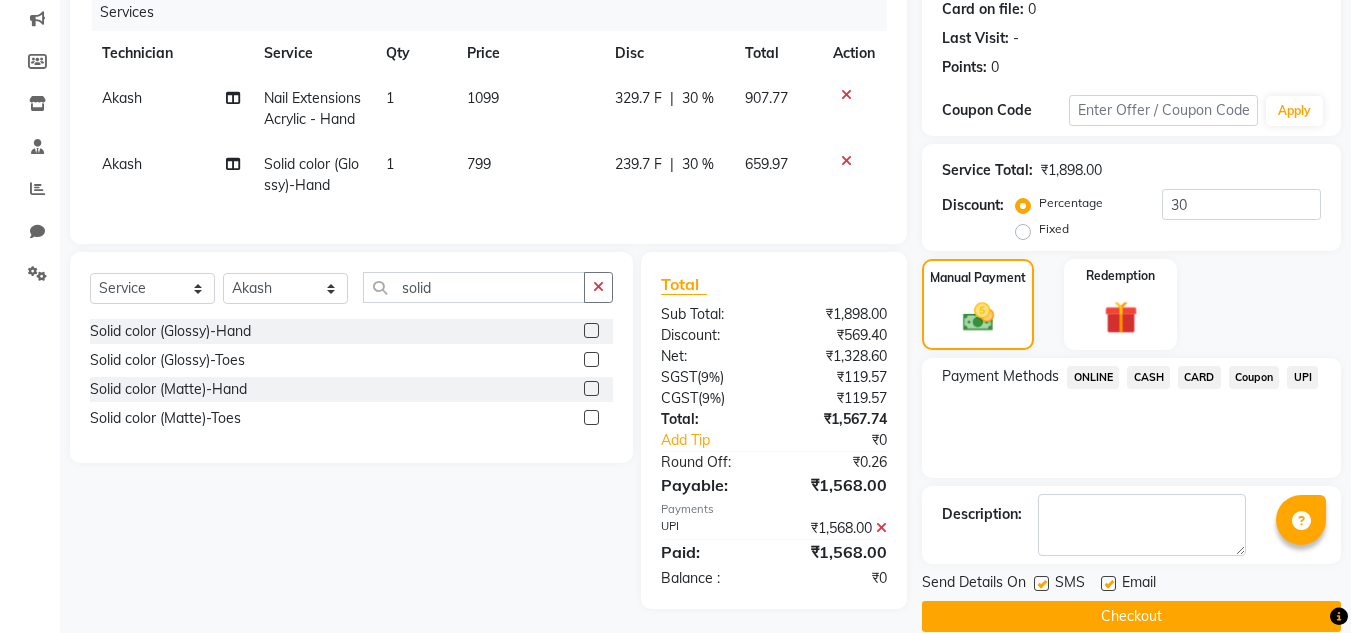 click on "Checkout" 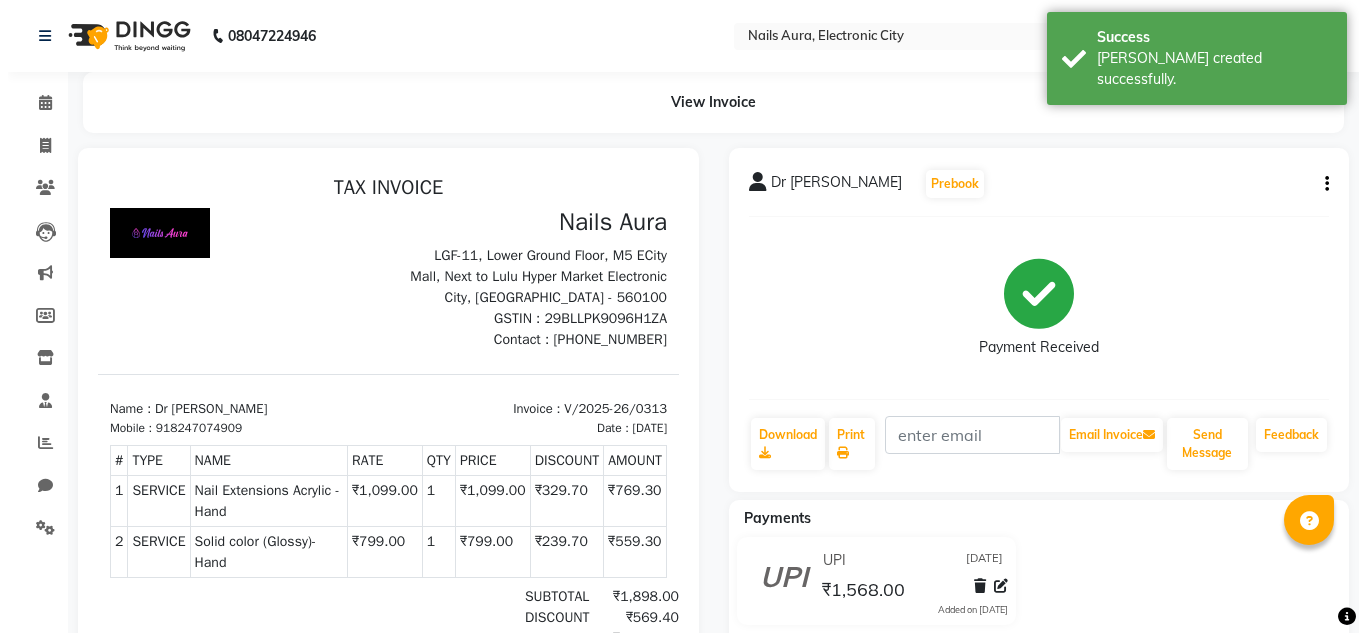 scroll, scrollTop: 0, scrollLeft: 0, axis: both 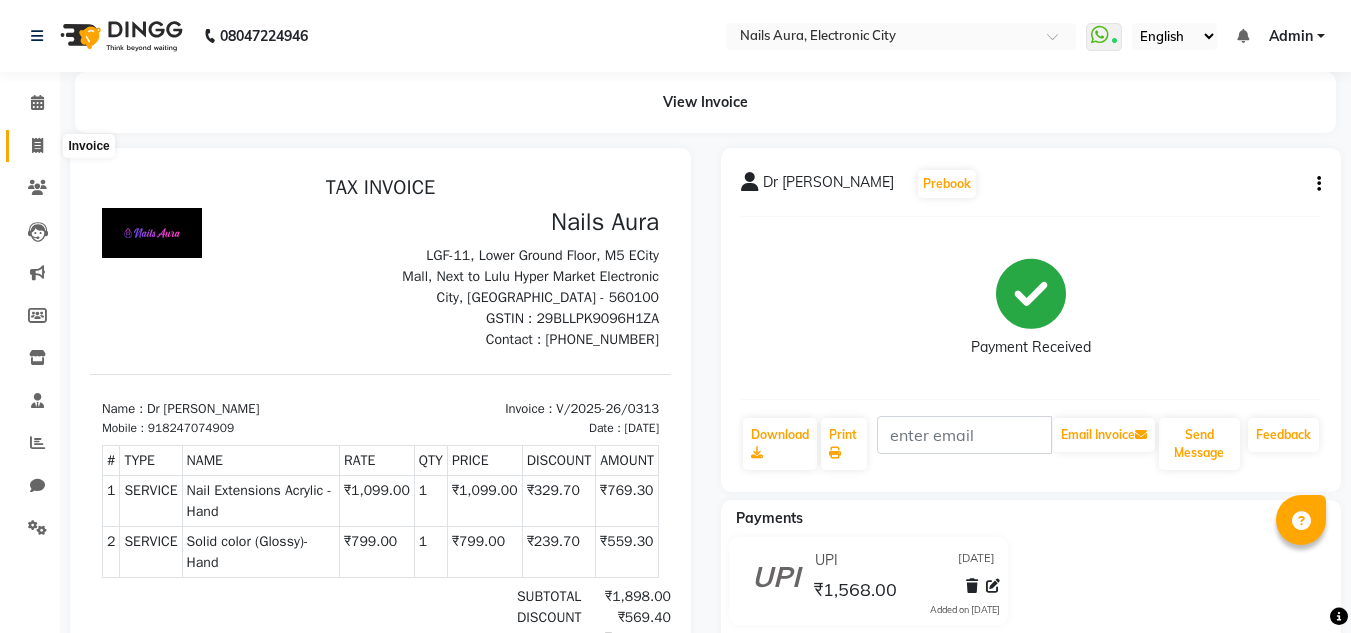 click 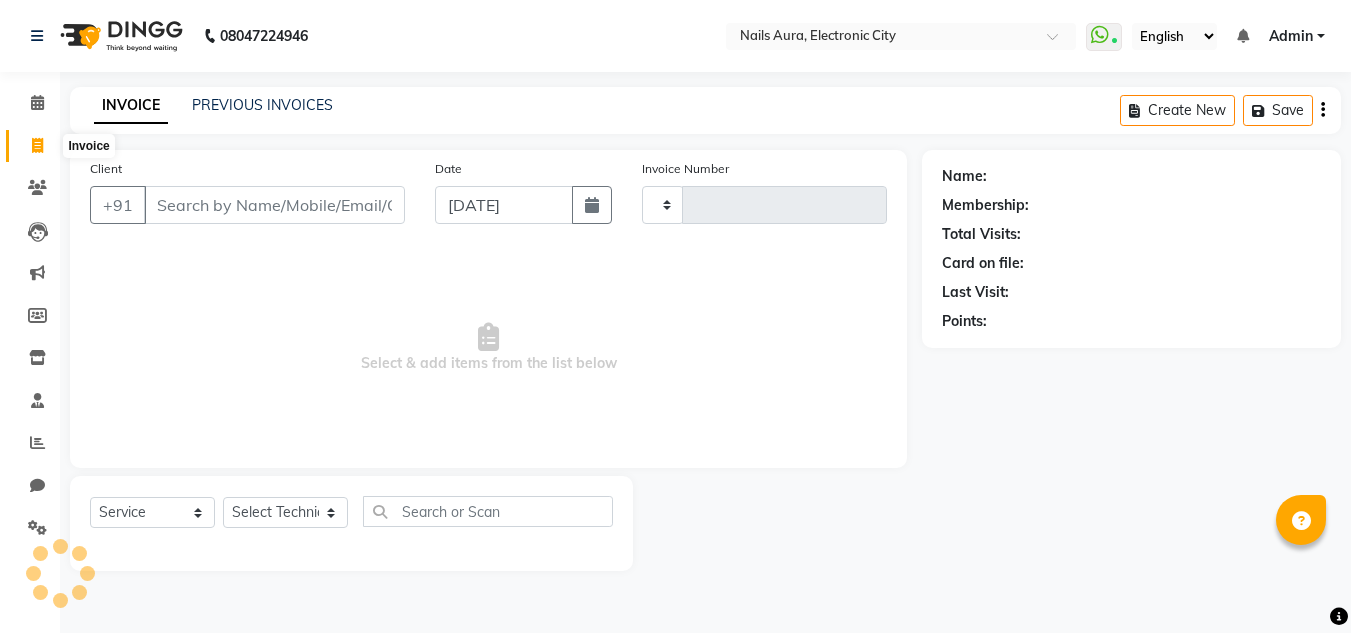 type on "0314" 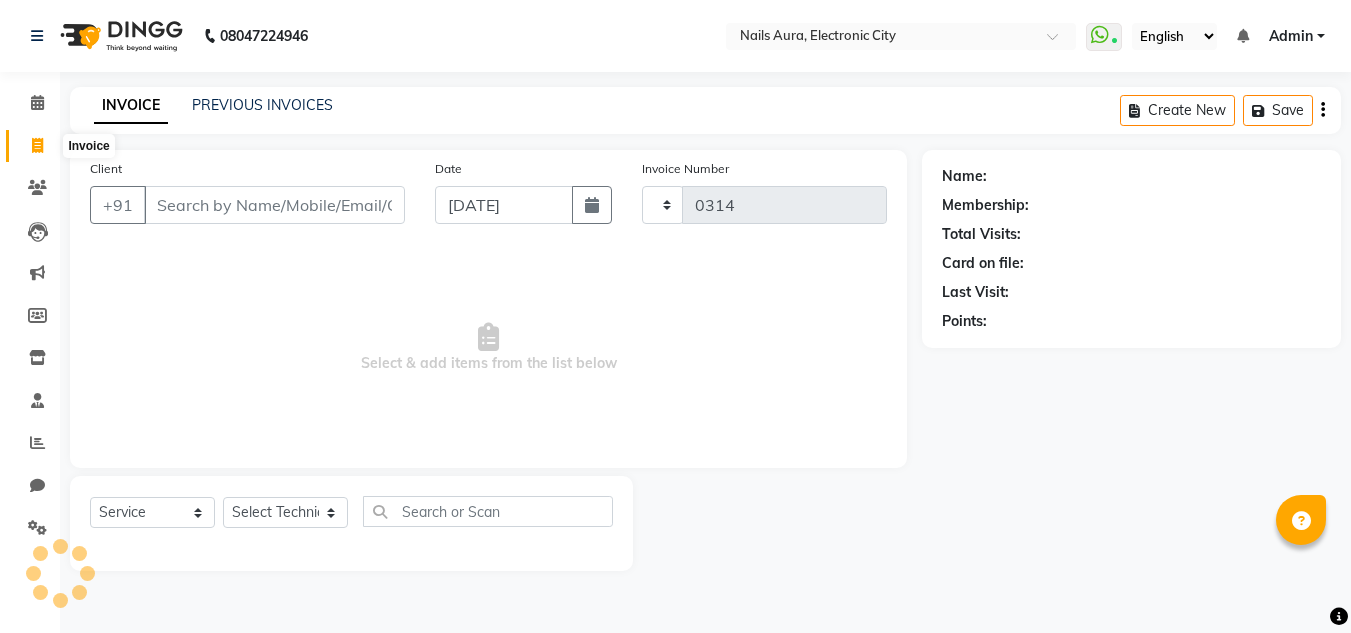 select on "8179" 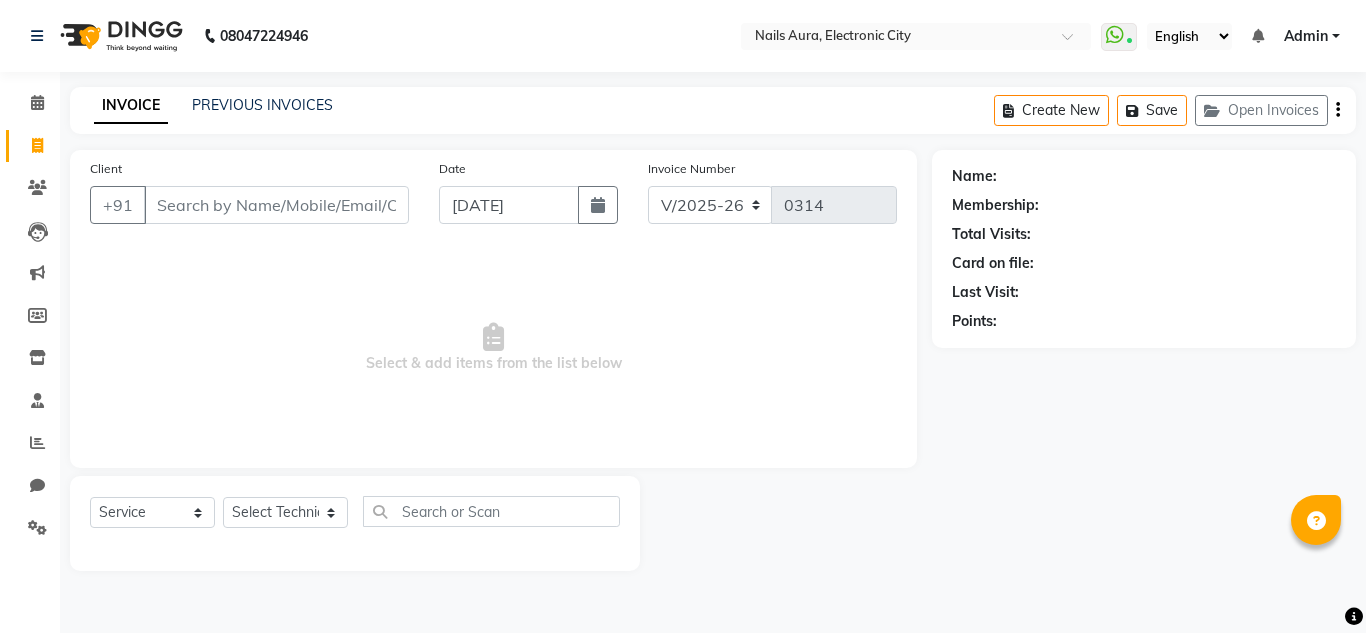 click on "INVOICE PREVIOUS INVOICES Create New   Save   Open Invoices" 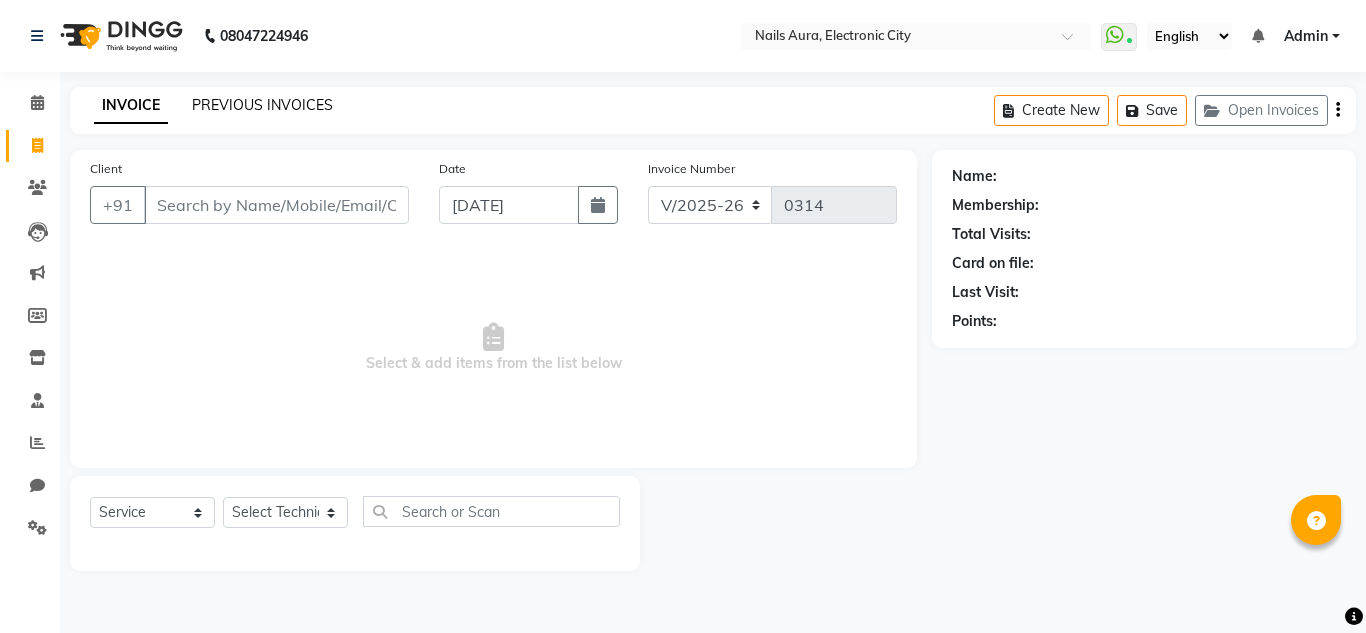 click on "PREVIOUS INVOICES" 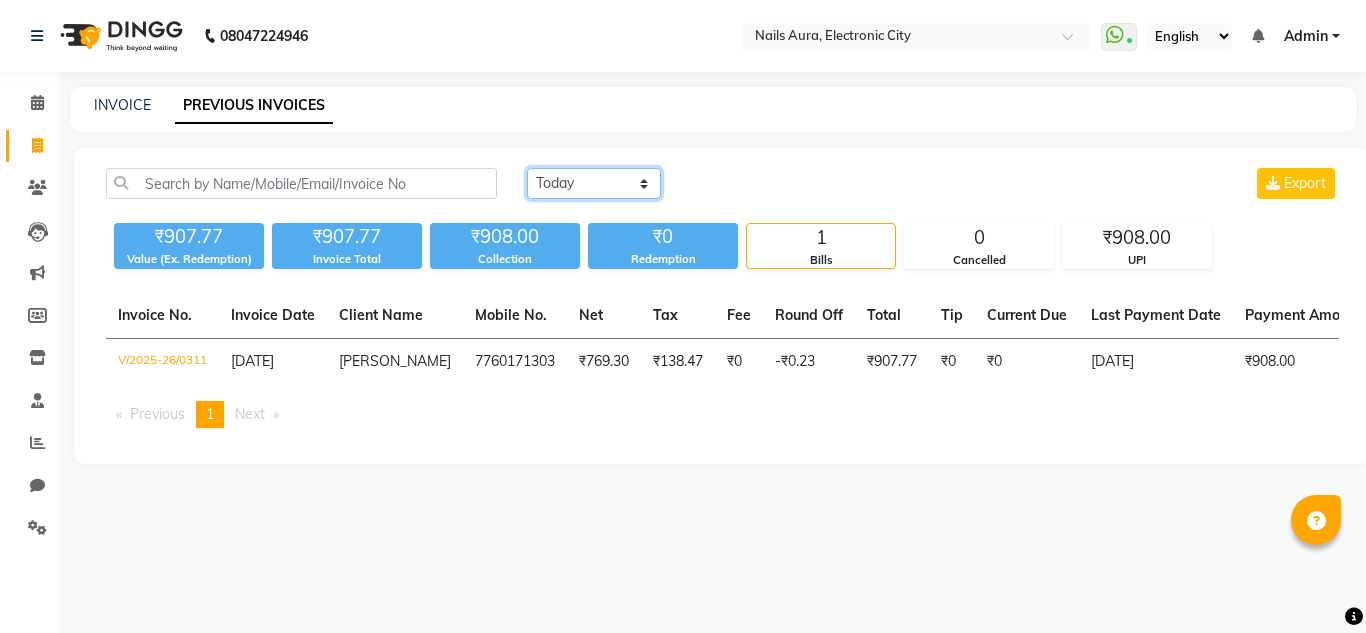 click on "[DATE] [DATE] Custom Range" 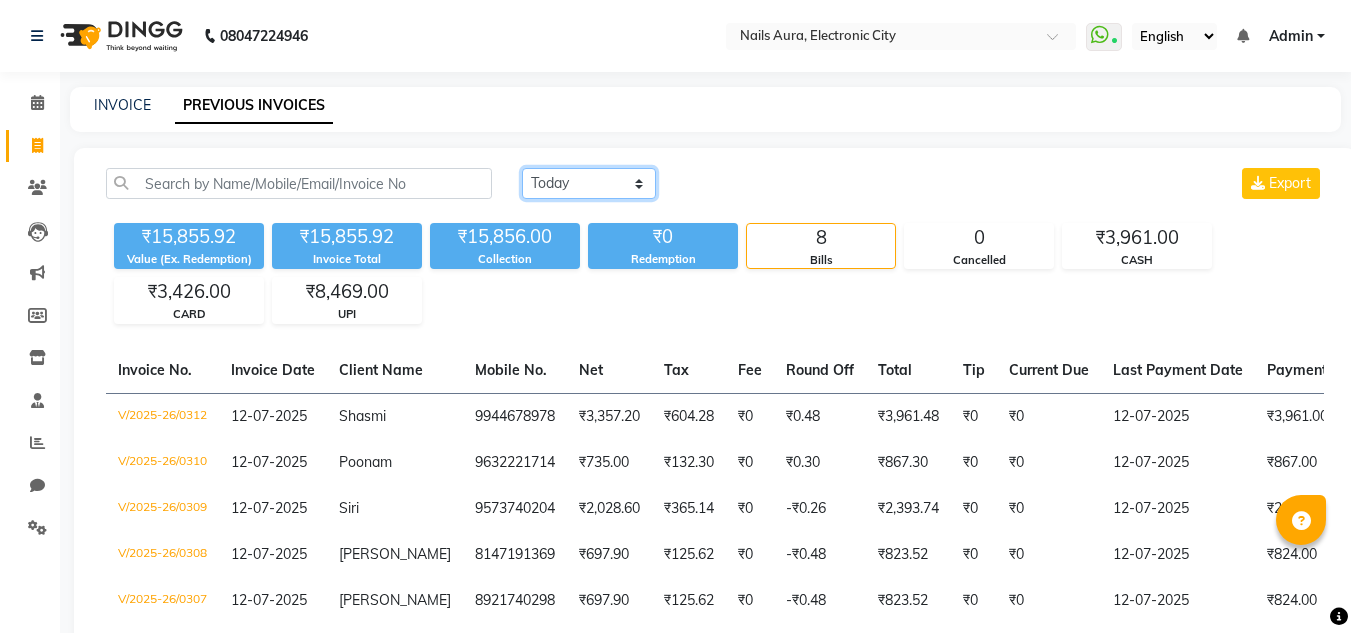 click on "[DATE] [DATE] Custom Range" 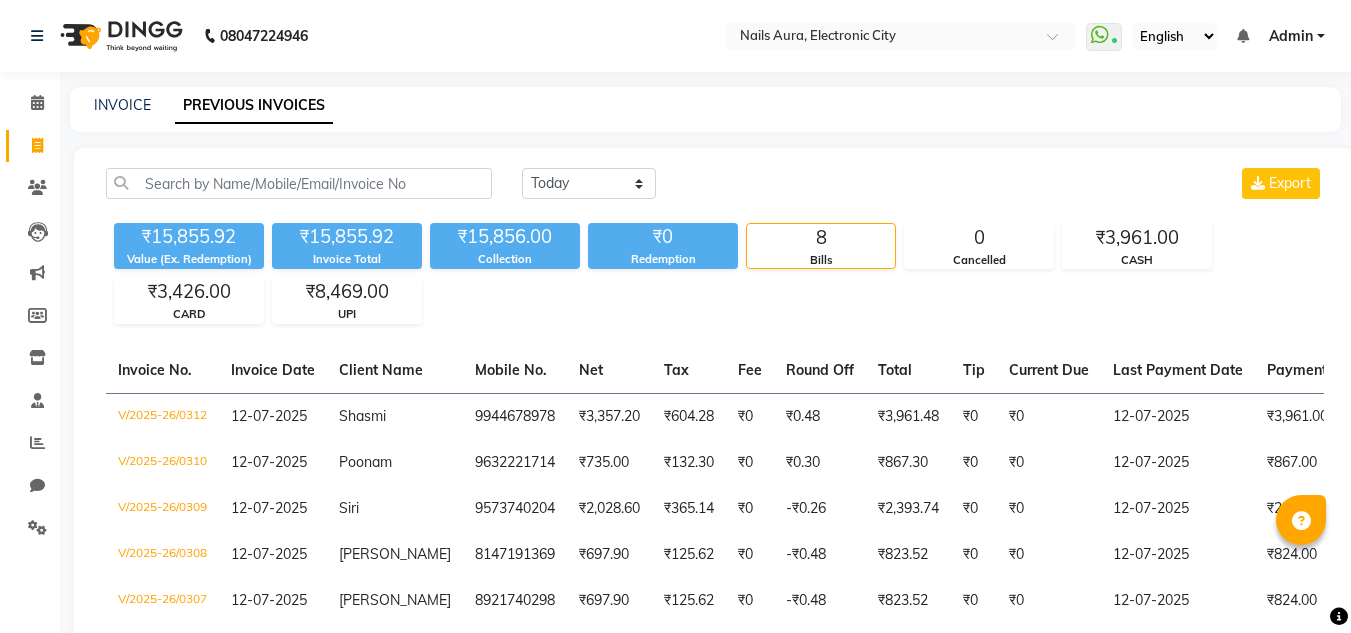 click on "08047224946 Select Location × Nails Aura, Electronic City  WhatsApp Status  ✕ Status:  Connected Most Recent Message: [DATE]     11:55 AM Recent Service Activity: [DATE]     12:52 PM English ENGLISH Español العربية मराठी हिंदी ગુજરાતી தமிழ் 中文 Notifications nothing to show Admin Manage Profile Change Password Sign out  Version:3.15.4  ☀ Nails Aura, Electronic City  Calendar  Invoice  Clients  Leads   Marketing  Members  Inventory  Staff  Reports  Chat  Settings Completed InProgress Upcoming Dropped Tentative Check-In Confirm Bookings Generate Report Segments Page Builder INVOICE PREVIOUS INVOICES [DATE] [DATE] Custom Range Export ₹15,855.92 Value (Ex. Redemption) ₹15,855.92 Invoice Total  ₹15,856.00 Collection ₹0 Redemption 8 Bills 0 Cancelled ₹3,961.00 CASH ₹3,426.00 CARD ₹8,469.00 UPI  Invoice No.   Invoice Date   Client Name   Mobile No.   Net   Tax   Fee   Round Off   Total   Tip   Current Due   Last Payment Date" at bounding box center [675, 435] 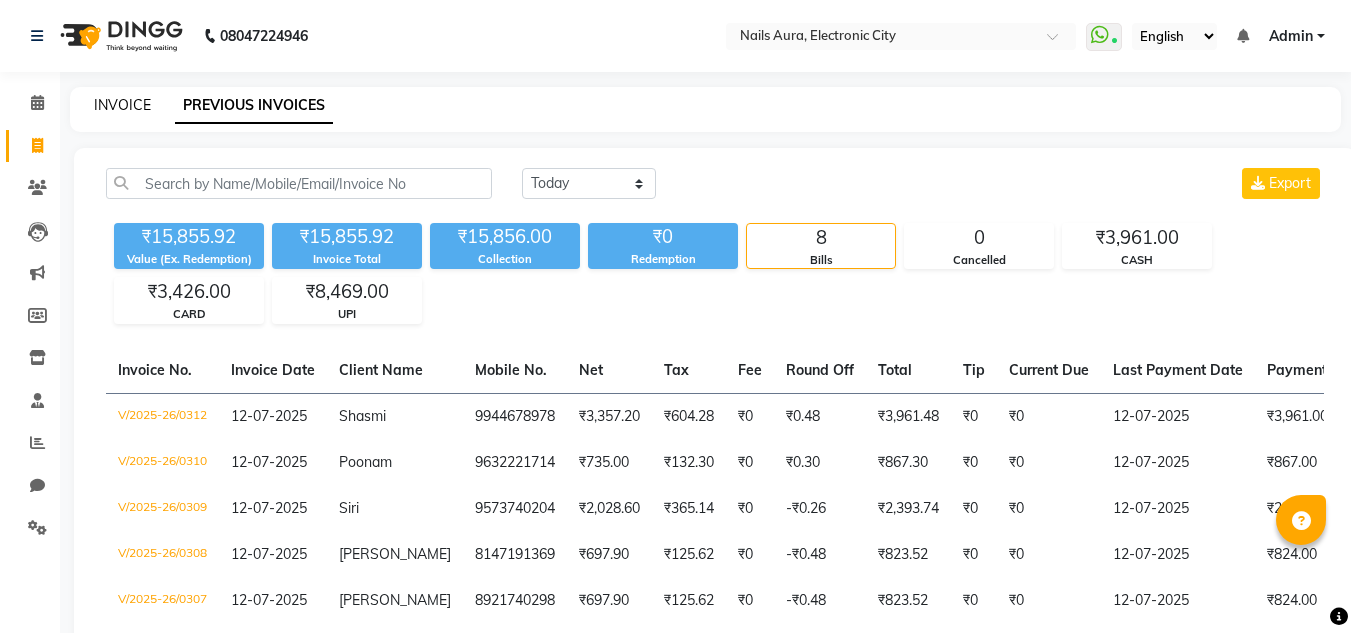 click on "INVOICE" 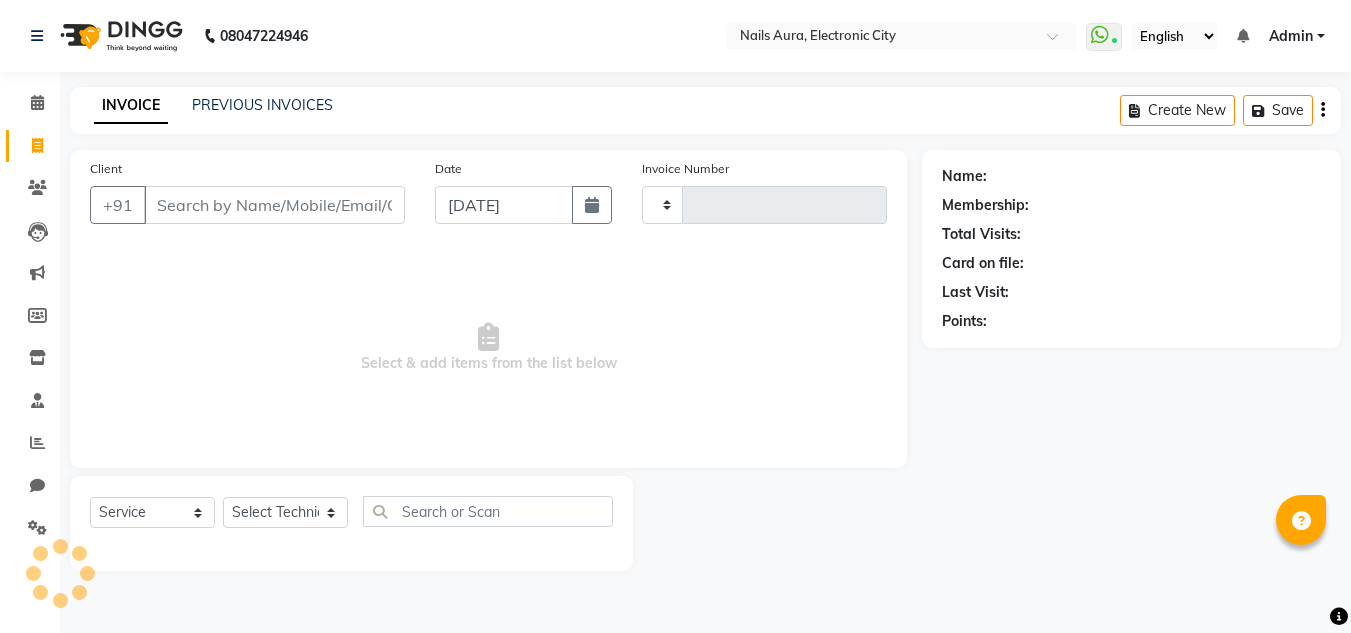 type on "0314" 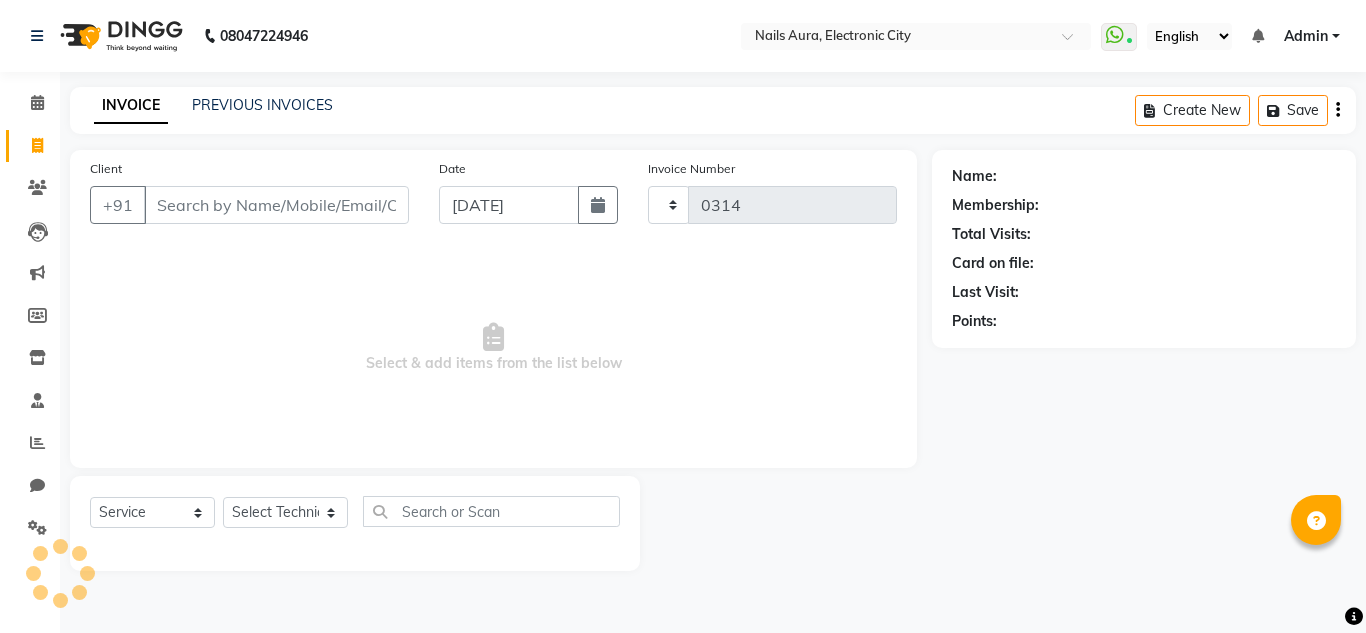 select on "8179" 